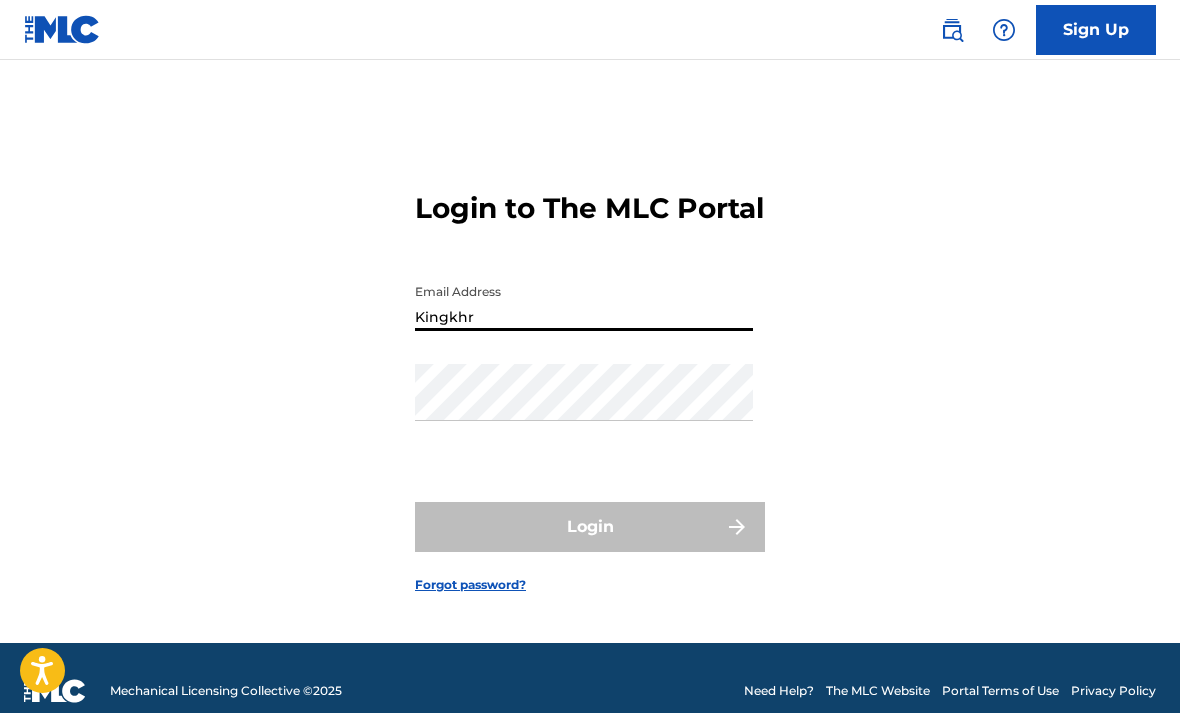 scroll, scrollTop: 0, scrollLeft: 0, axis: both 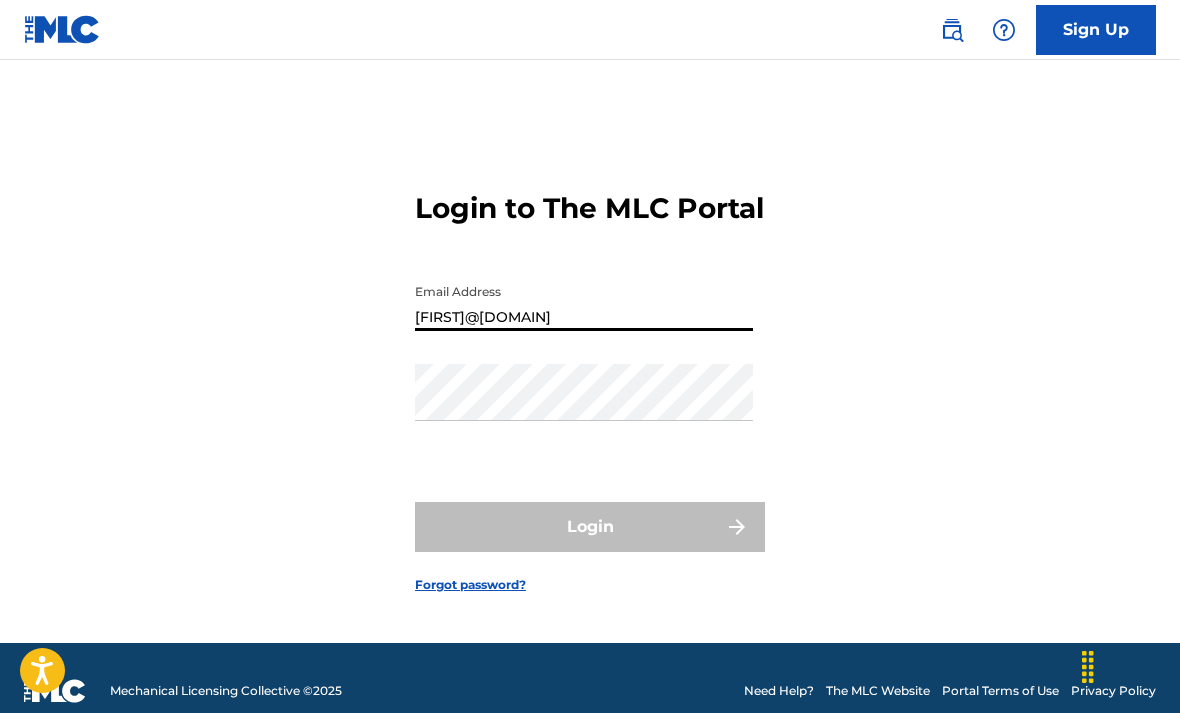 type on "[FIRST]@[DOMAIN]" 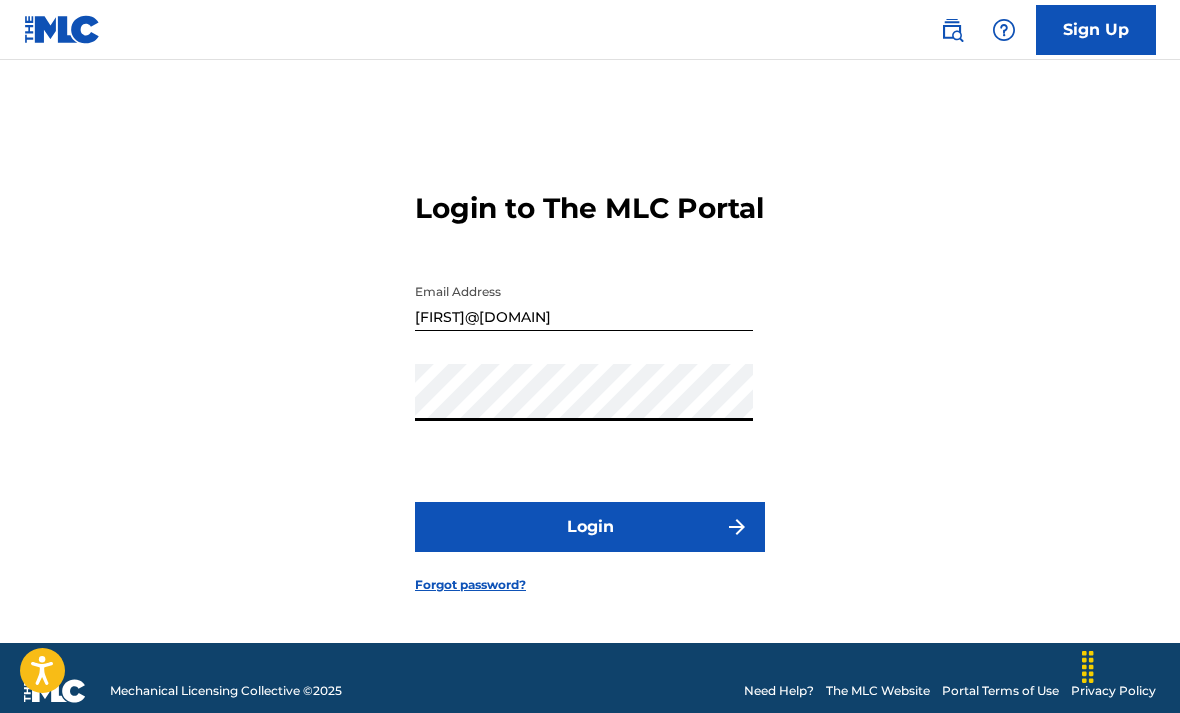 click on "Login" at bounding box center (590, 527) 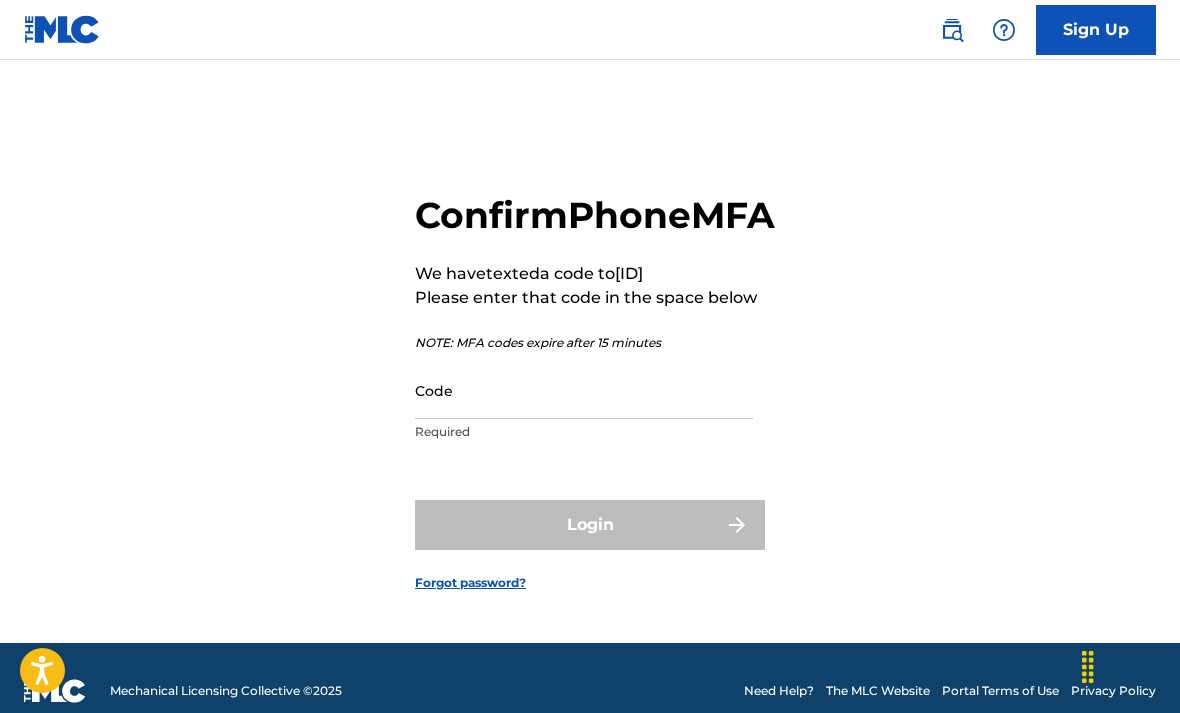 click on "Code" at bounding box center (584, 390) 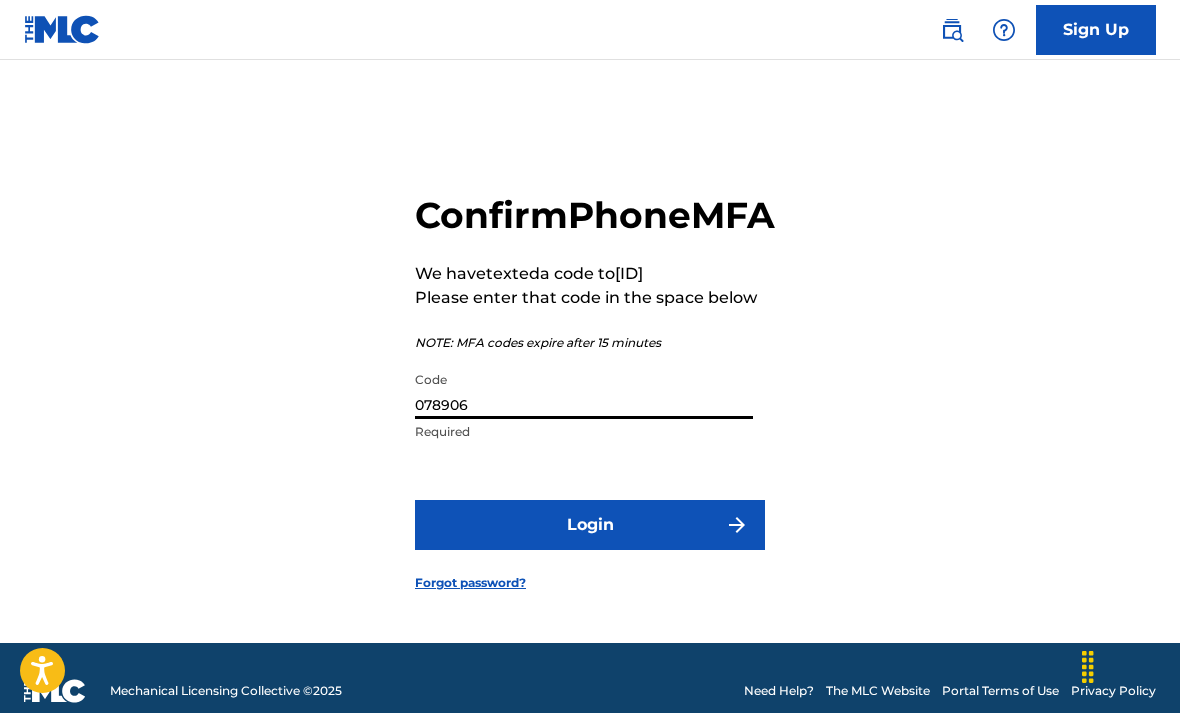 type on "078906" 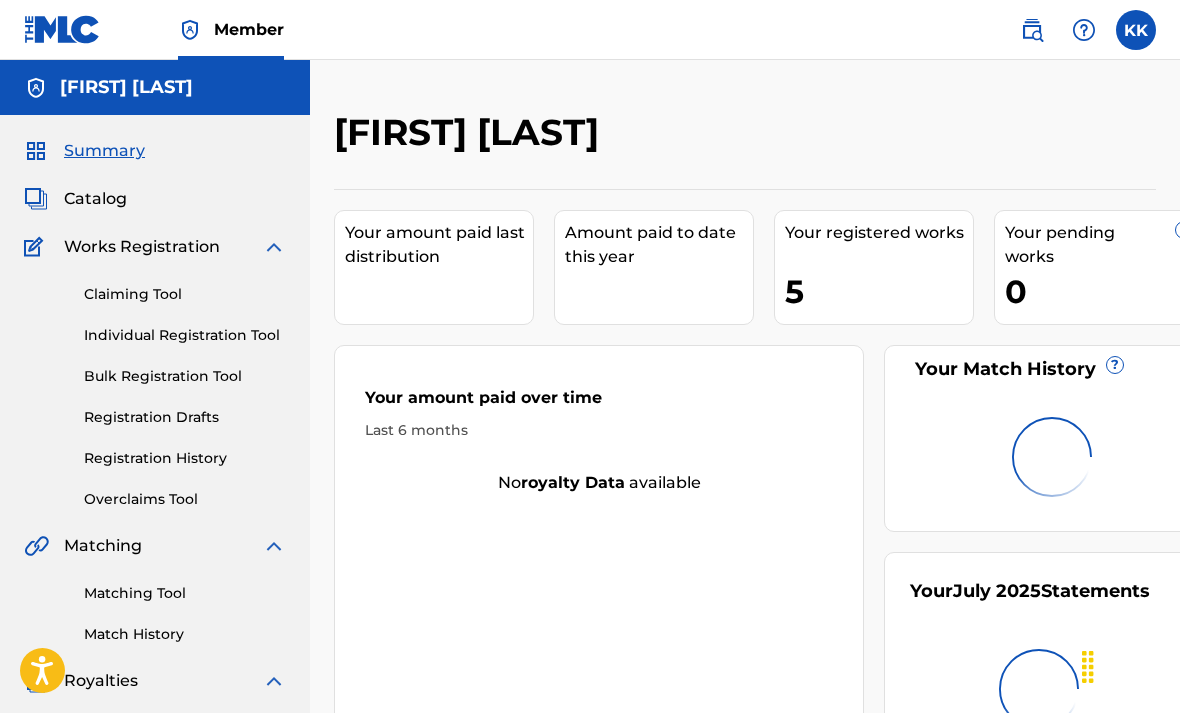 scroll, scrollTop: 0, scrollLeft: 0, axis: both 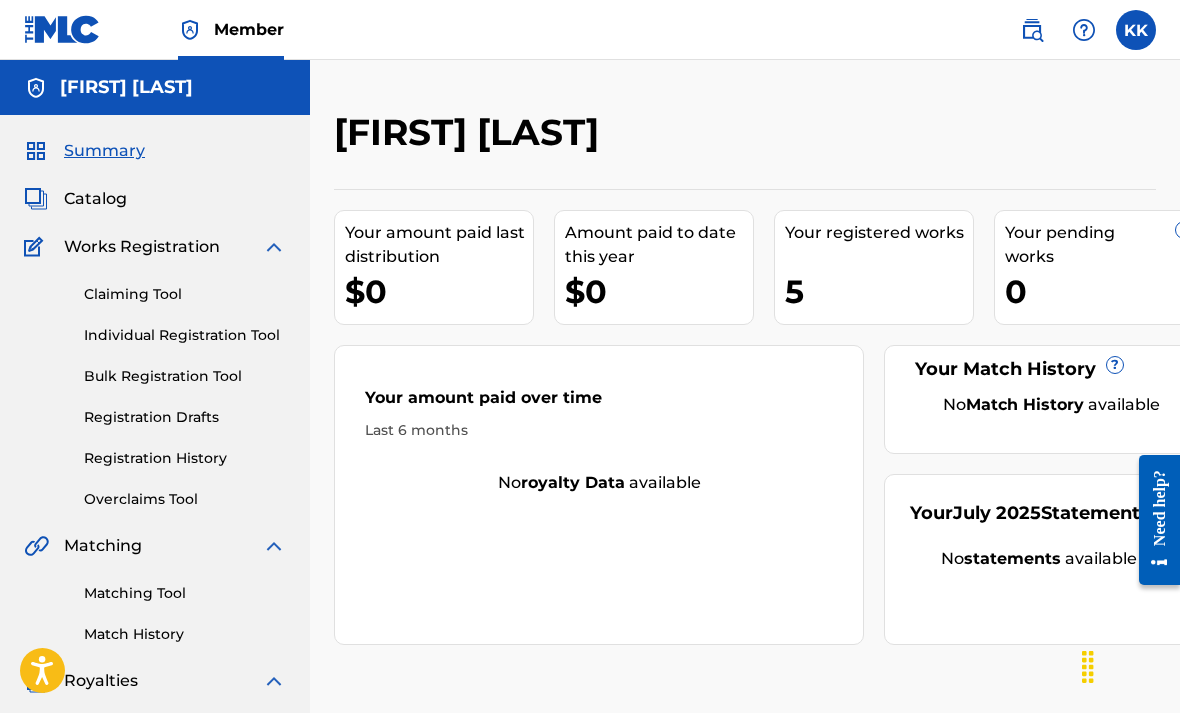 click on "Claiming Tool" at bounding box center [185, 294] 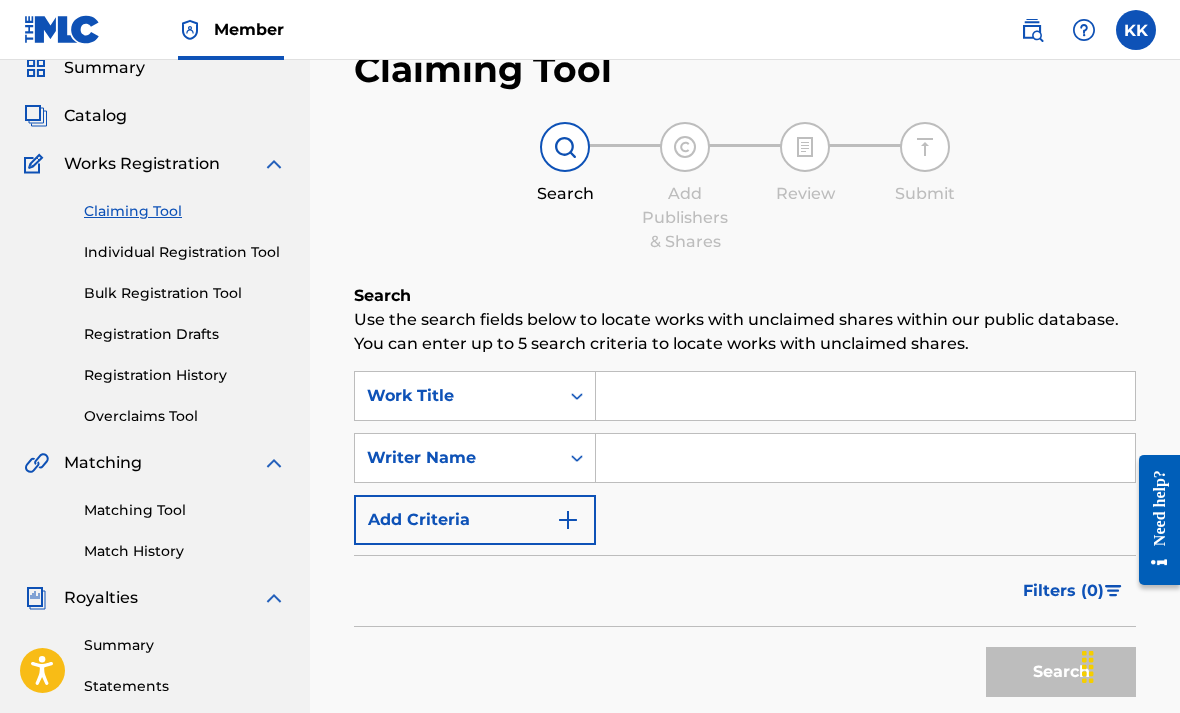 scroll, scrollTop: 82, scrollLeft: 0, axis: vertical 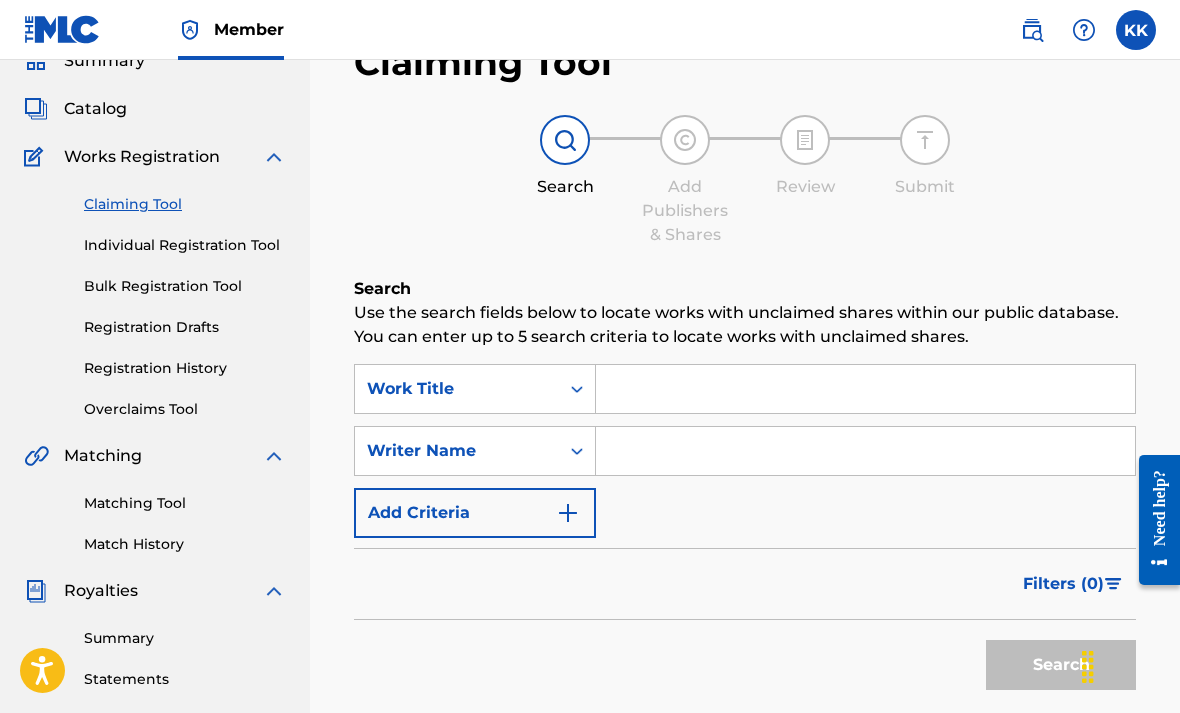 click at bounding box center [865, 389] 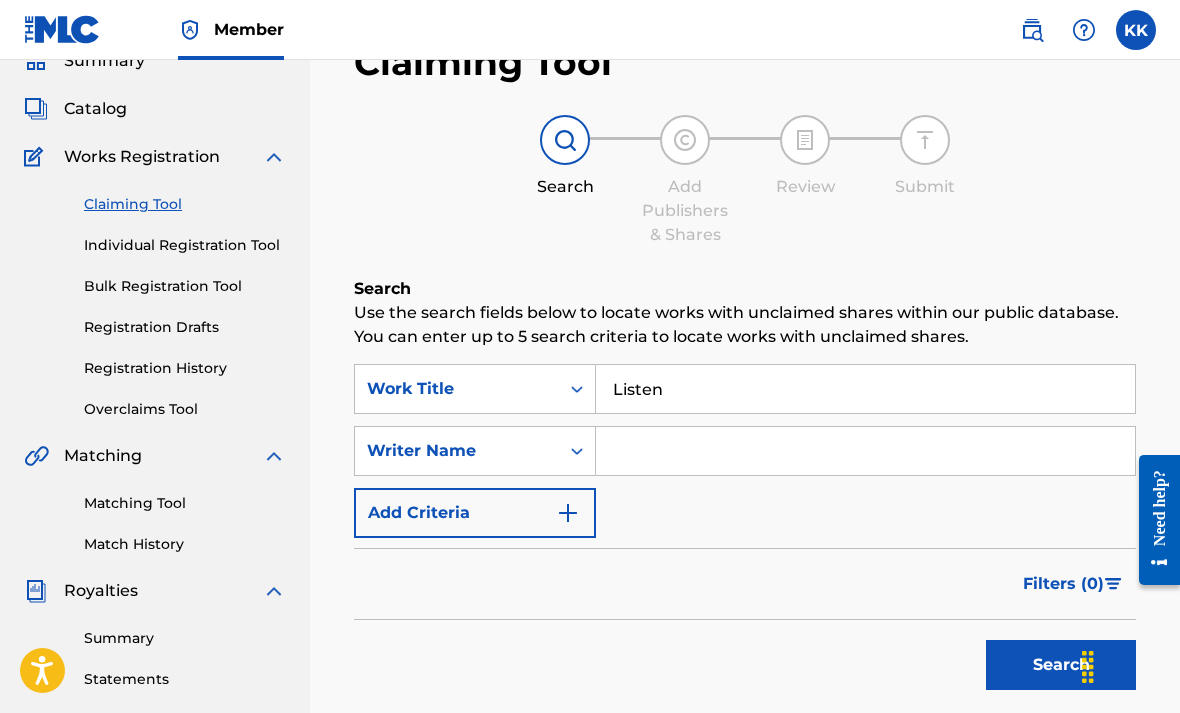type on "Listen" 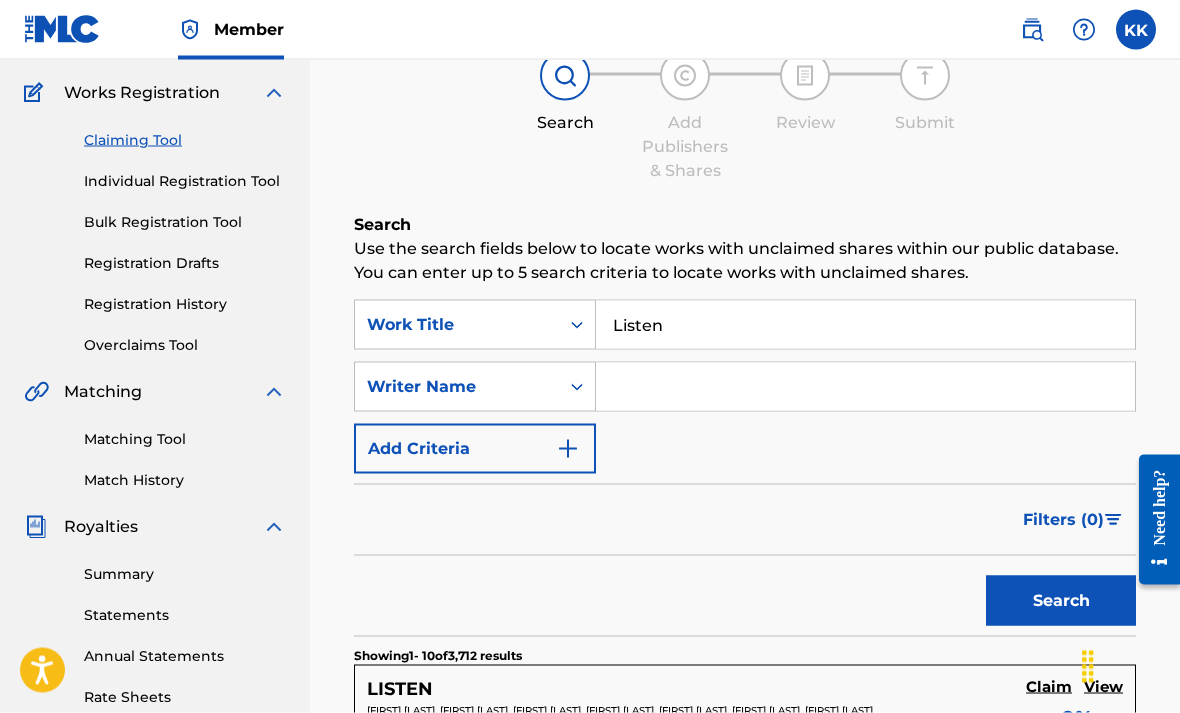 scroll, scrollTop: 134, scrollLeft: 0, axis: vertical 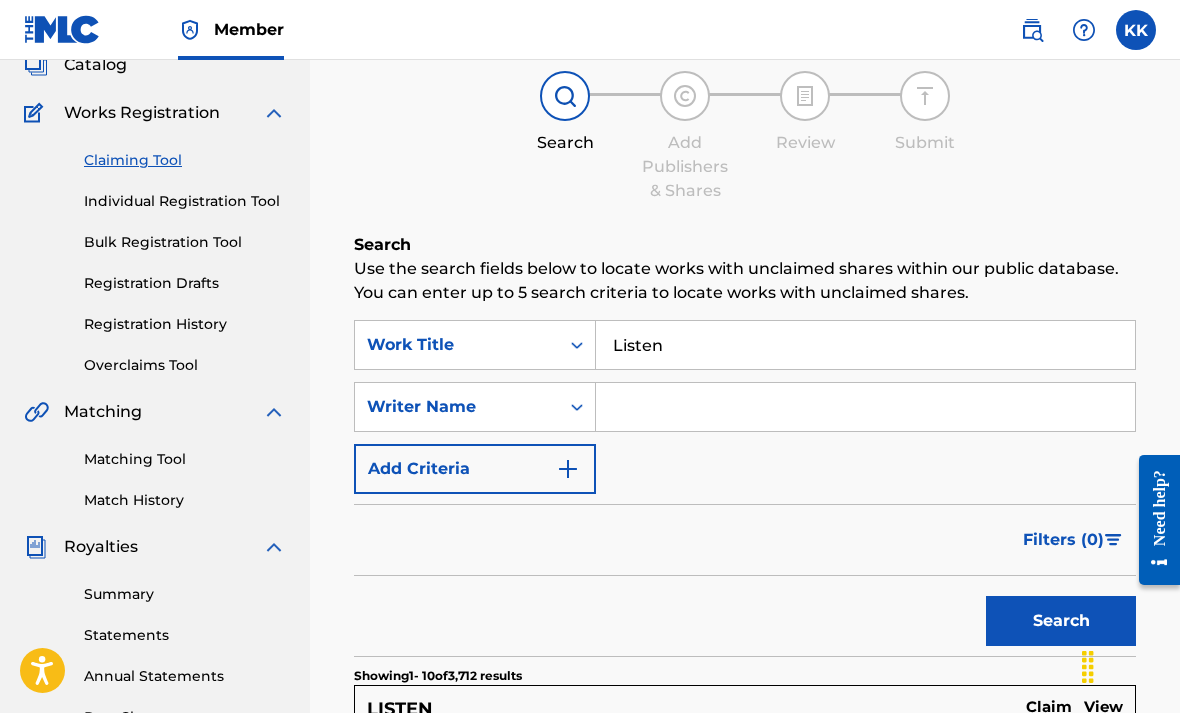 click at bounding box center (865, 407) 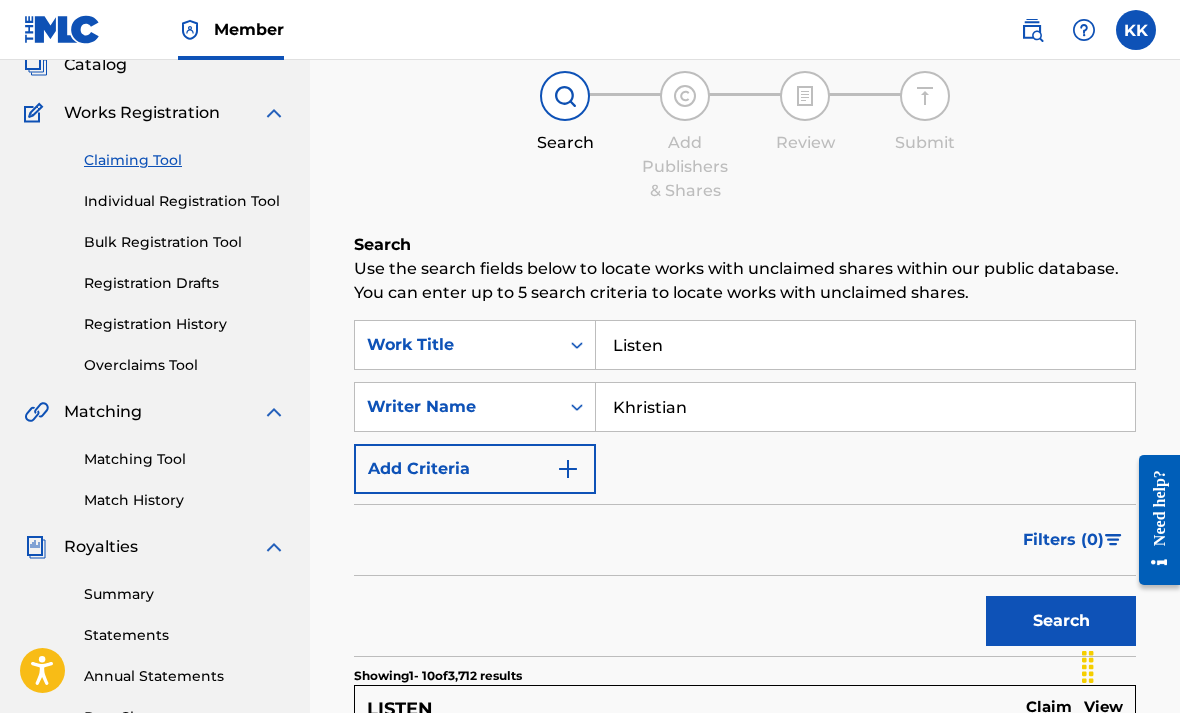 click on "Search" at bounding box center [1061, 621] 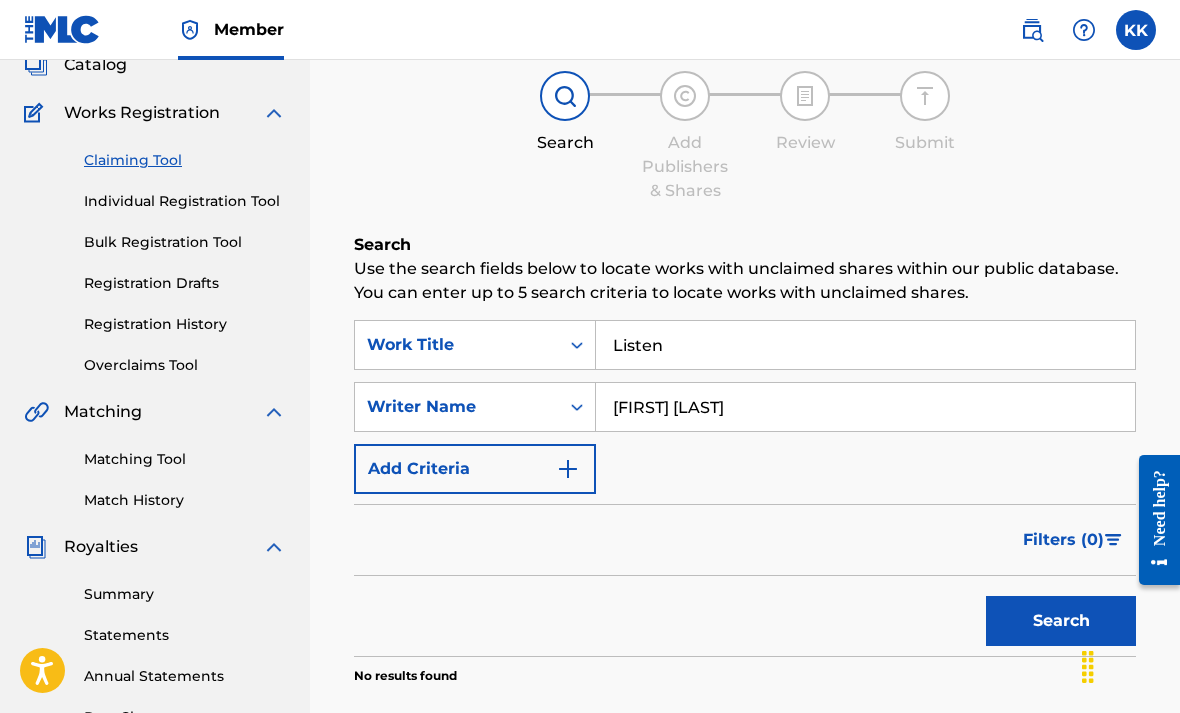 type on "[FIRST] [LAST]" 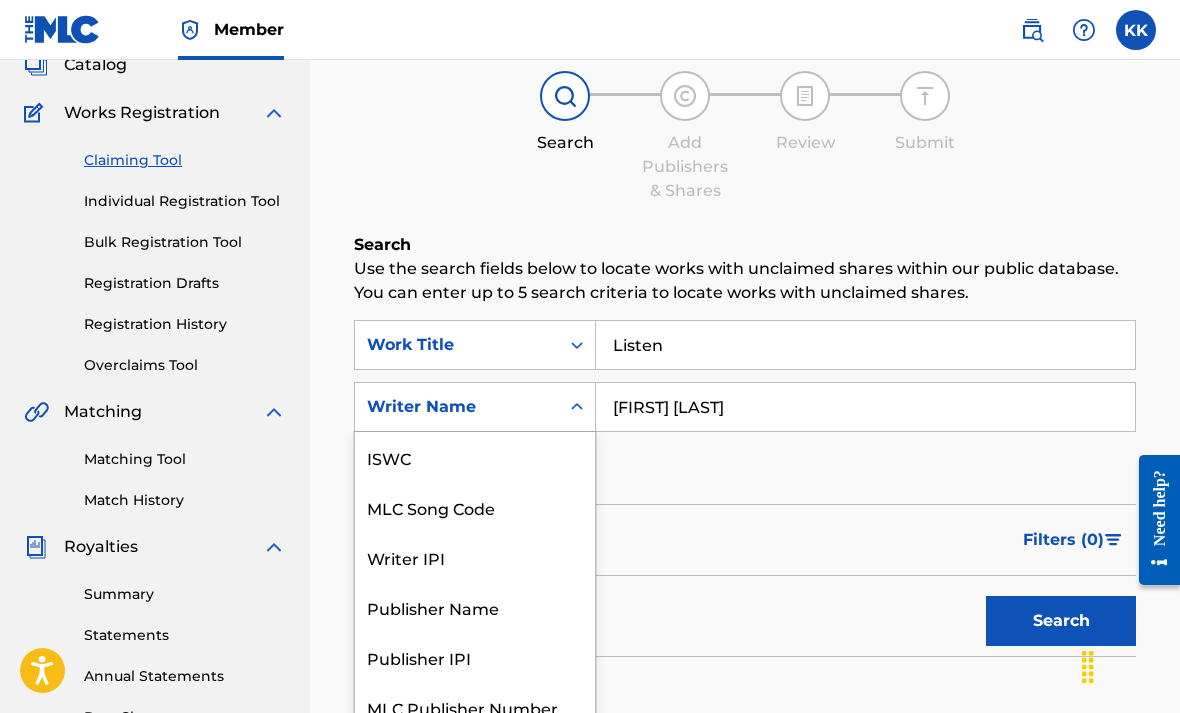 scroll, scrollTop: 50, scrollLeft: 0, axis: vertical 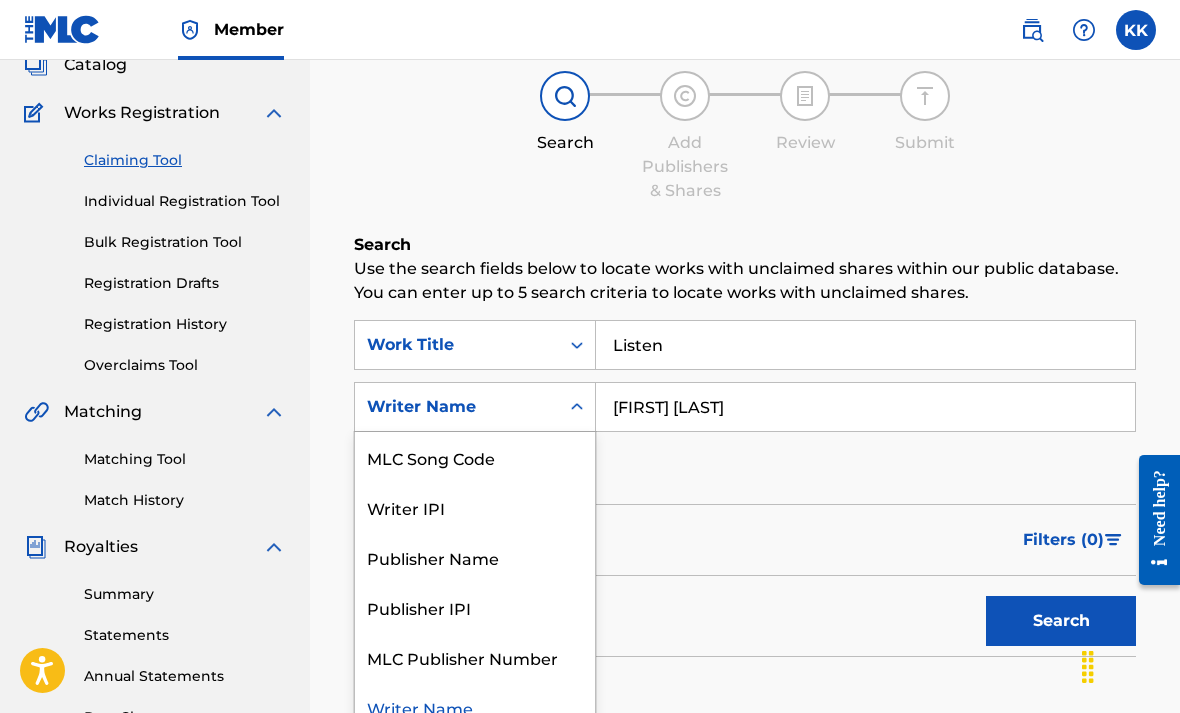 click on "Publisher Name" at bounding box center (475, 557) 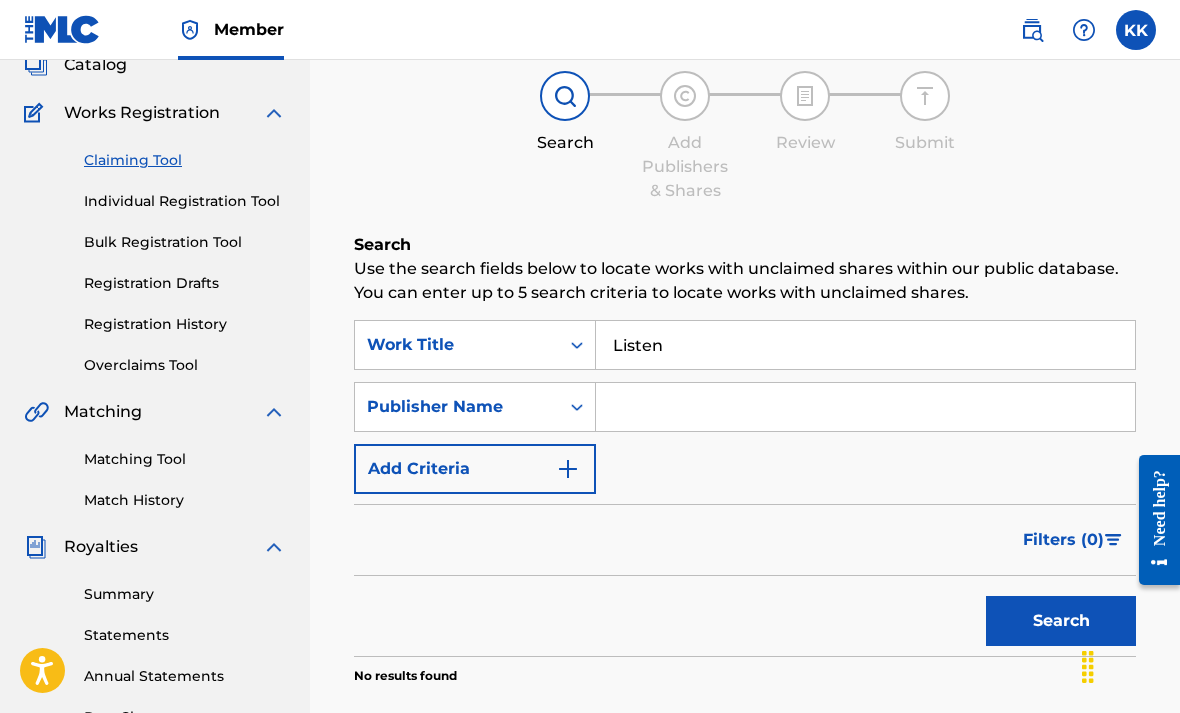 click at bounding box center [865, 407] 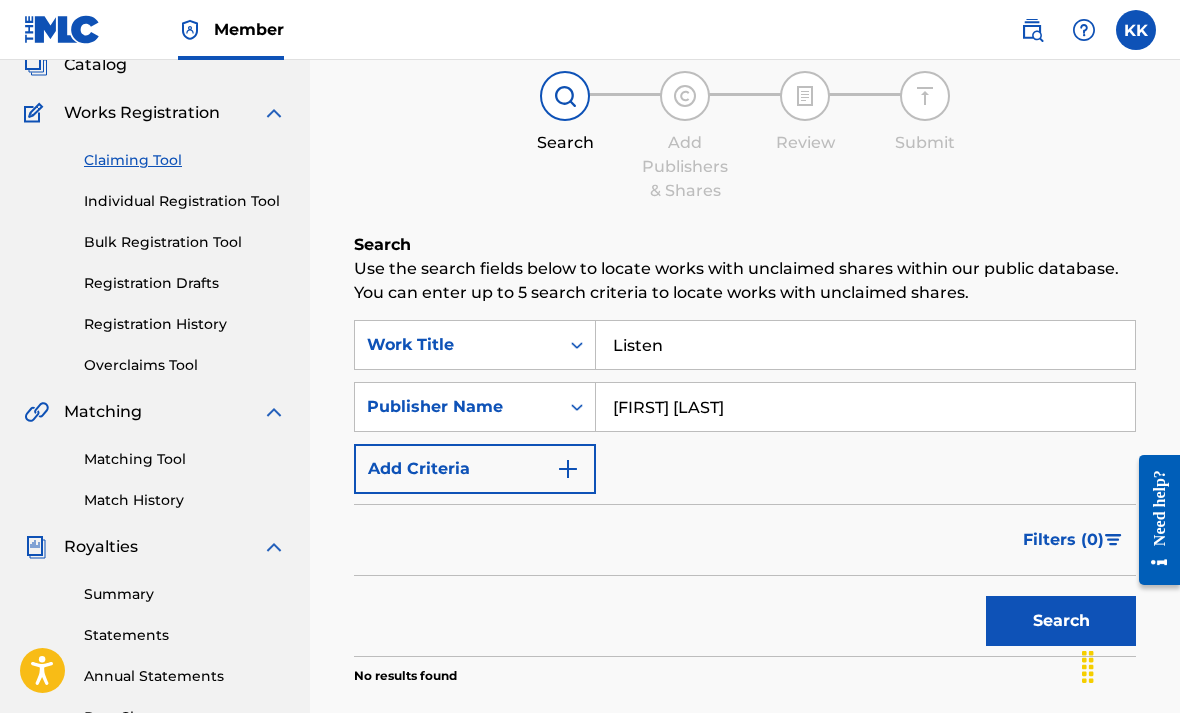 type on "[FIRST] [LAST]" 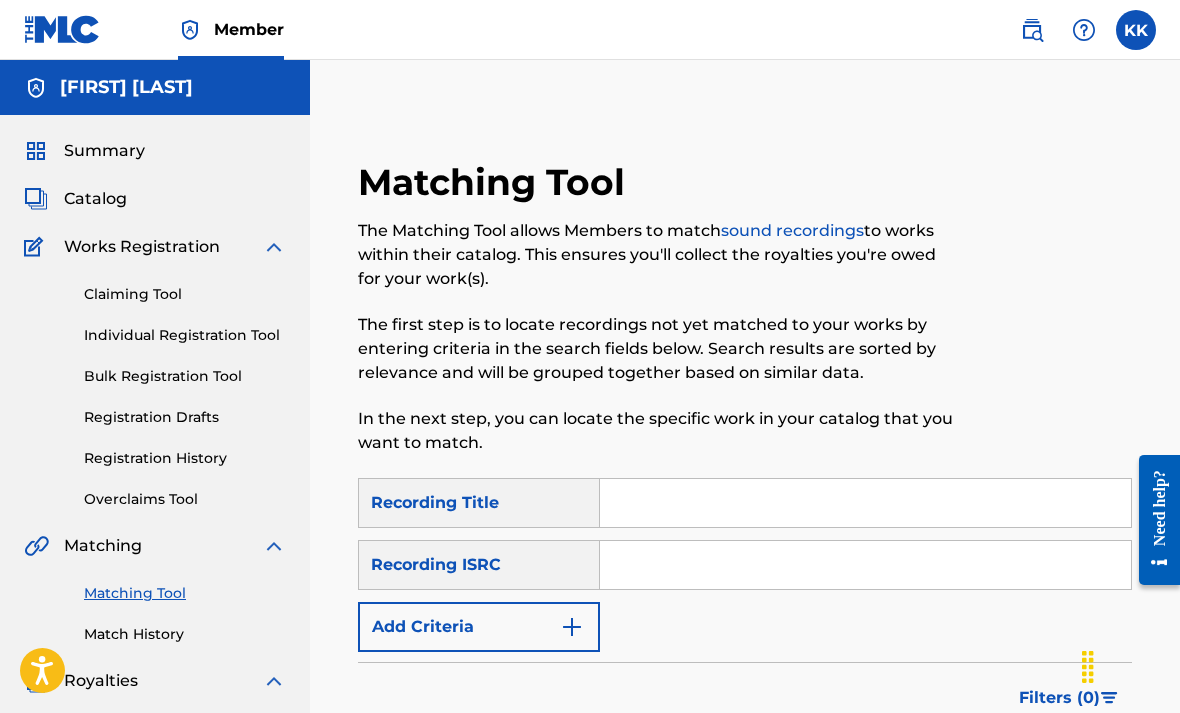 click at bounding box center [865, 503] 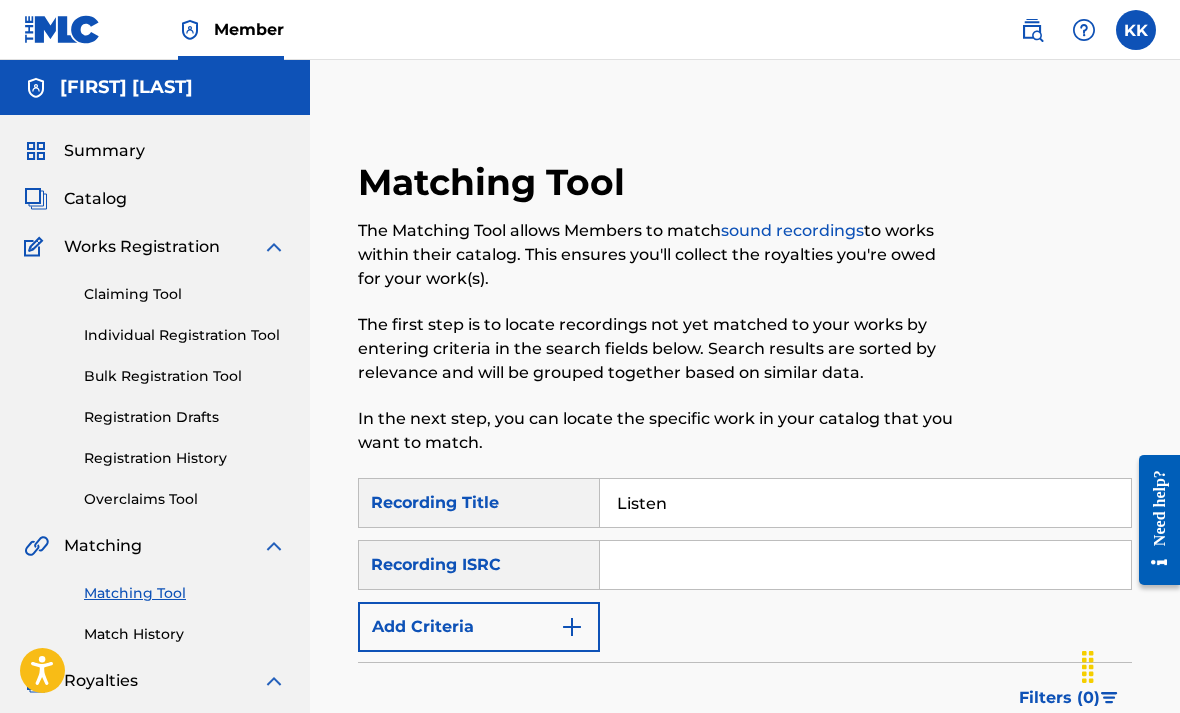 type on "Listen" 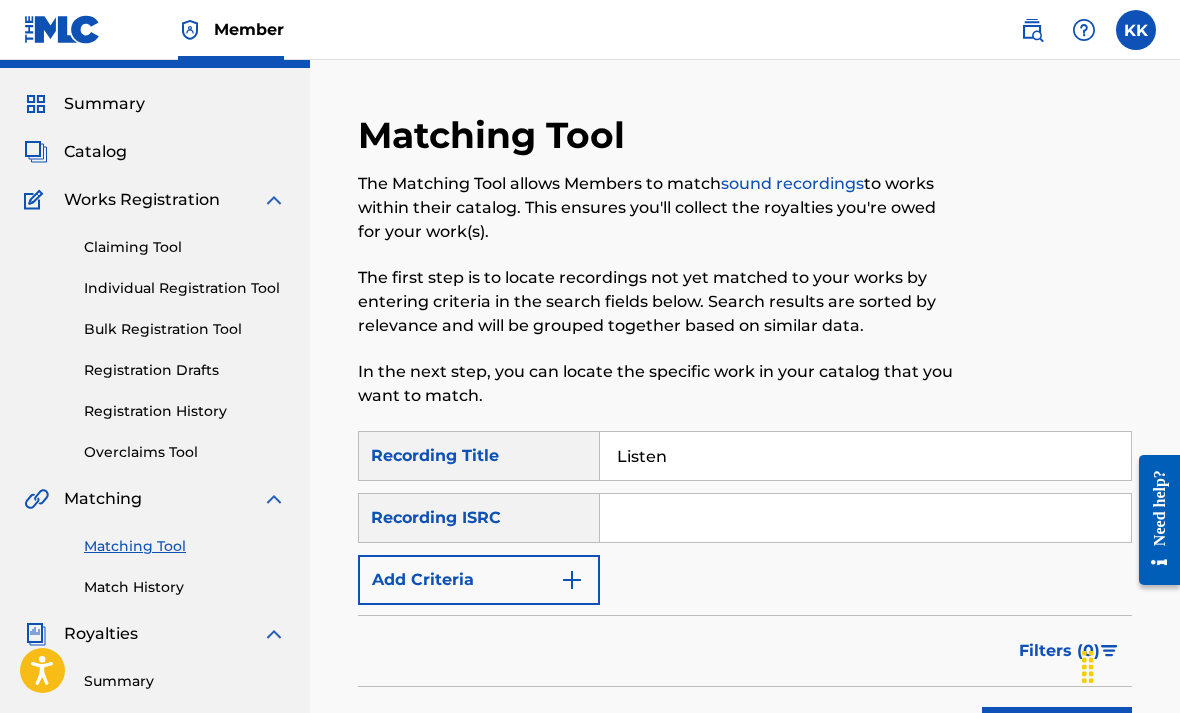 scroll, scrollTop: 0, scrollLeft: 0, axis: both 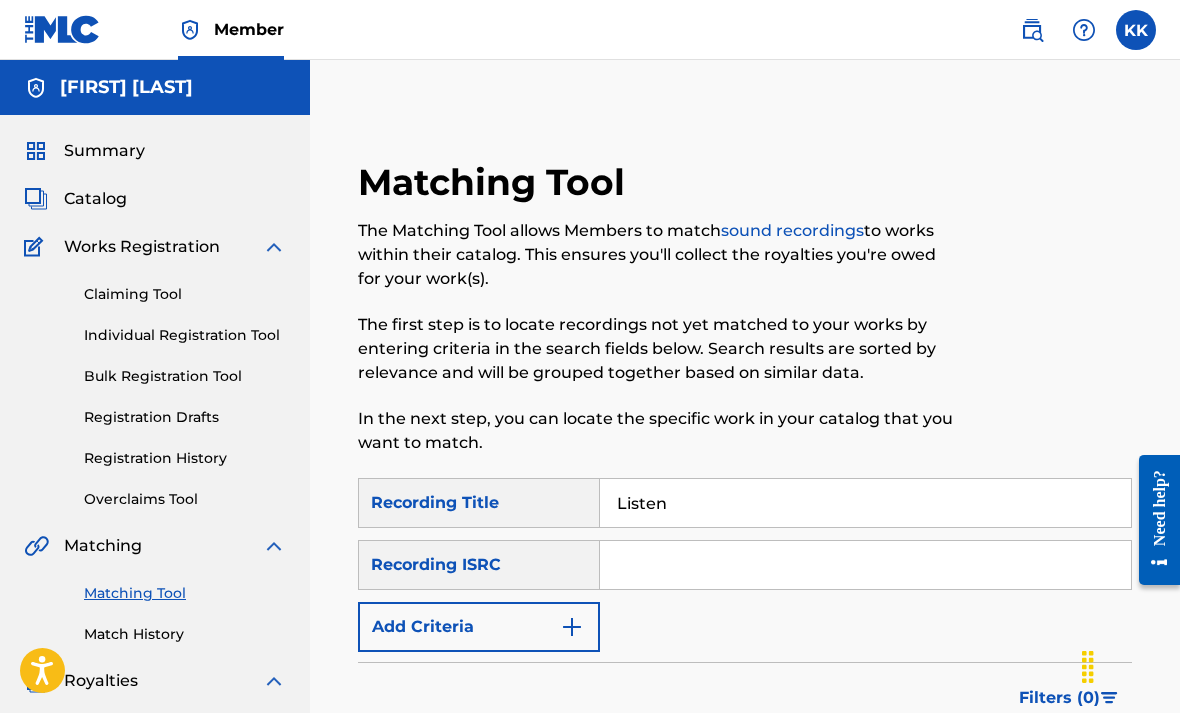 click at bounding box center (865, 565) 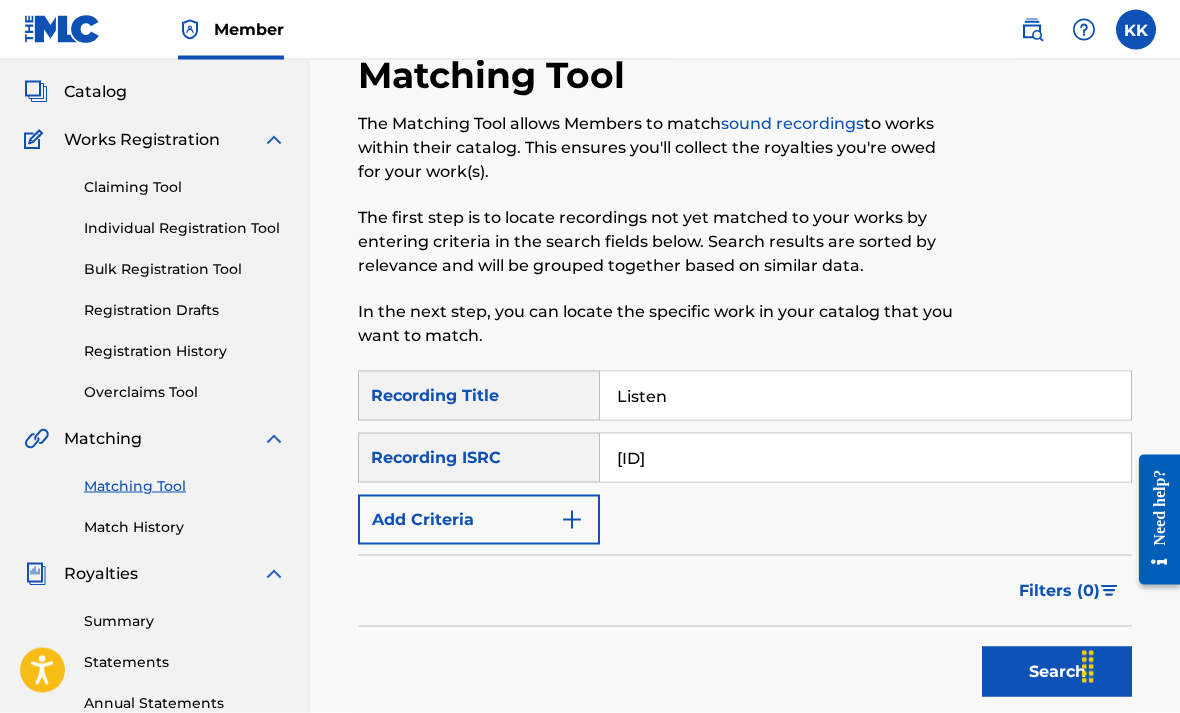 type on "[ID]" 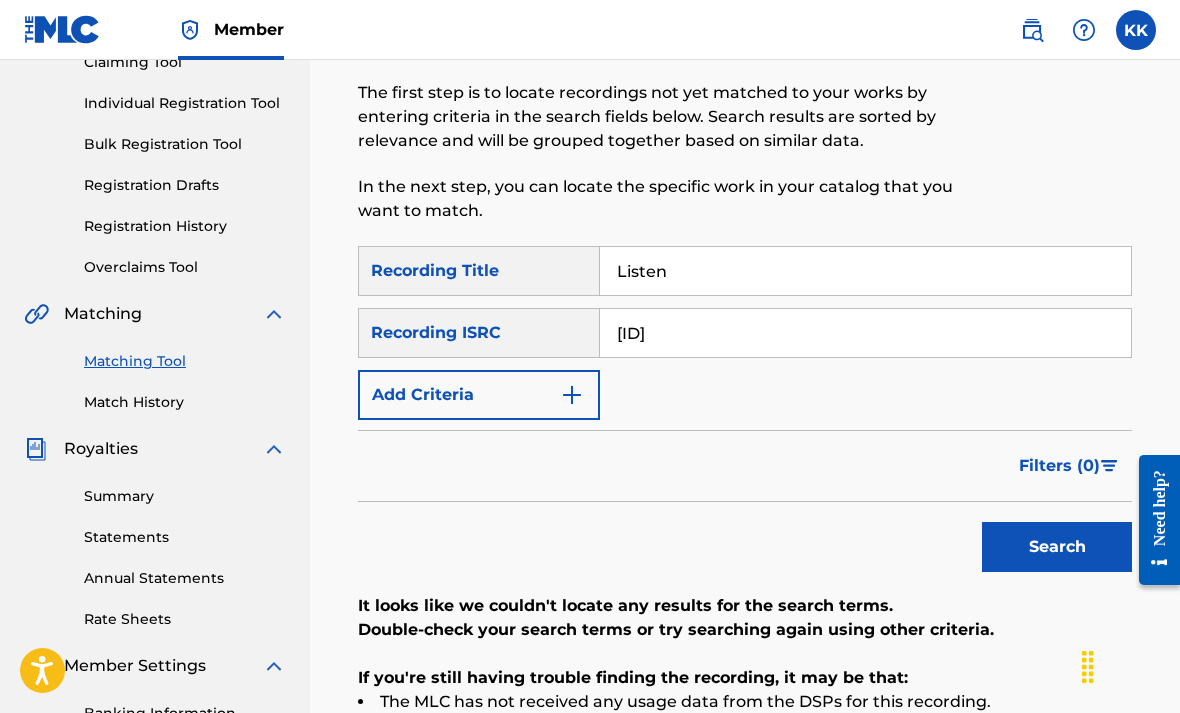scroll, scrollTop: 205, scrollLeft: 0, axis: vertical 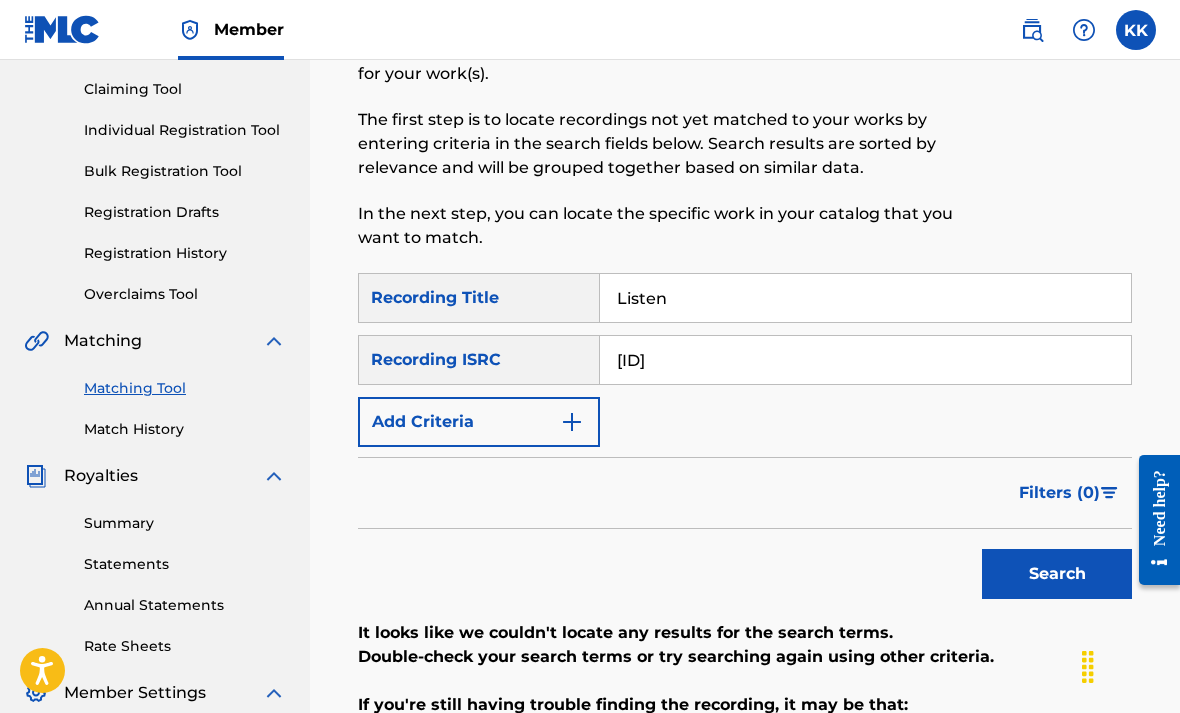 click on "Add Criteria" at bounding box center (479, 422) 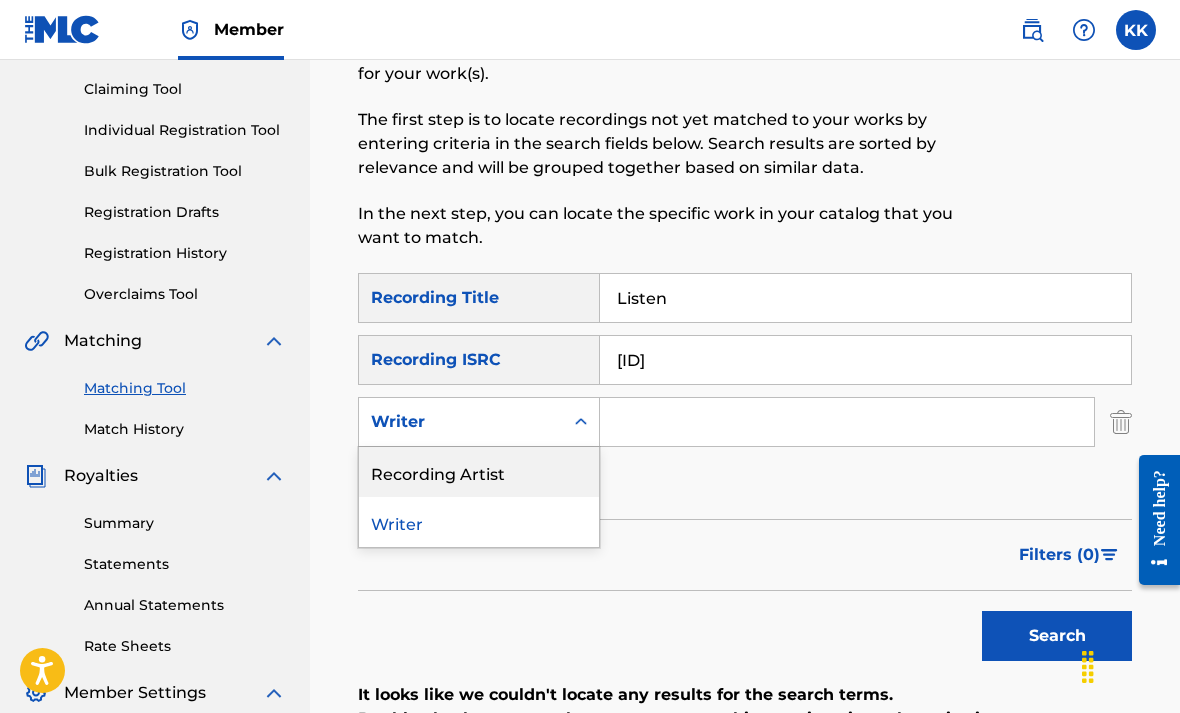 click on "Recording Artist" at bounding box center [479, 472] 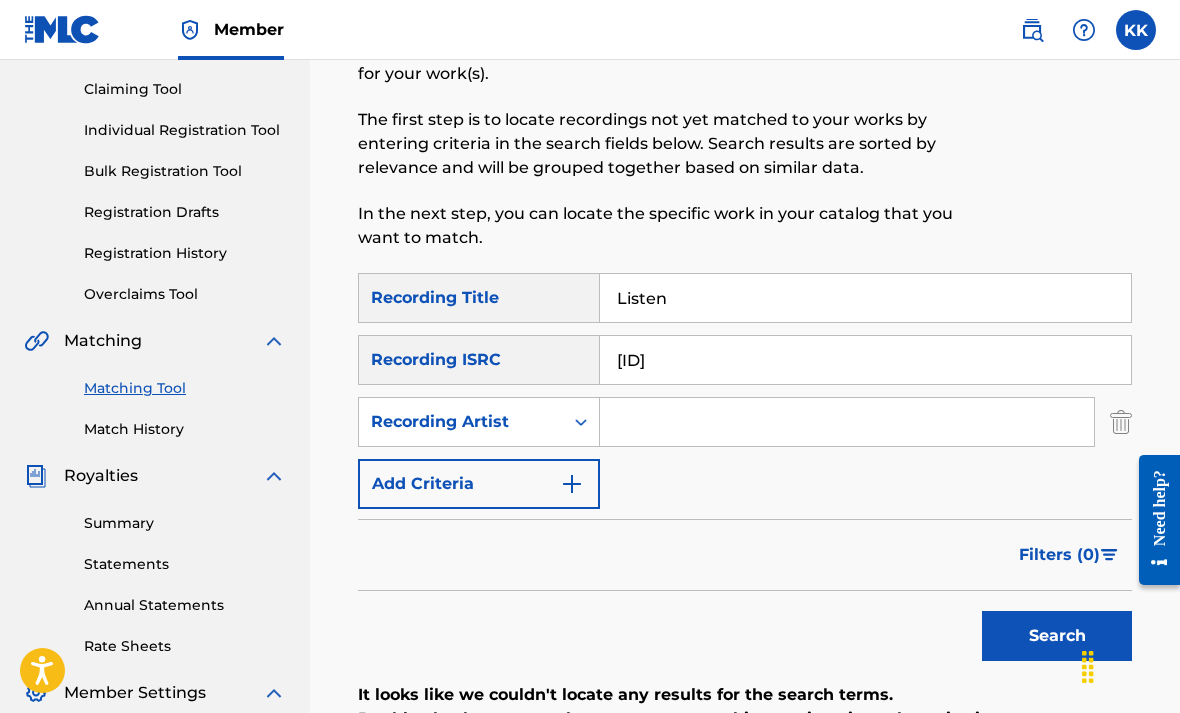 click at bounding box center (847, 422) 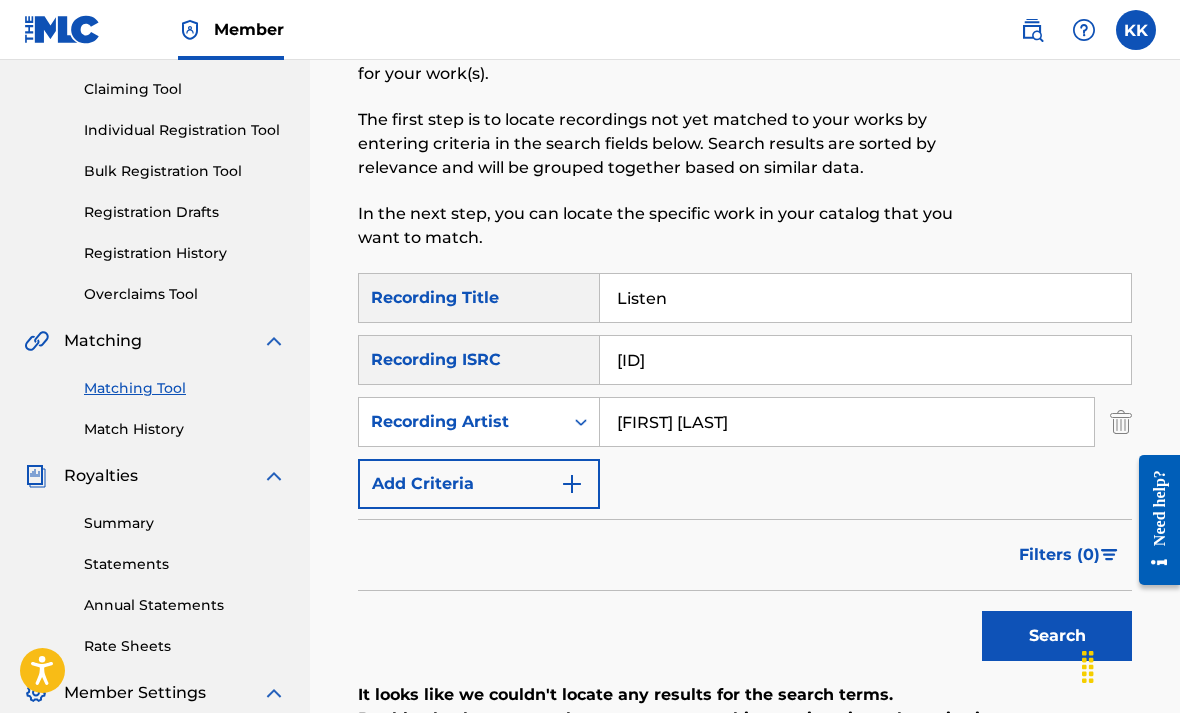 type on "[FIRST] [LAST]" 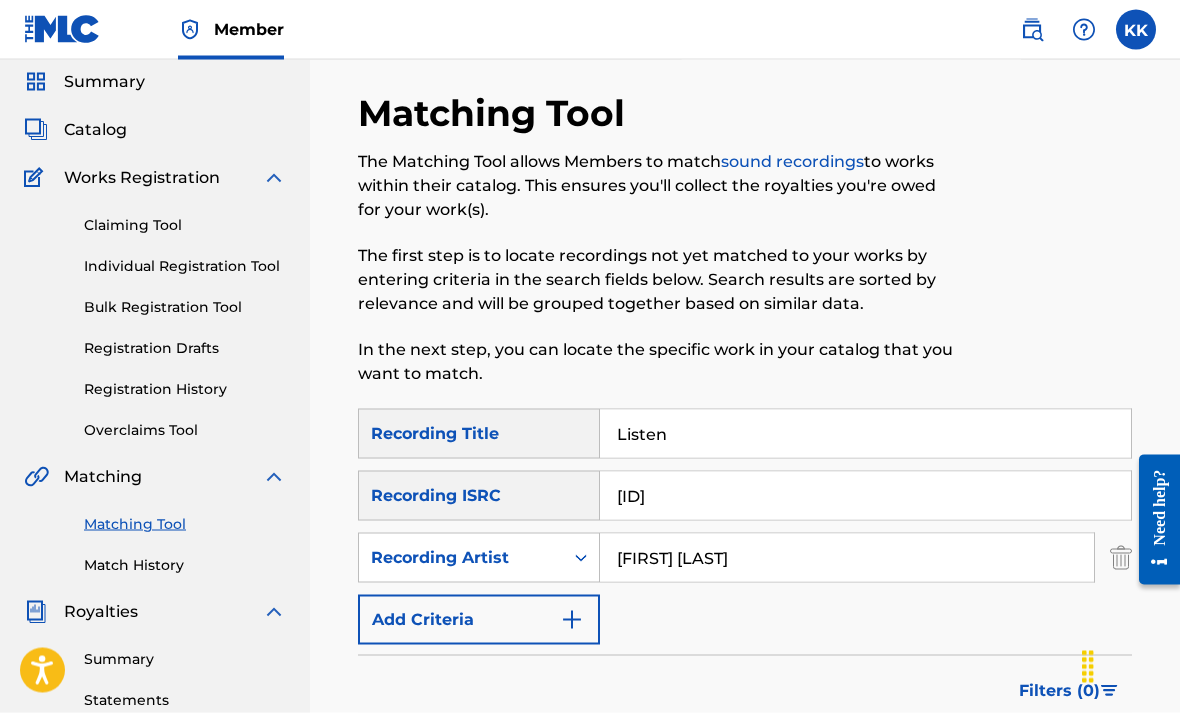 scroll, scrollTop: 67, scrollLeft: 0, axis: vertical 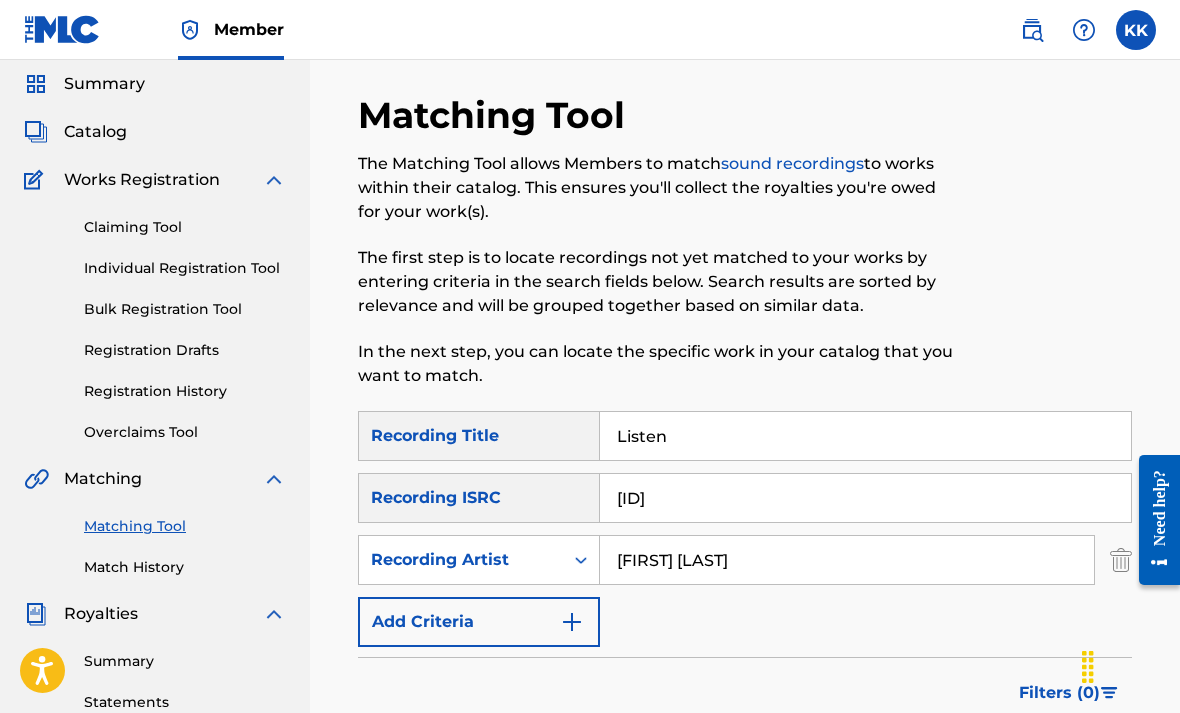 click on "Overclaims Tool" at bounding box center [185, 432] 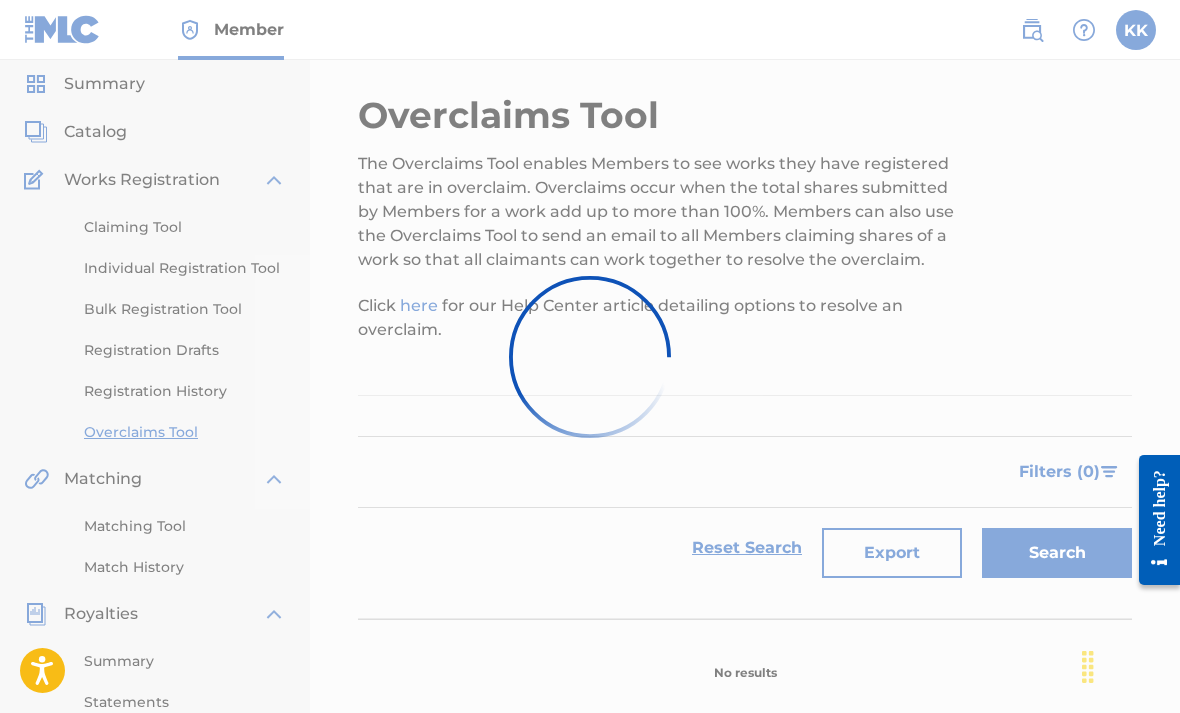 scroll, scrollTop: 0, scrollLeft: 0, axis: both 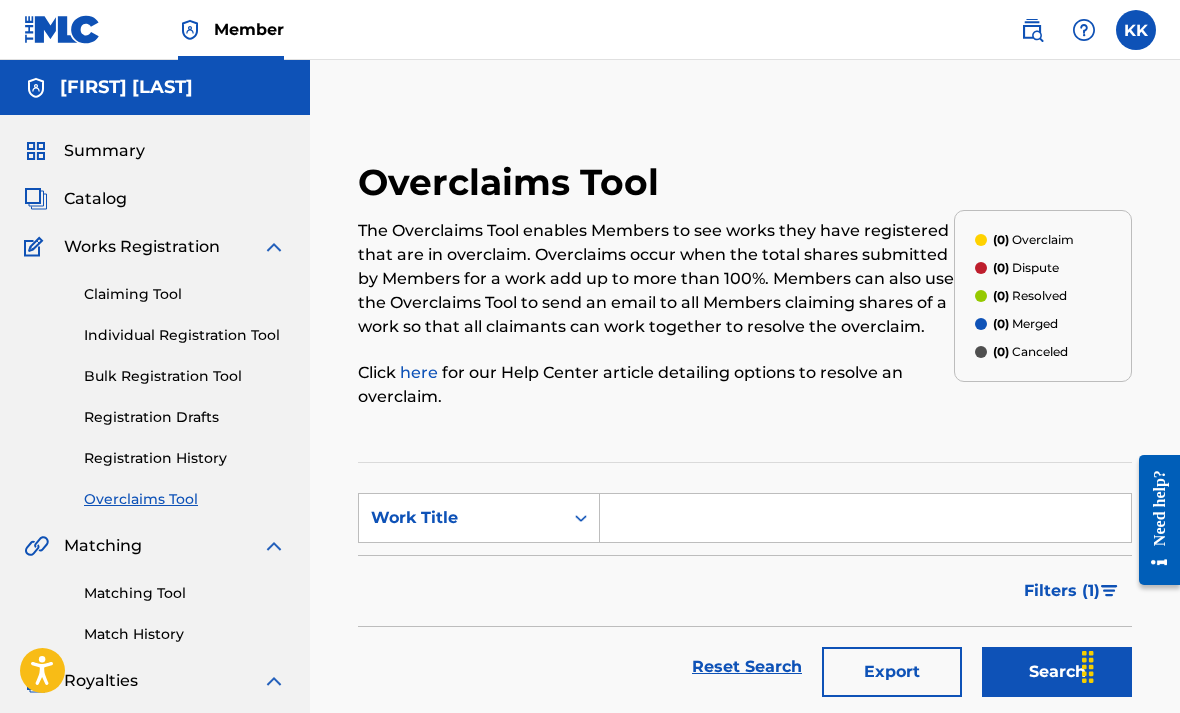 click on "Summary" at bounding box center [104, 151] 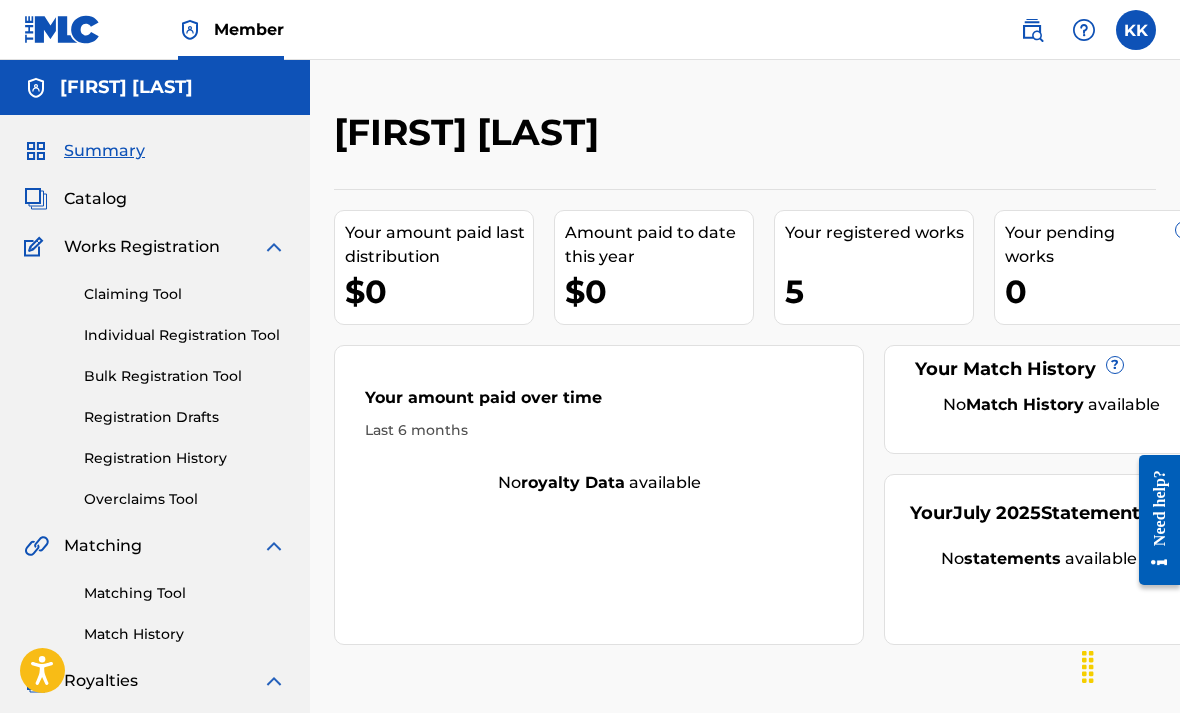 scroll, scrollTop: 0, scrollLeft: 14, axis: horizontal 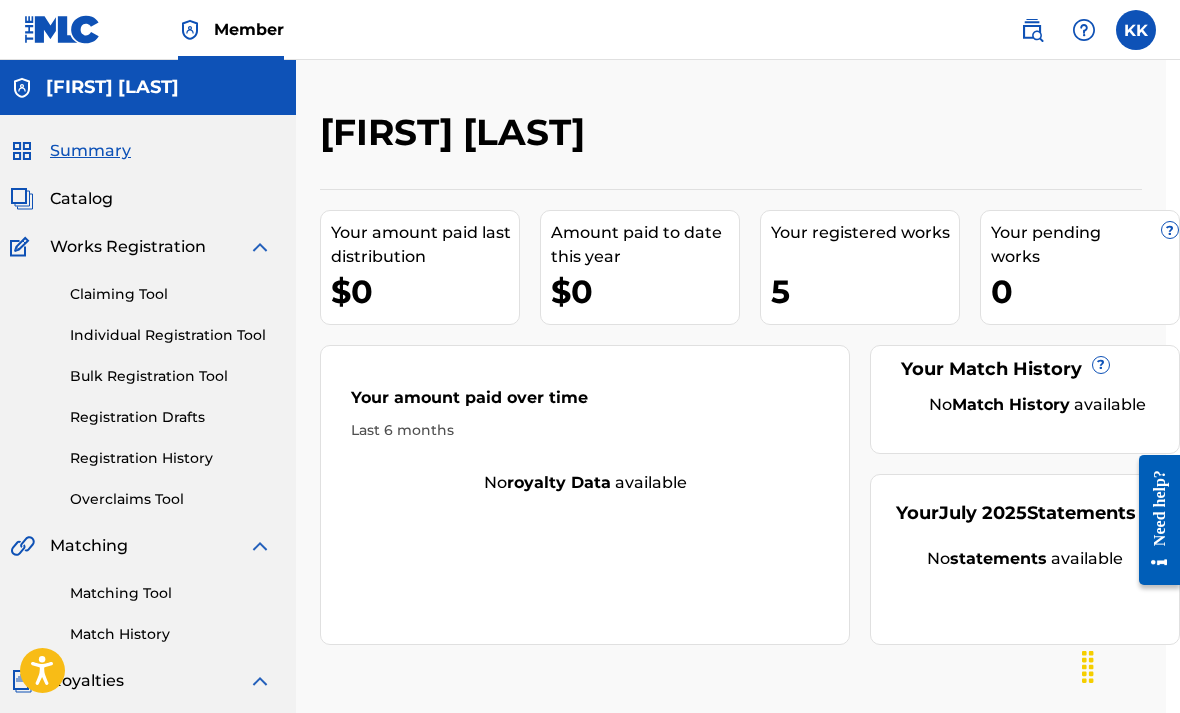 click on "Individual Registration Tool" at bounding box center [171, 335] 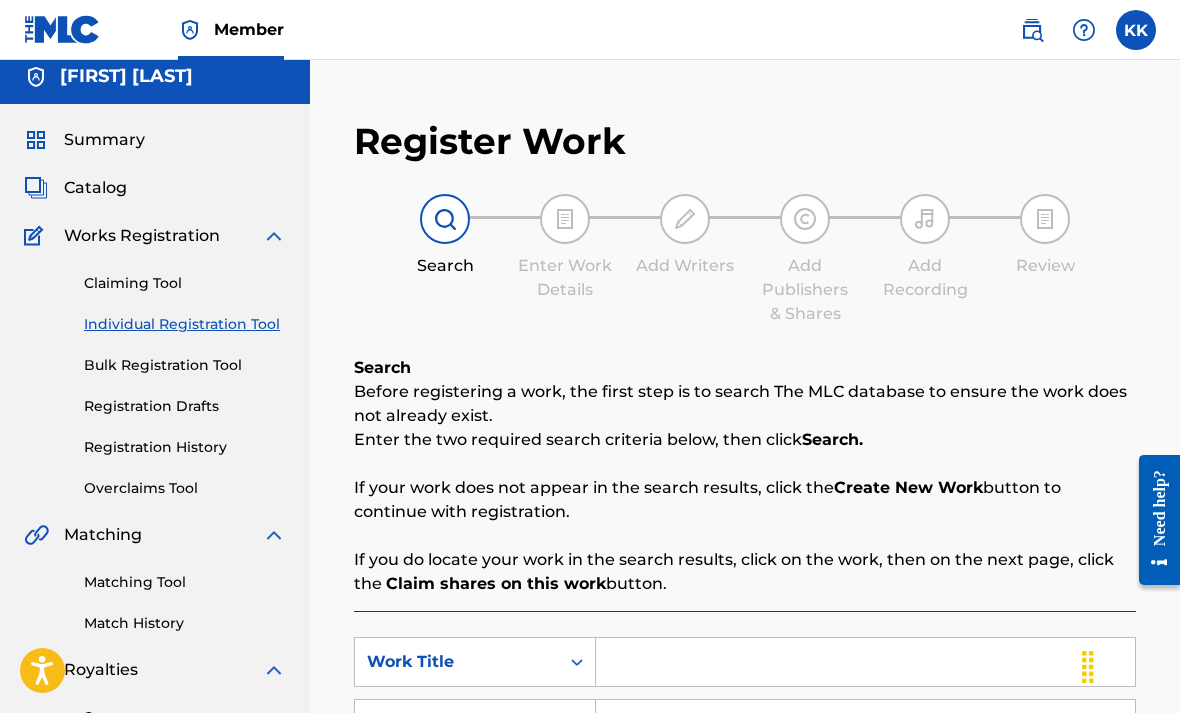 scroll, scrollTop: 10, scrollLeft: 0, axis: vertical 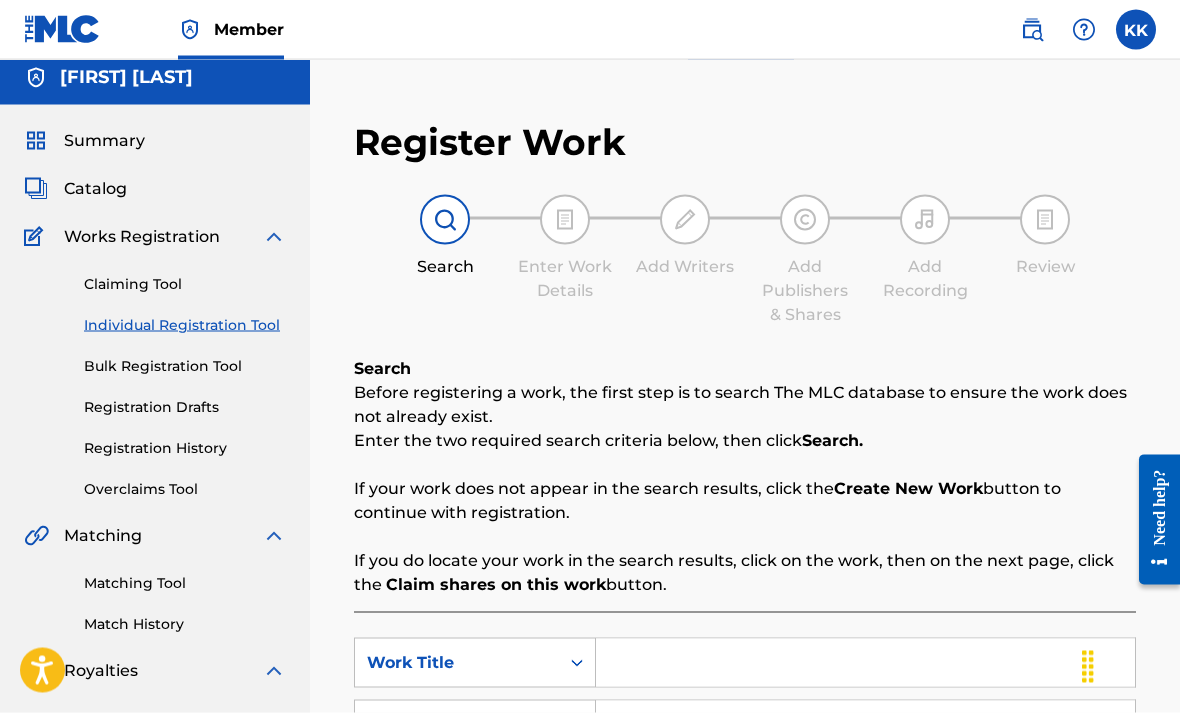 click on "Claiming Tool" at bounding box center (185, 284) 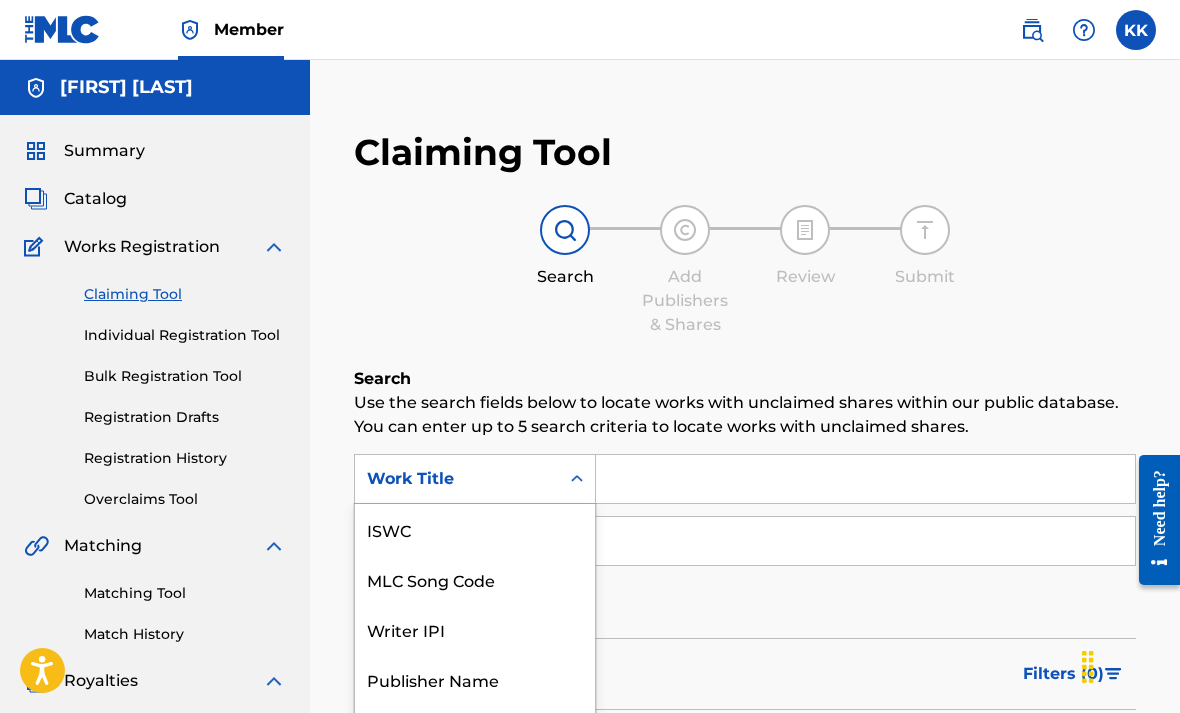 scroll, scrollTop: 84, scrollLeft: 0, axis: vertical 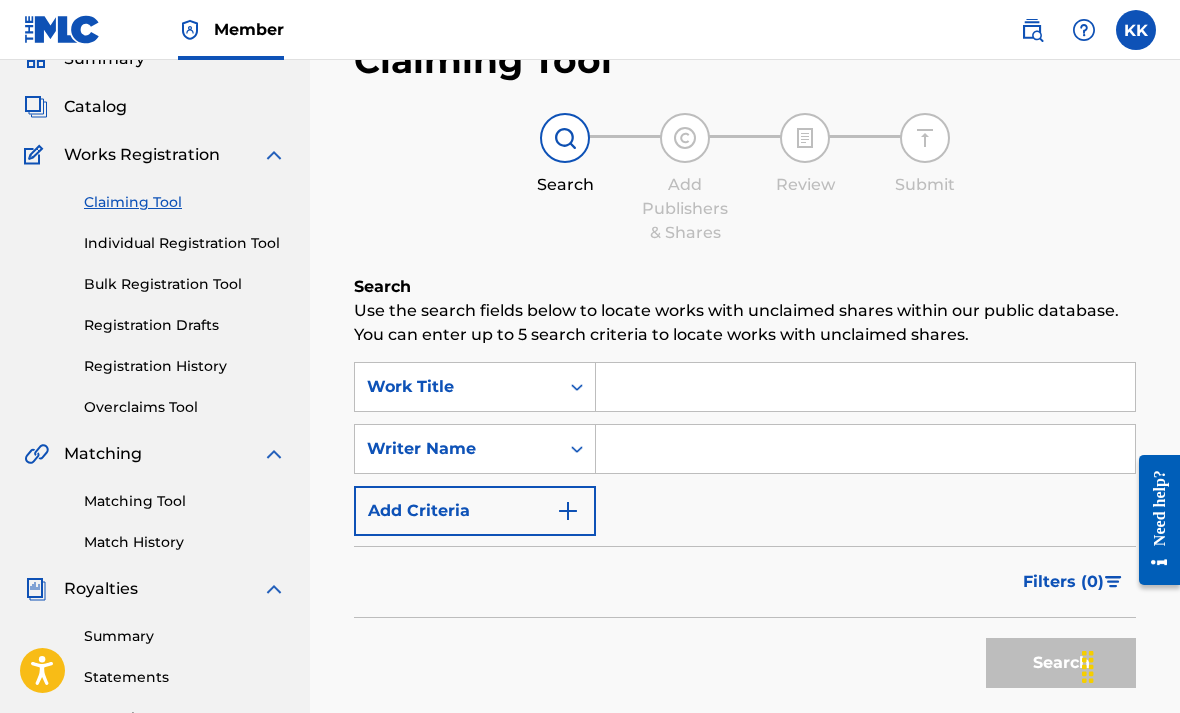 click on "Use the search fields below to locate works with unclaimed shares within our public database. You can enter up
to 5 search criteria to locate works with unclaimed shares." at bounding box center [745, 323] 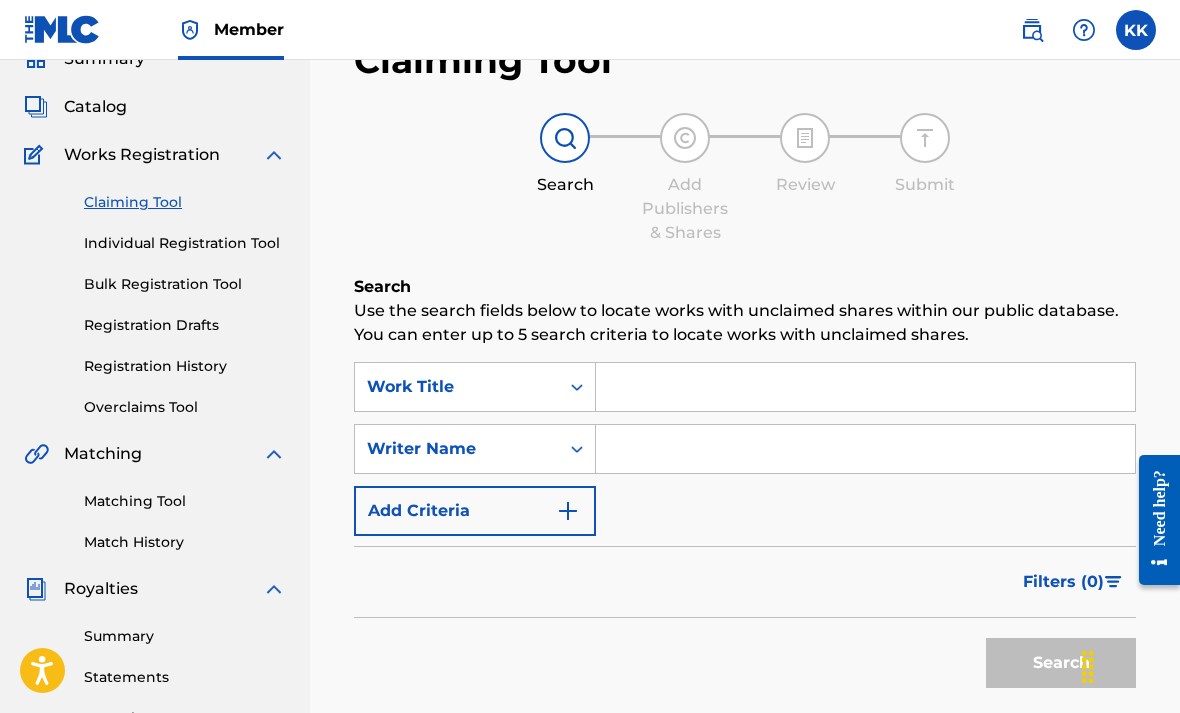 click at bounding box center [865, 449] 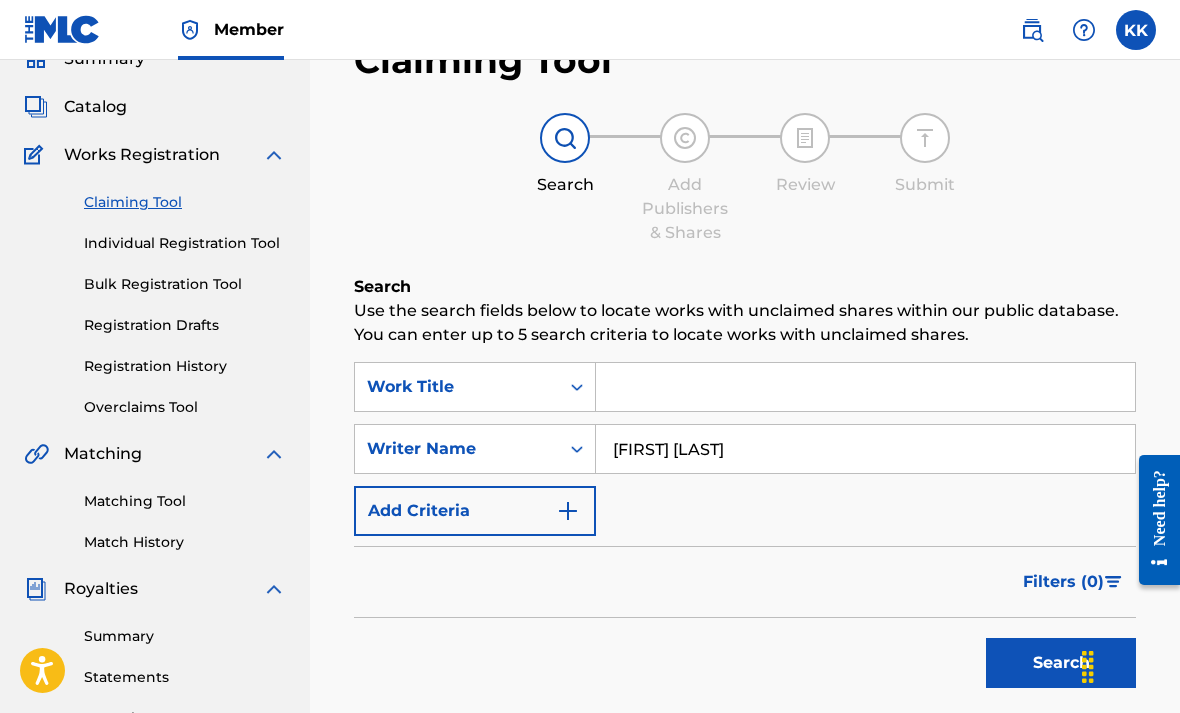 click on "Search" at bounding box center (1061, 663) 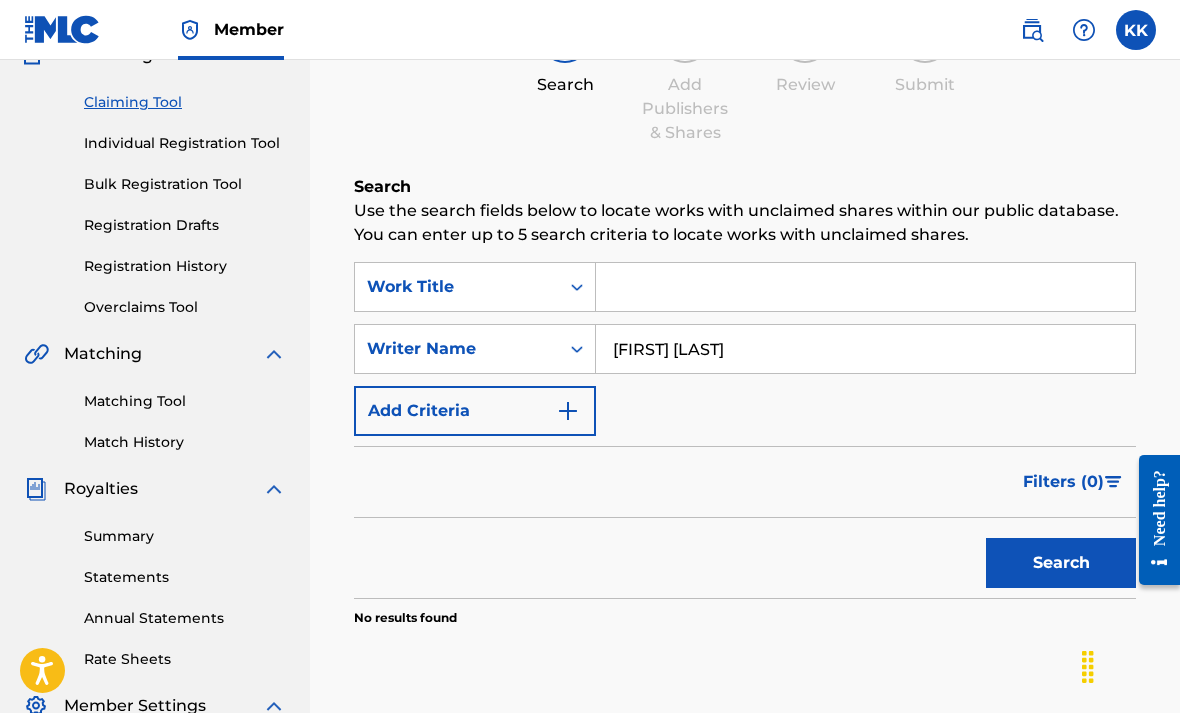 scroll, scrollTop: 208, scrollLeft: 0, axis: vertical 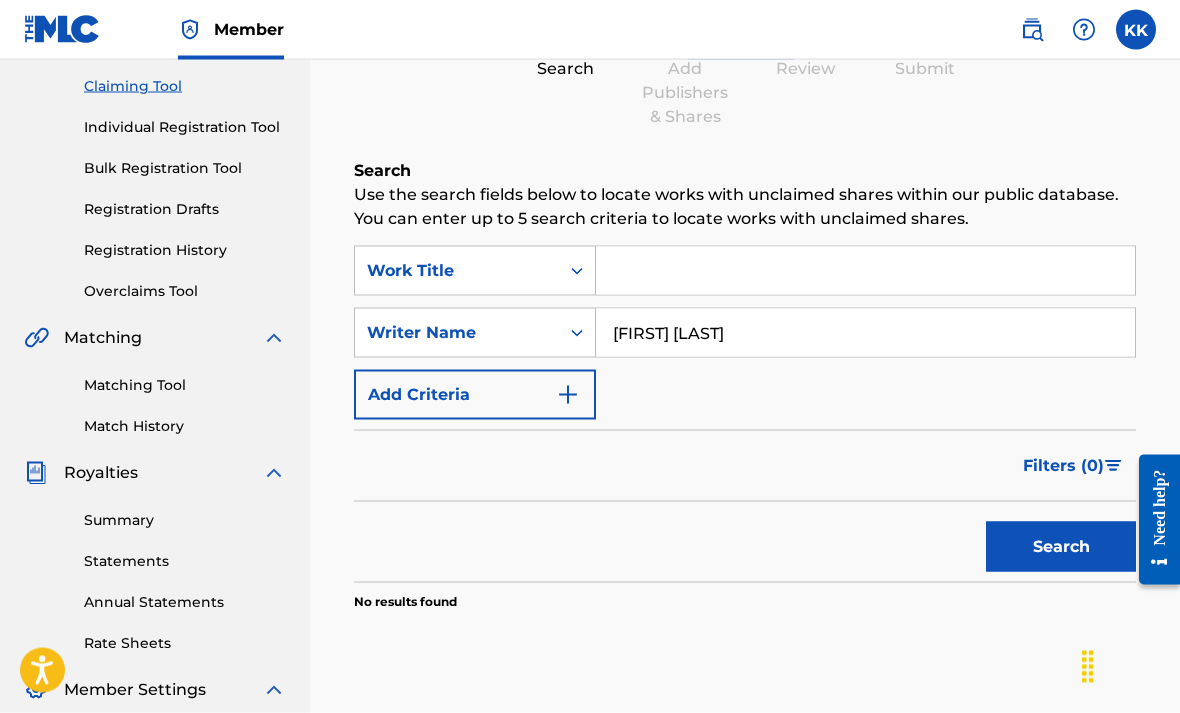 click on "[FIRST] [LAST]" at bounding box center (865, 333) 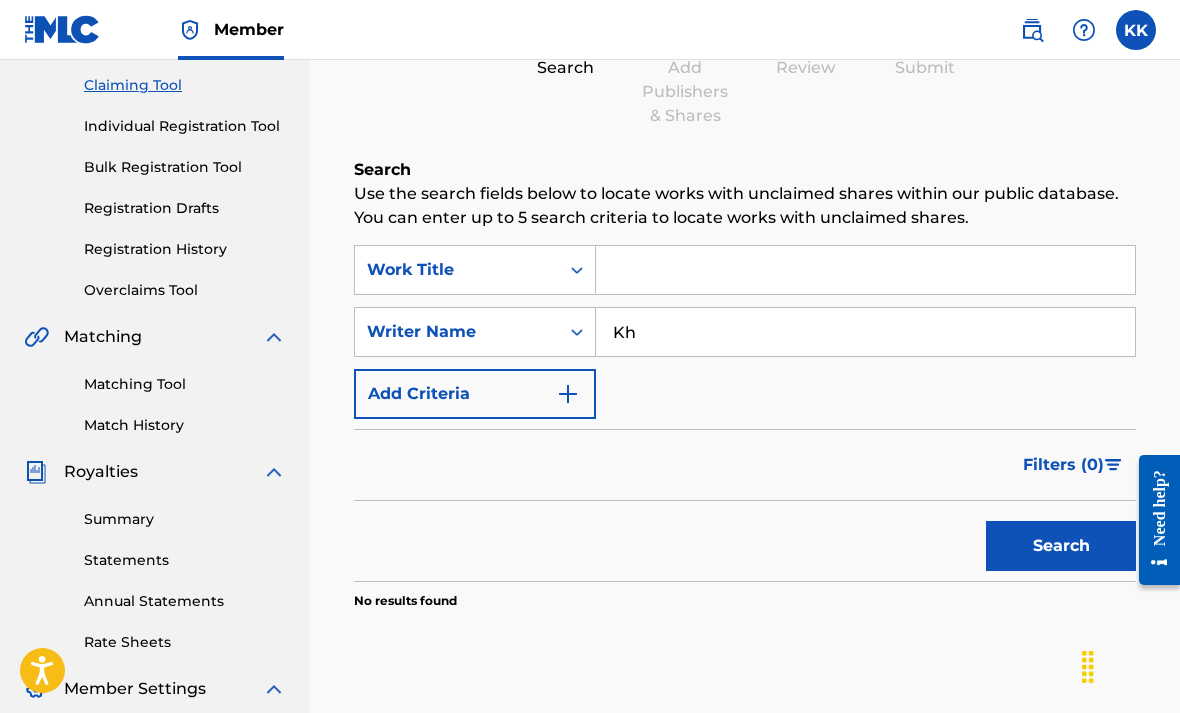 type on "K" 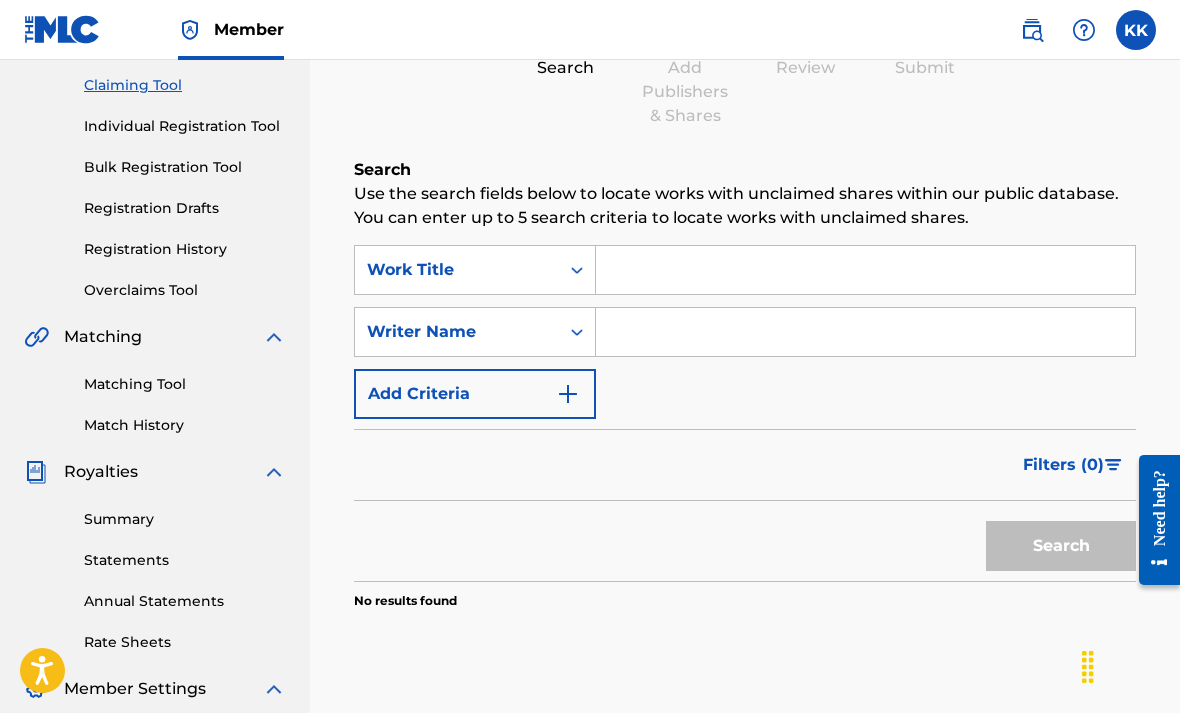 type 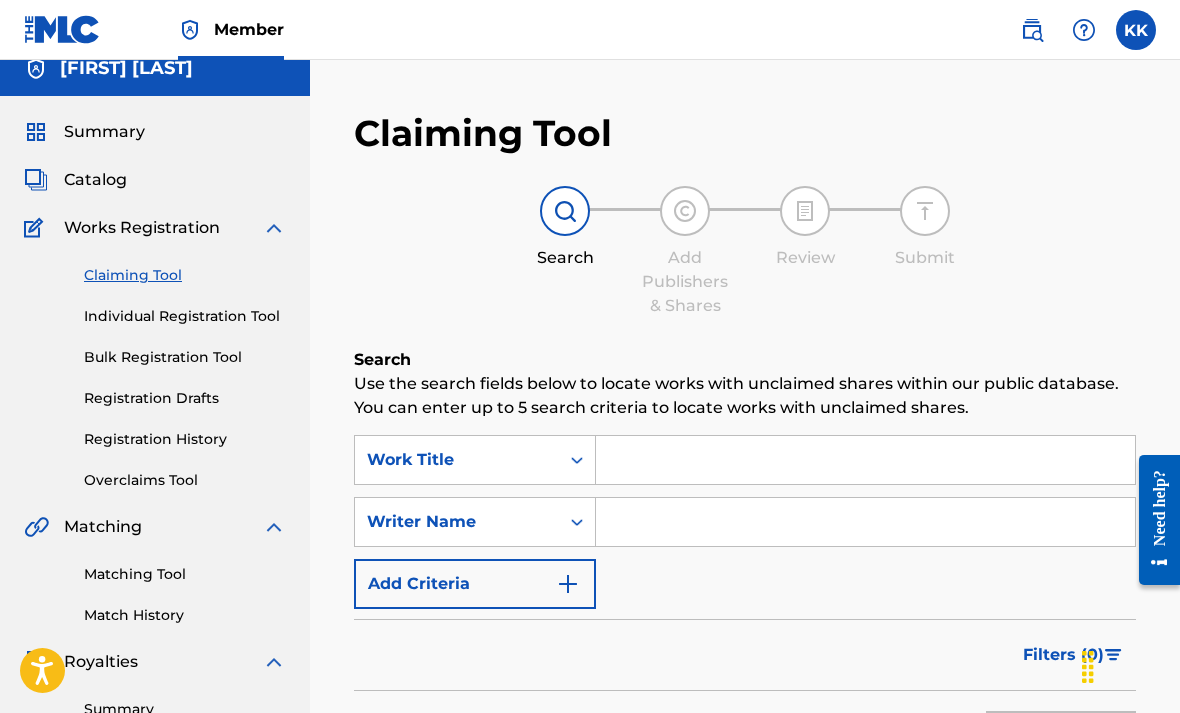 scroll, scrollTop: 20, scrollLeft: 0, axis: vertical 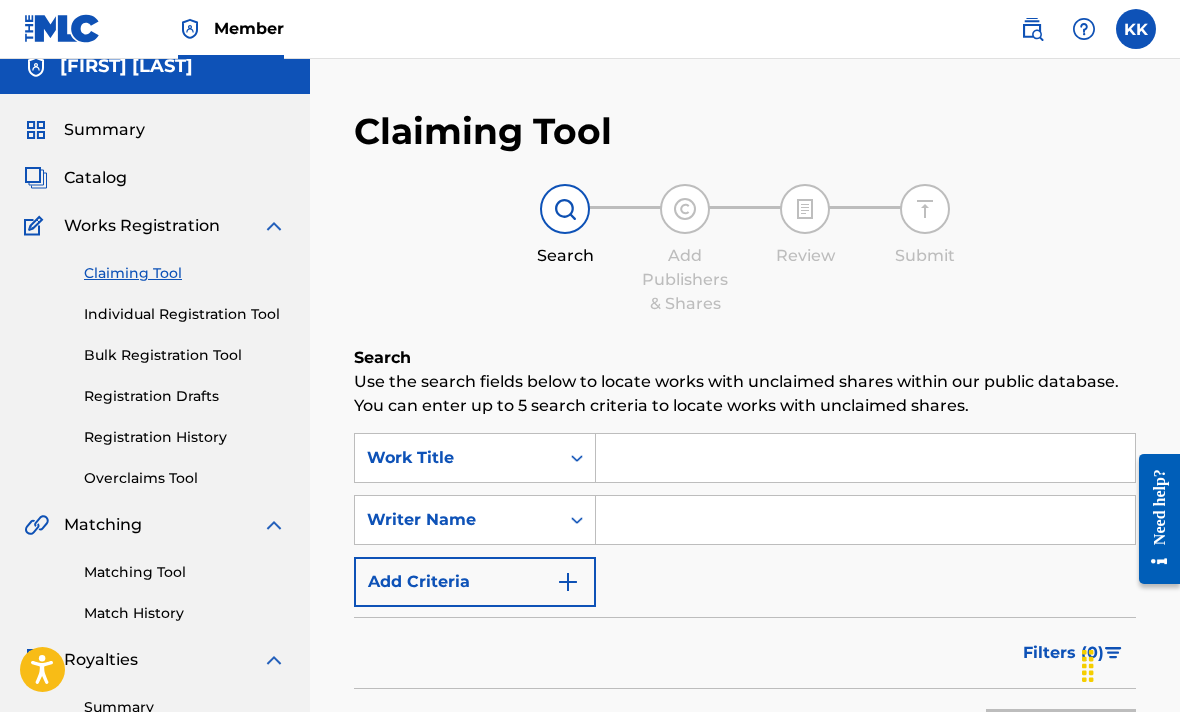 click on "Catalog" at bounding box center [95, 179] 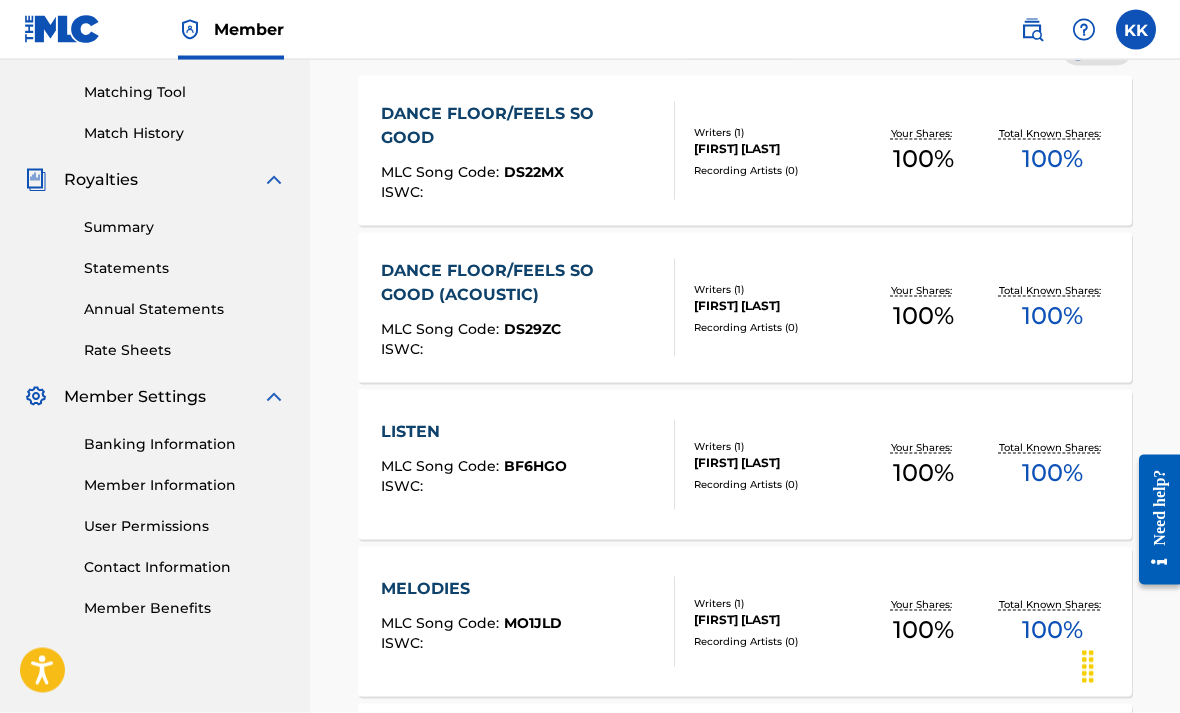 scroll, scrollTop: 502, scrollLeft: 0, axis: vertical 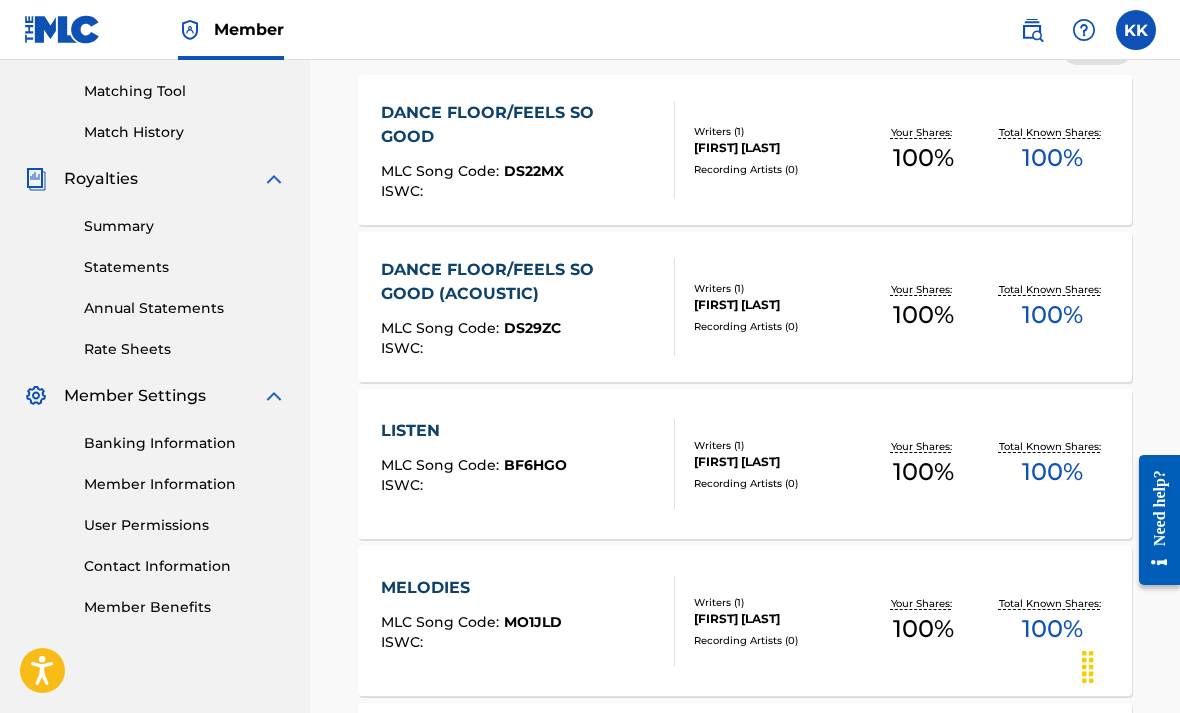 click on "BF6HGO" at bounding box center [535, 465] 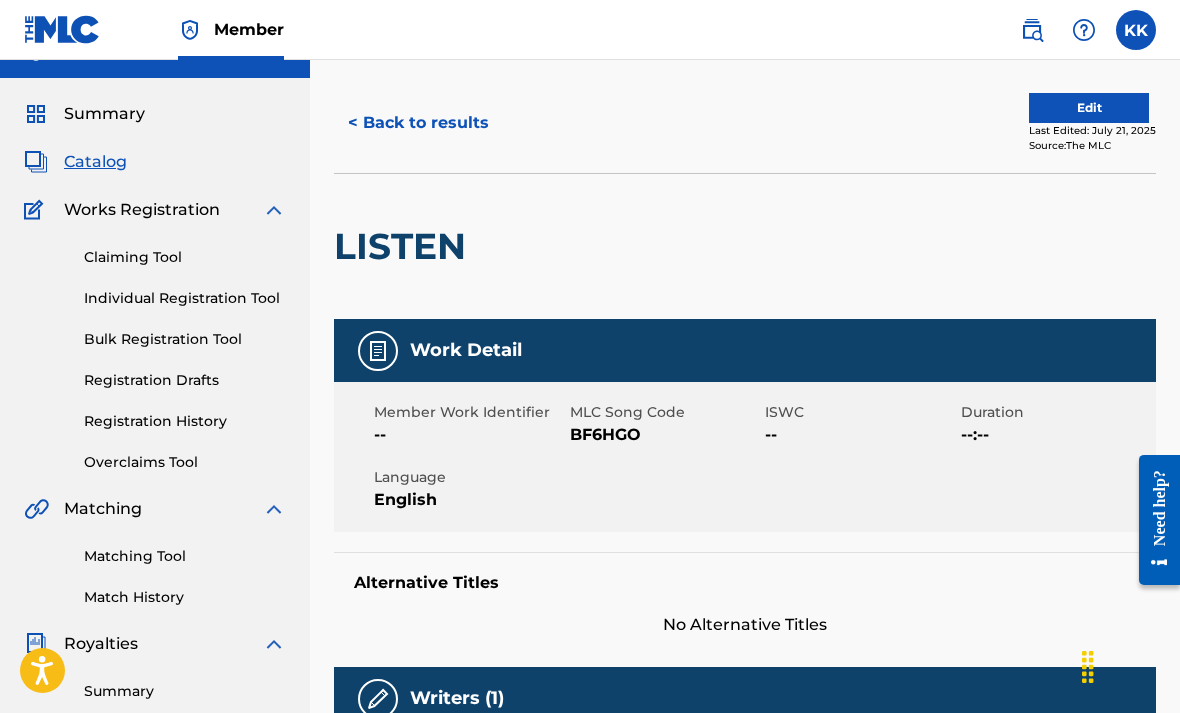 scroll, scrollTop: 35, scrollLeft: 0, axis: vertical 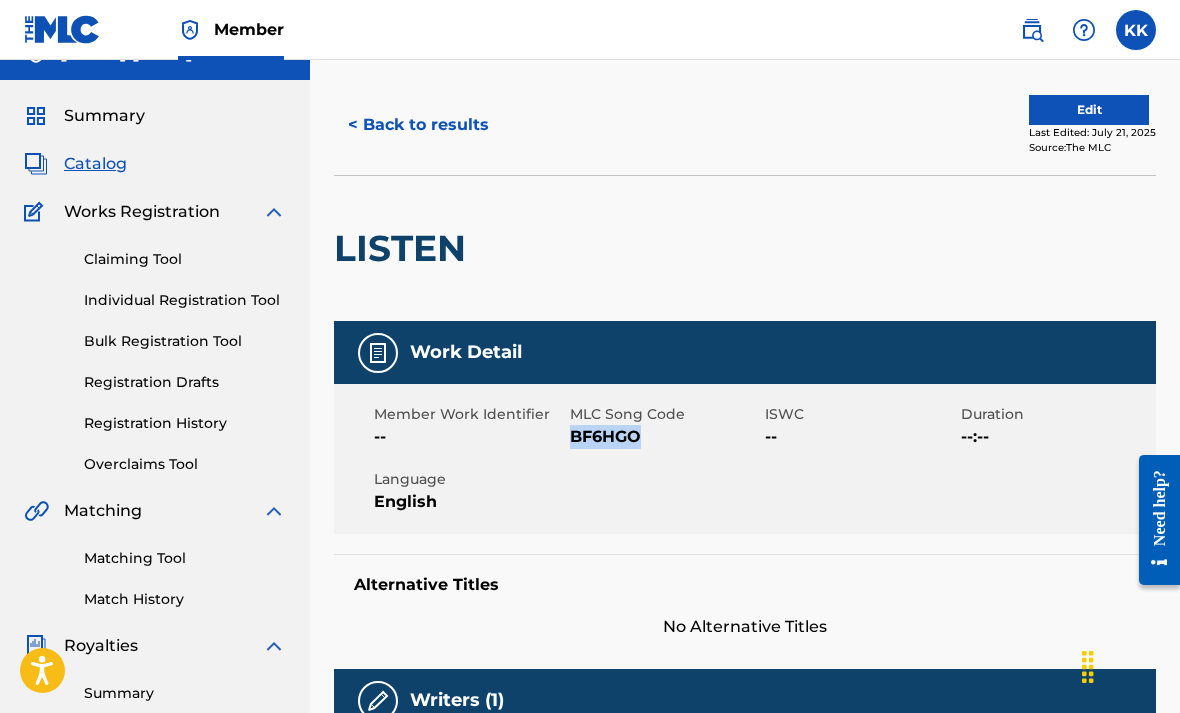 click on "Claiming Tool" at bounding box center [185, 259] 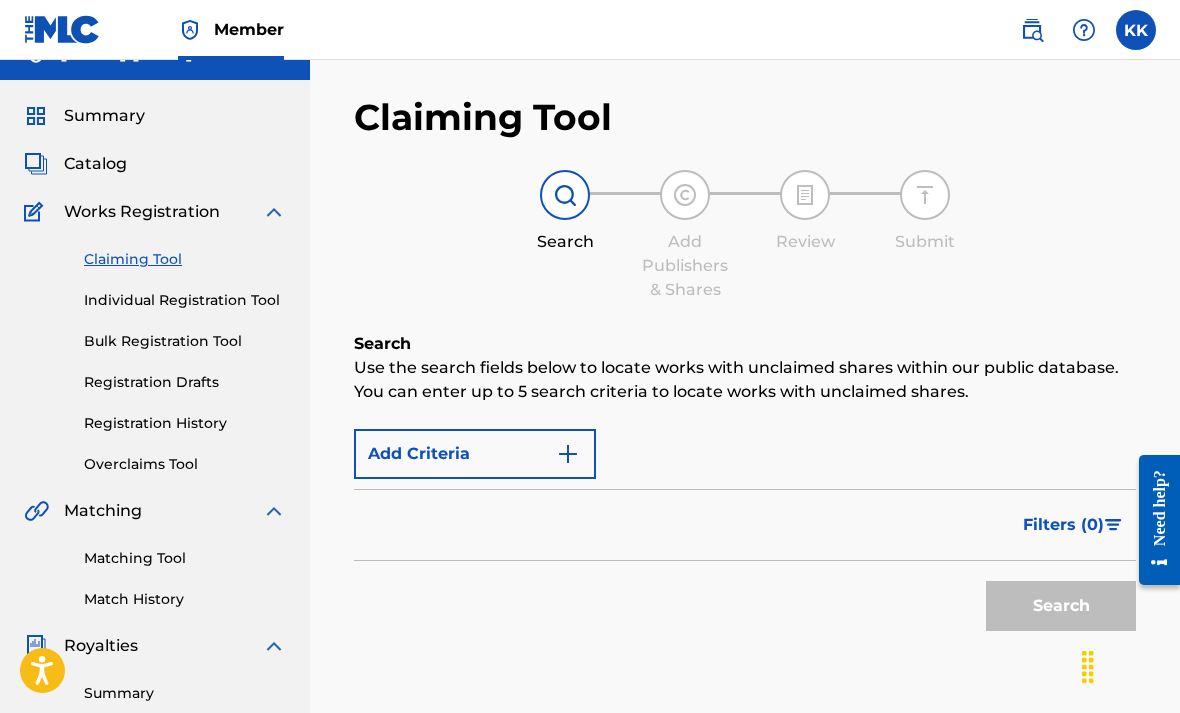 scroll, scrollTop: 0, scrollLeft: 0, axis: both 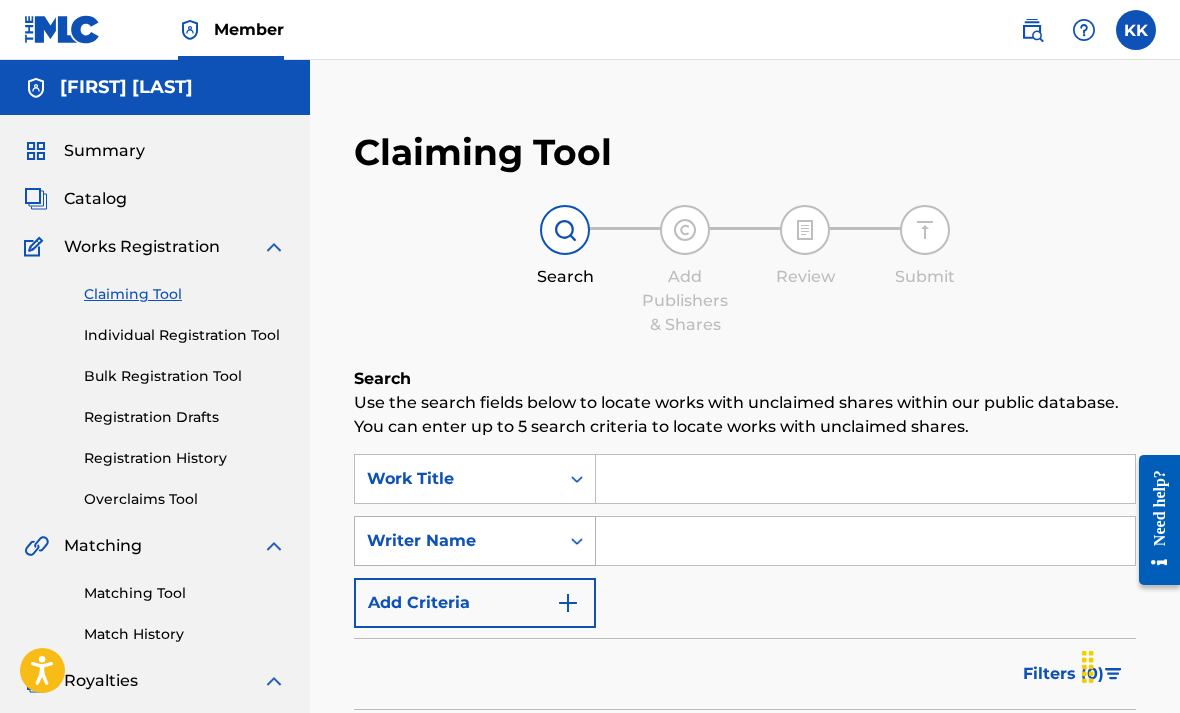 click at bounding box center [577, 541] 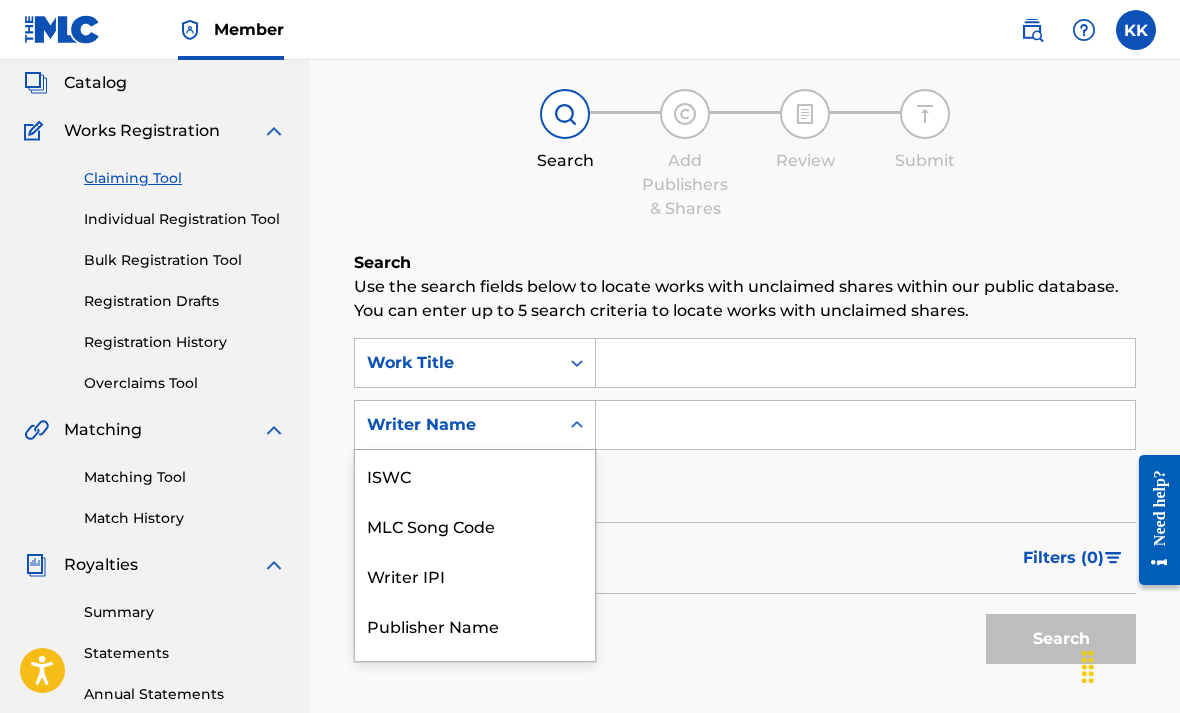 scroll, scrollTop: 154, scrollLeft: 0, axis: vertical 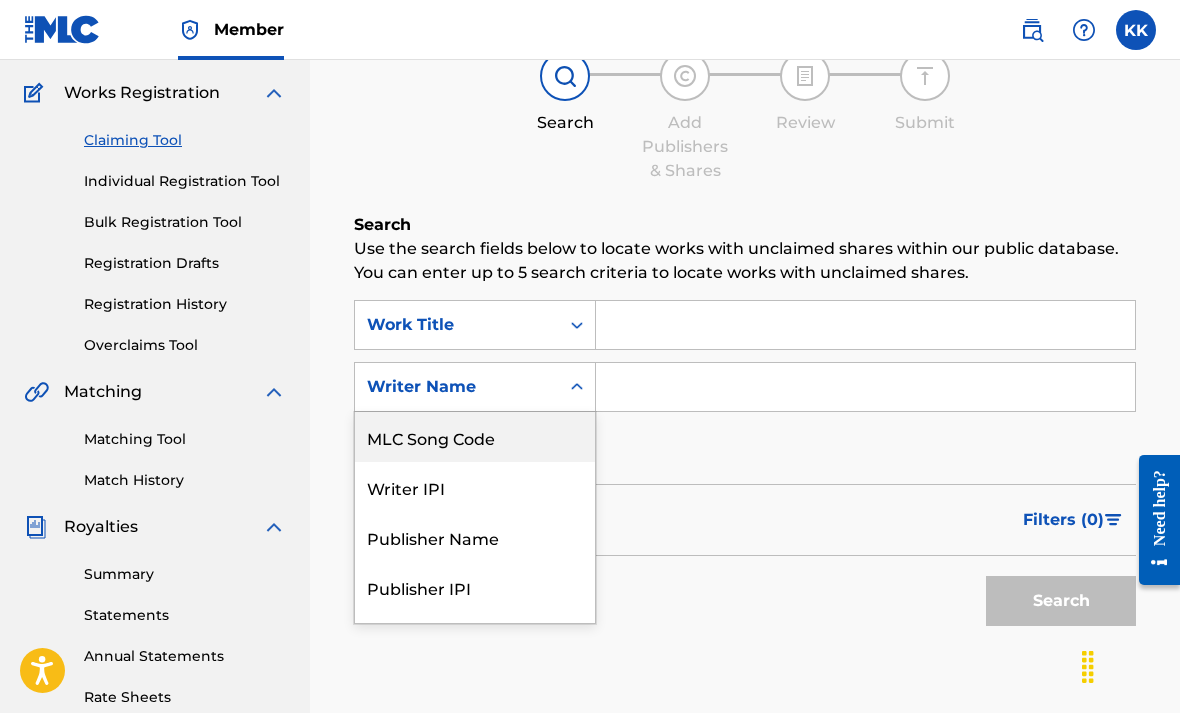click on "MLC Song Code" at bounding box center [475, 437] 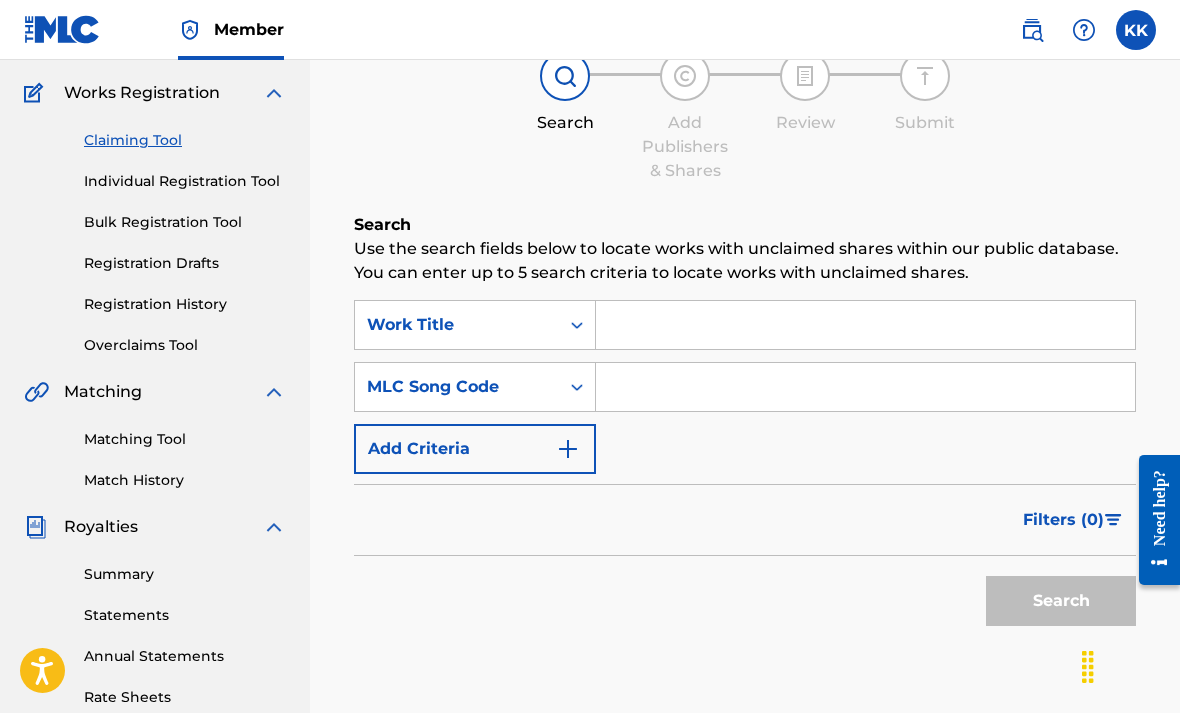 click at bounding box center (865, 387) 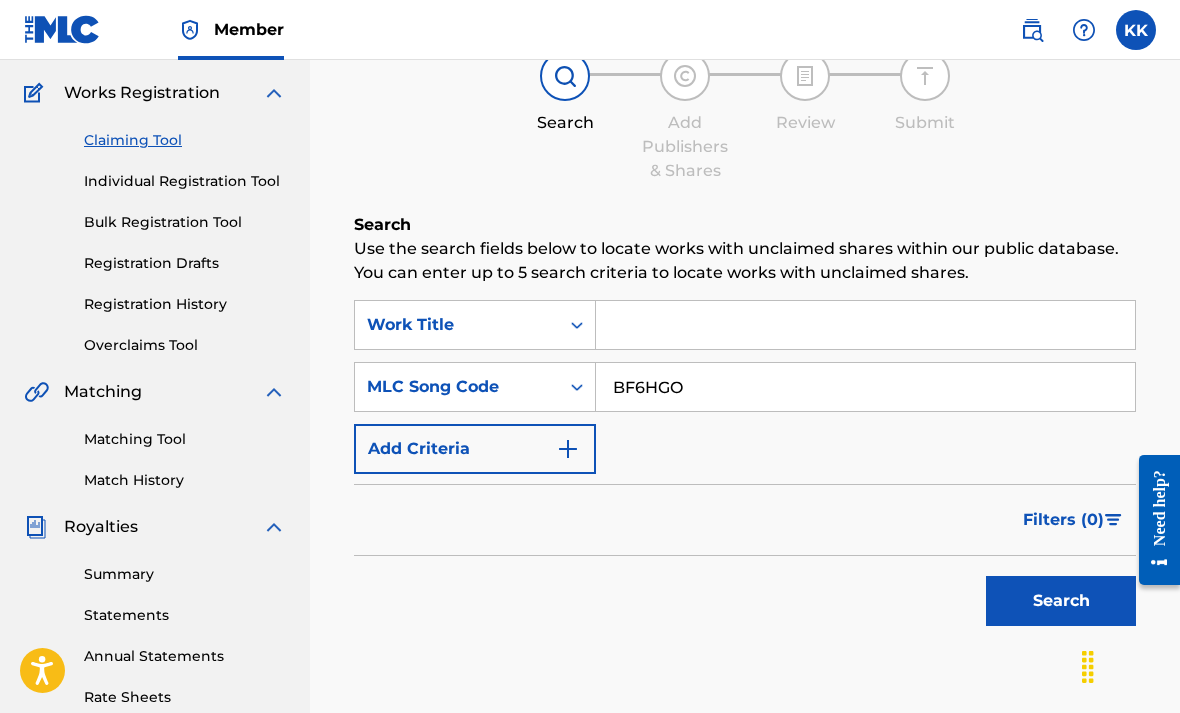 type on "BF6HGO" 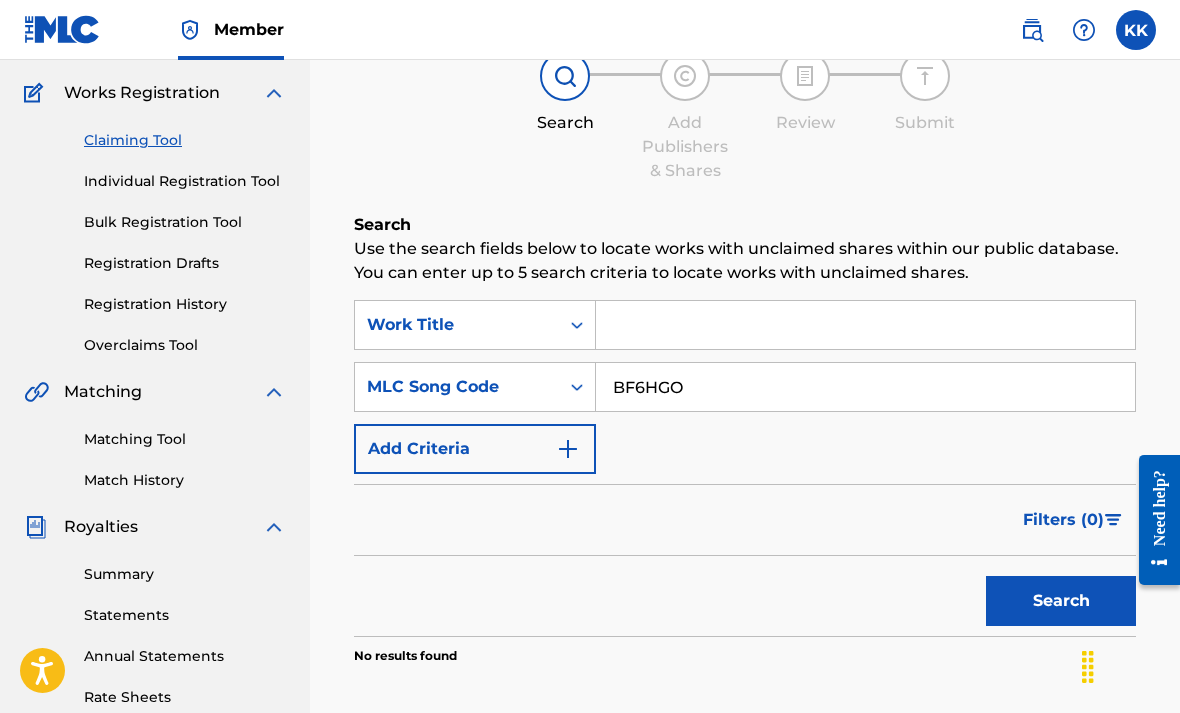 click on "Filters ( 0 )" at bounding box center [745, 520] 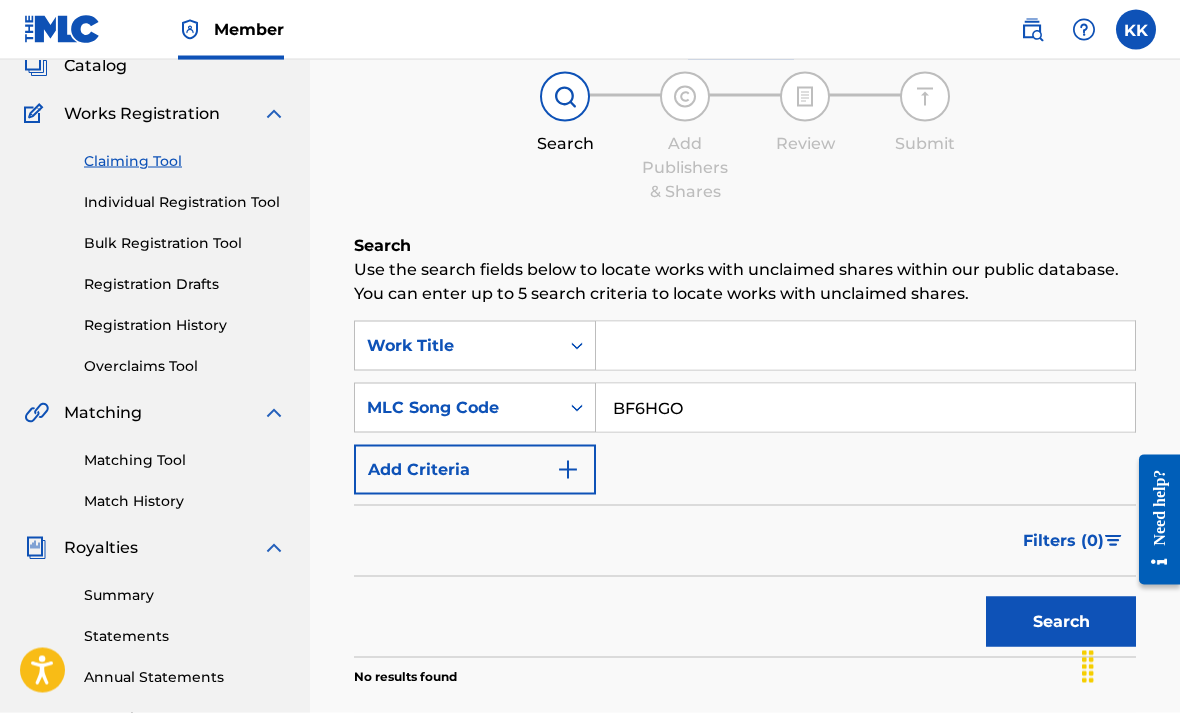 scroll, scrollTop: 135, scrollLeft: 0, axis: vertical 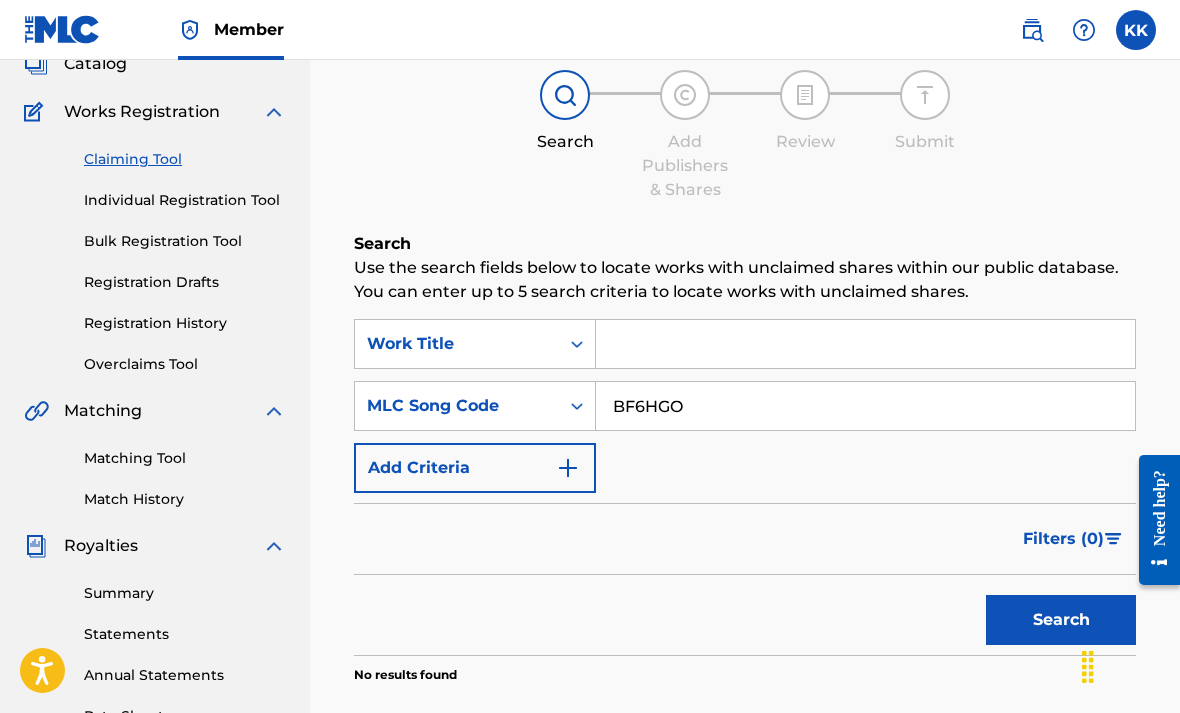click at bounding box center [865, 344] 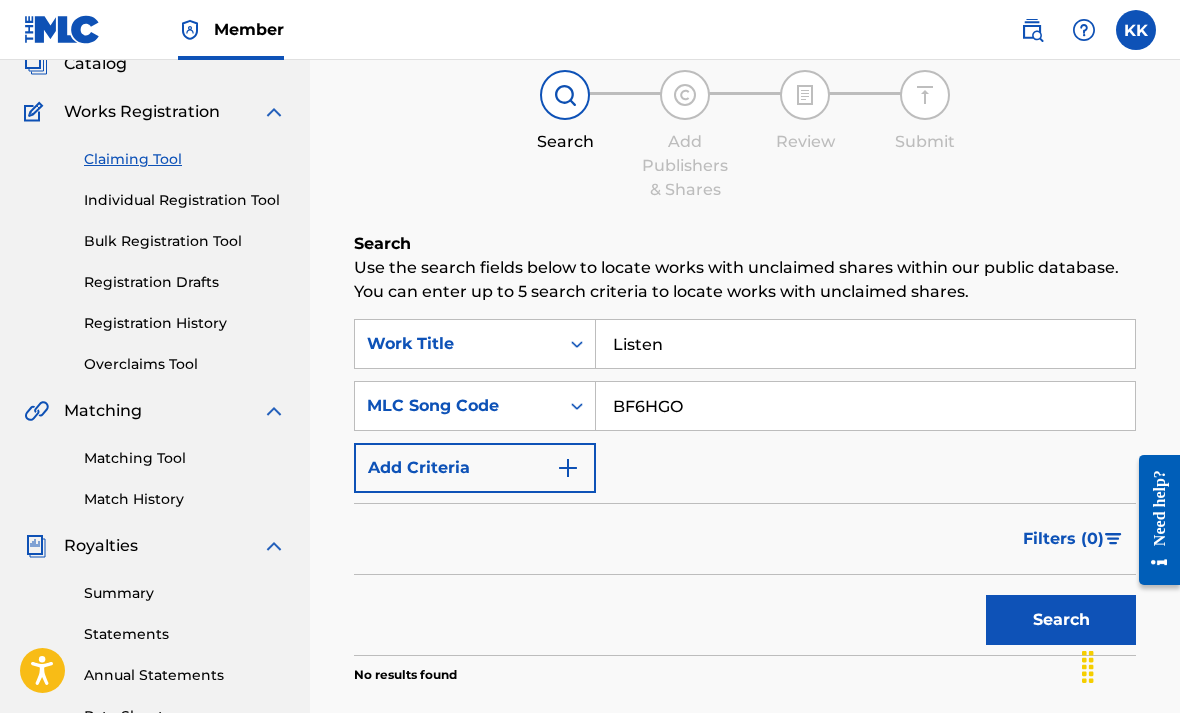 type on "Listen" 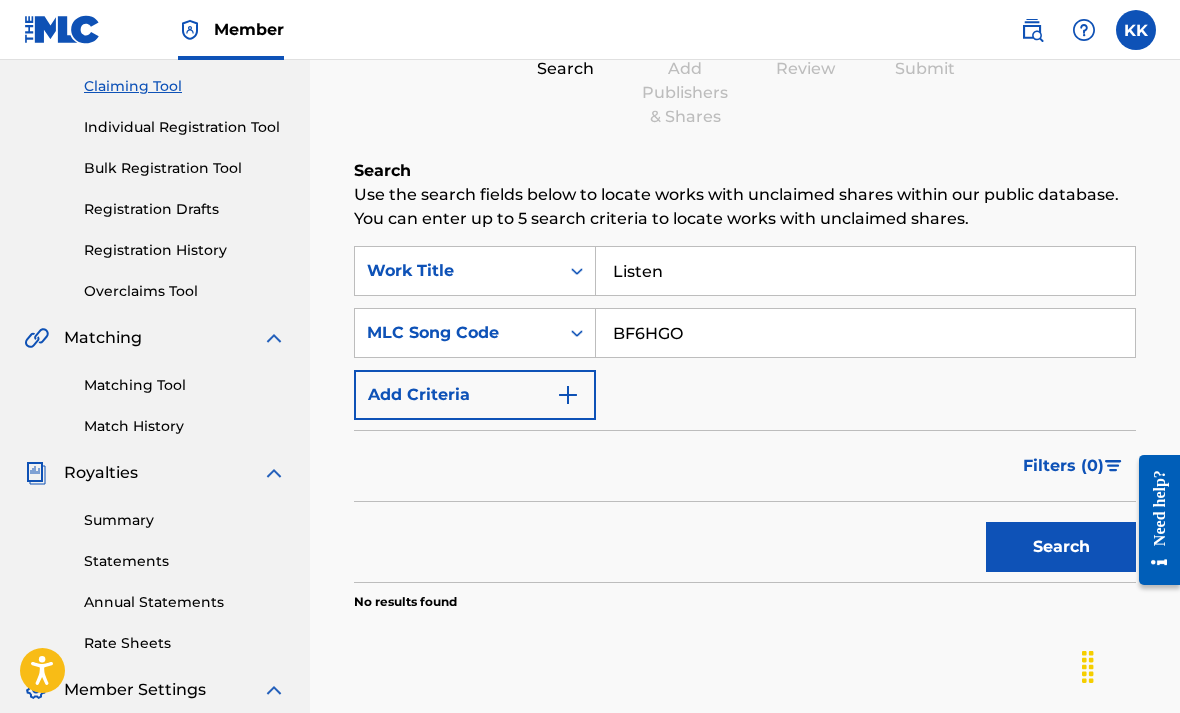 scroll, scrollTop: 210, scrollLeft: 0, axis: vertical 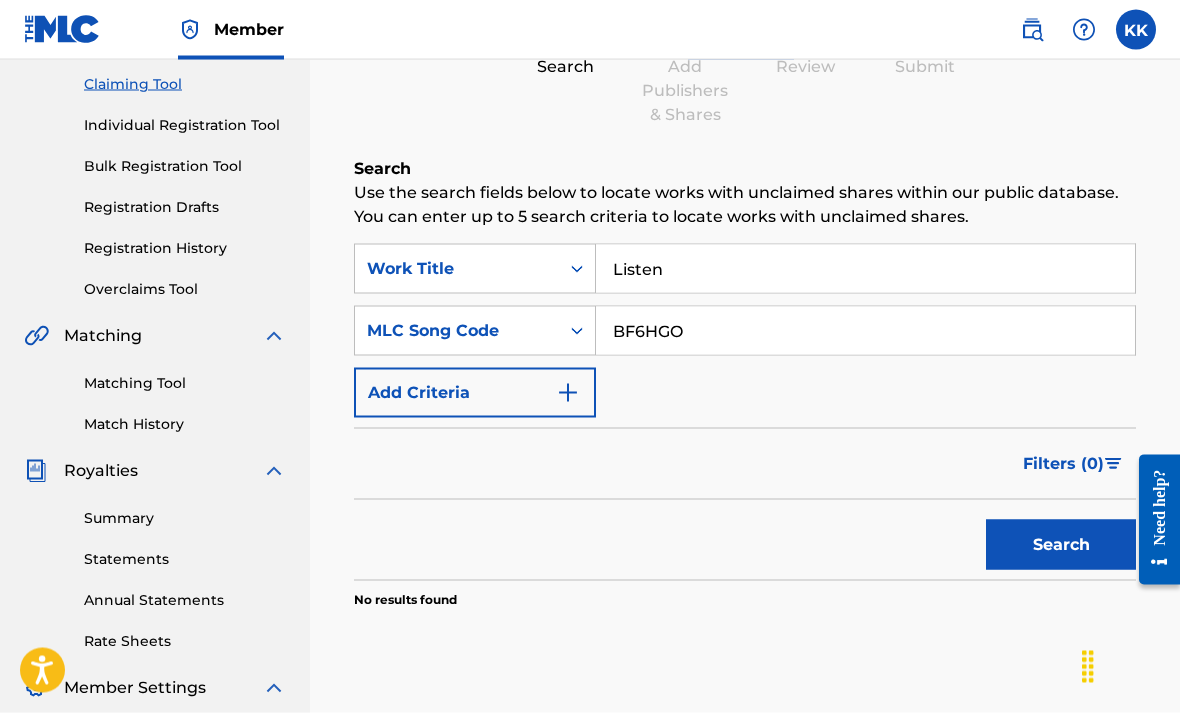 click on "Summary" at bounding box center (185, 518) 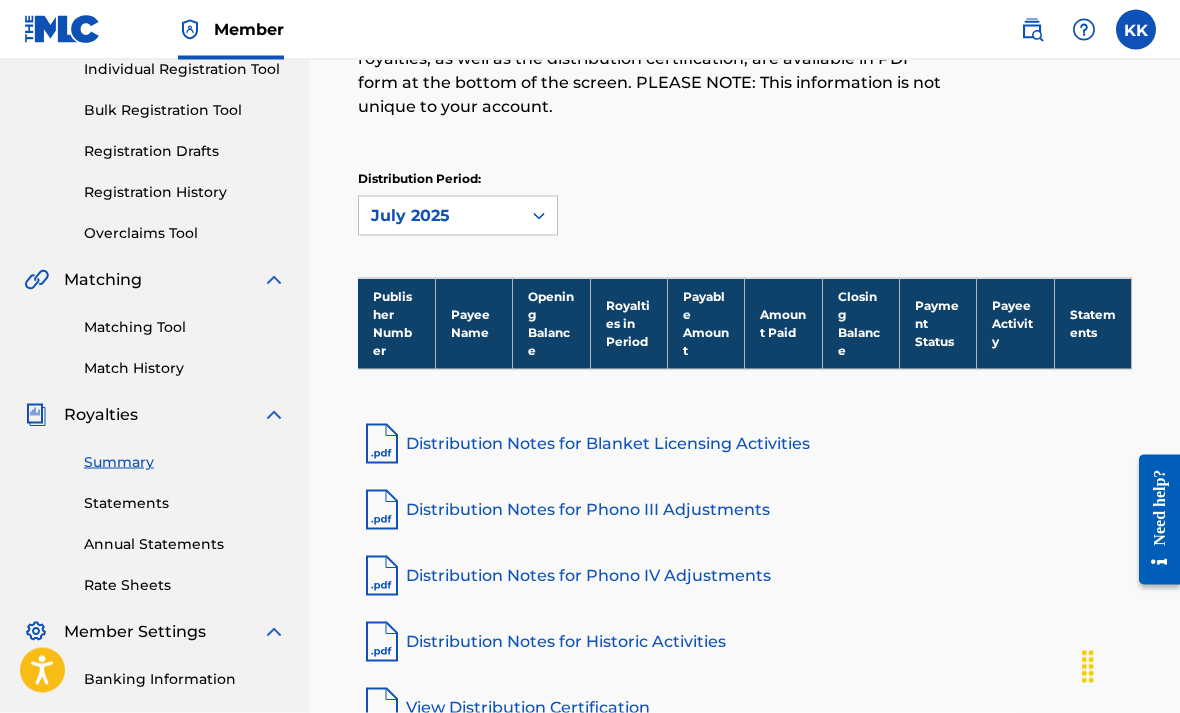 scroll, scrollTop: 267, scrollLeft: 0, axis: vertical 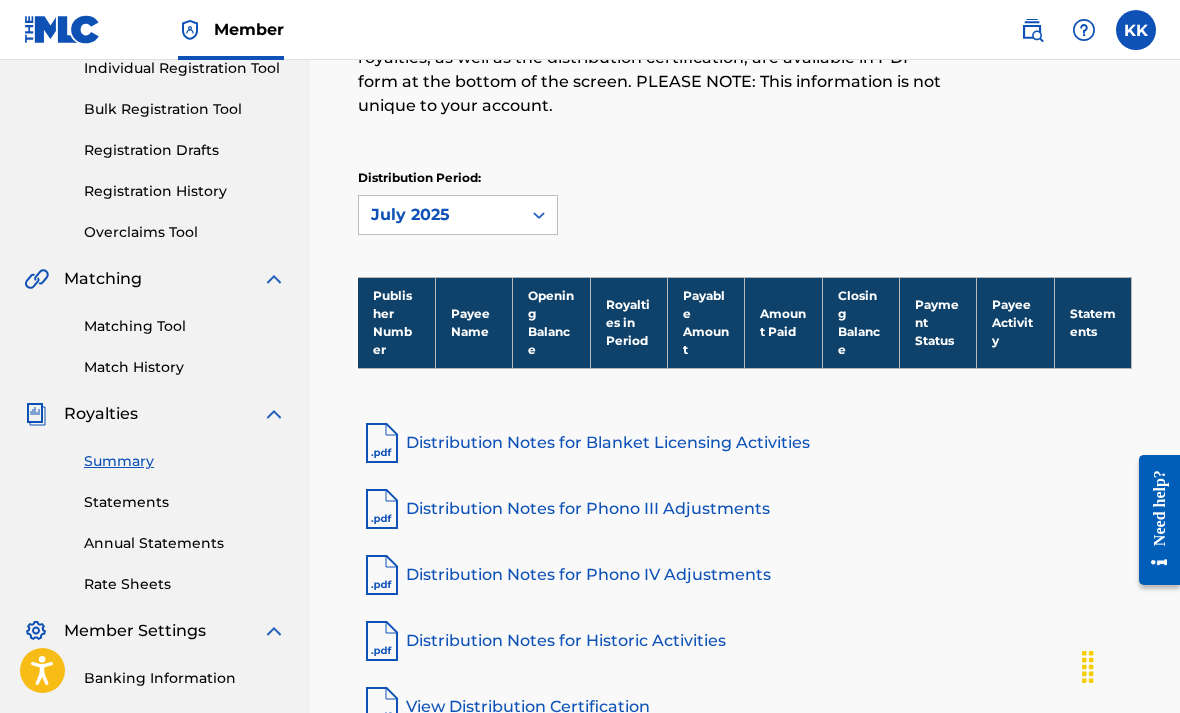 click on "Statements" at bounding box center (185, 502) 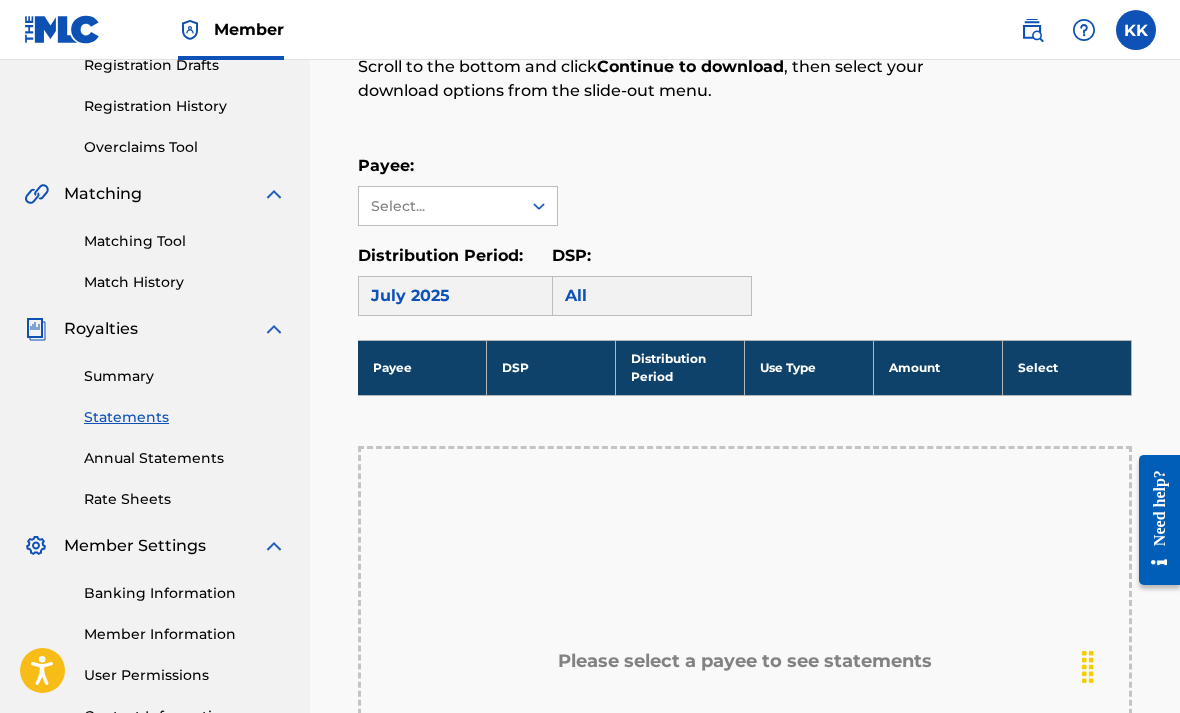scroll, scrollTop: 0, scrollLeft: 0, axis: both 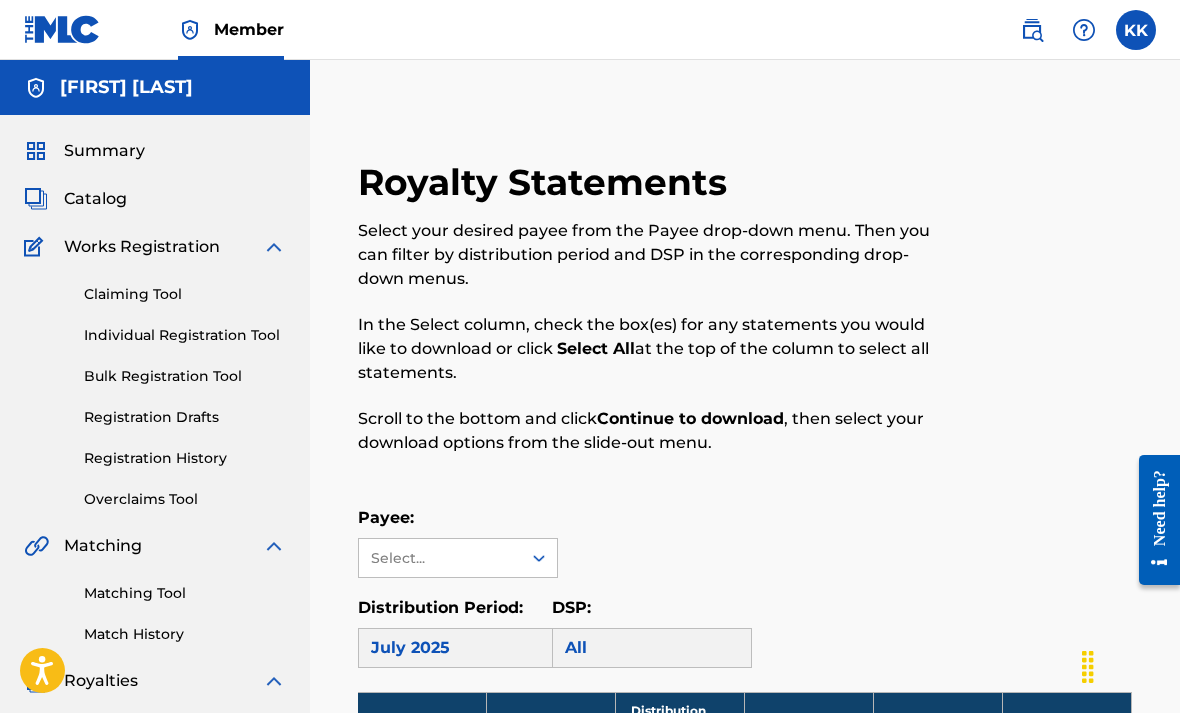 click on "Catalog" at bounding box center (95, 199) 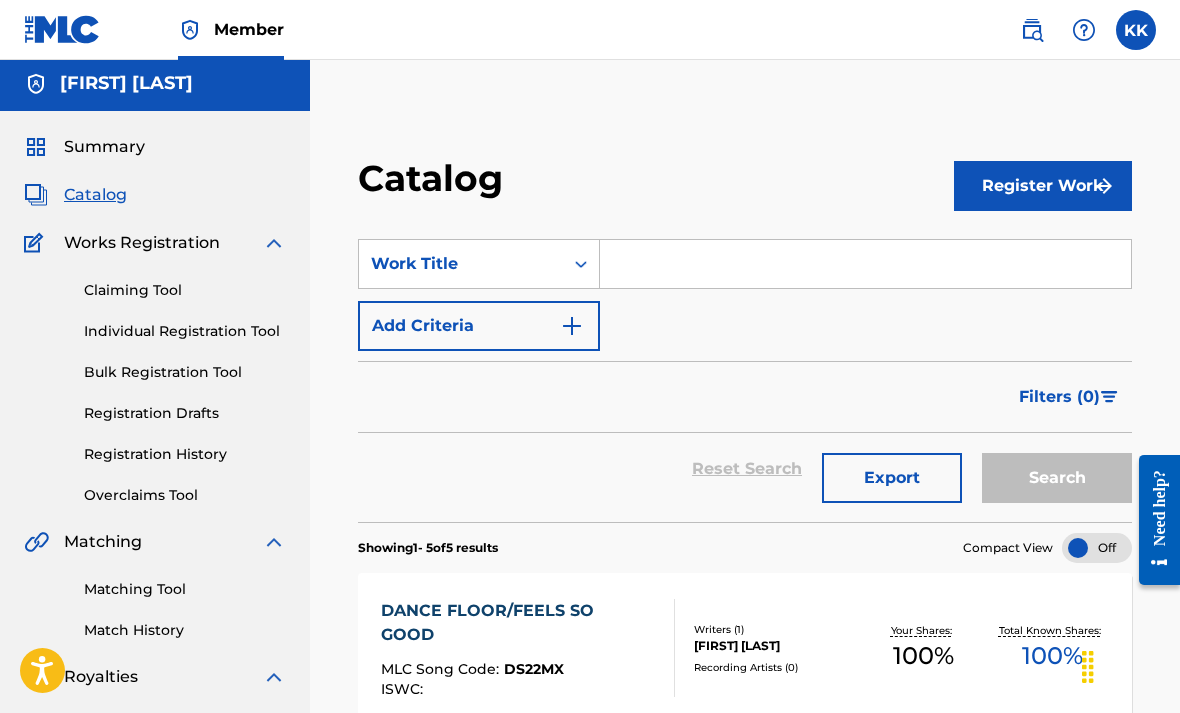 scroll, scrollTop: 0, scrollLeft: 0, axis: both 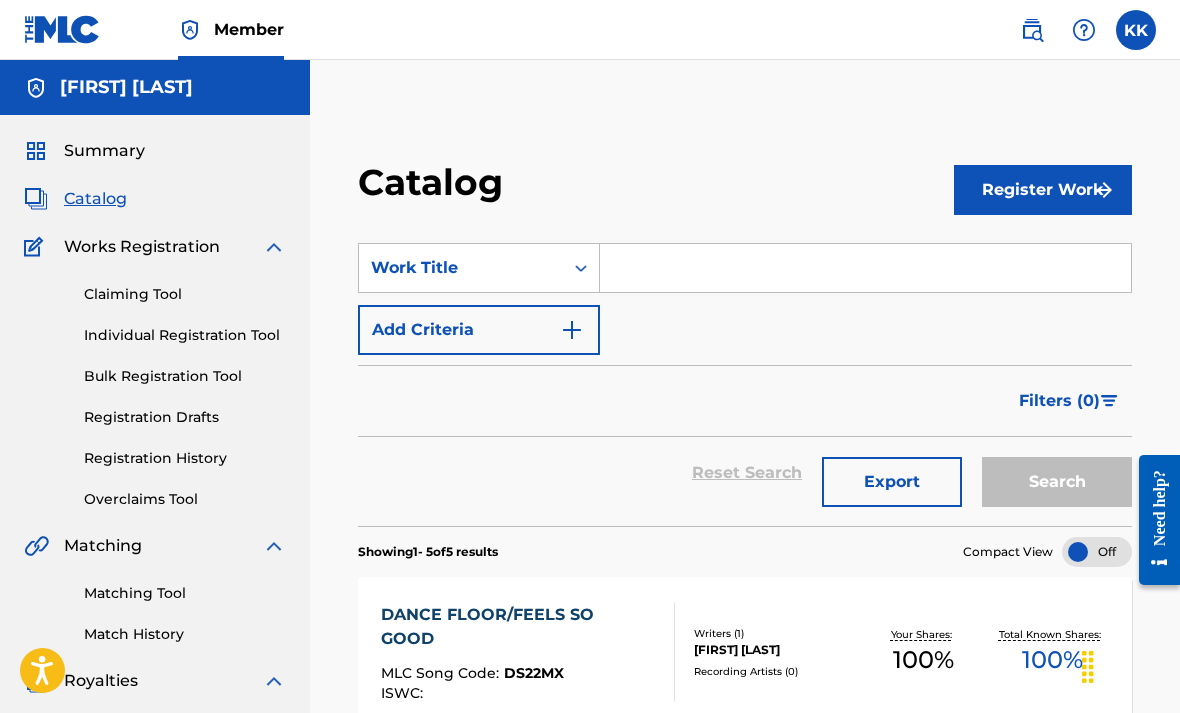 click on "Register Work" at bounding box center (1043, 190) 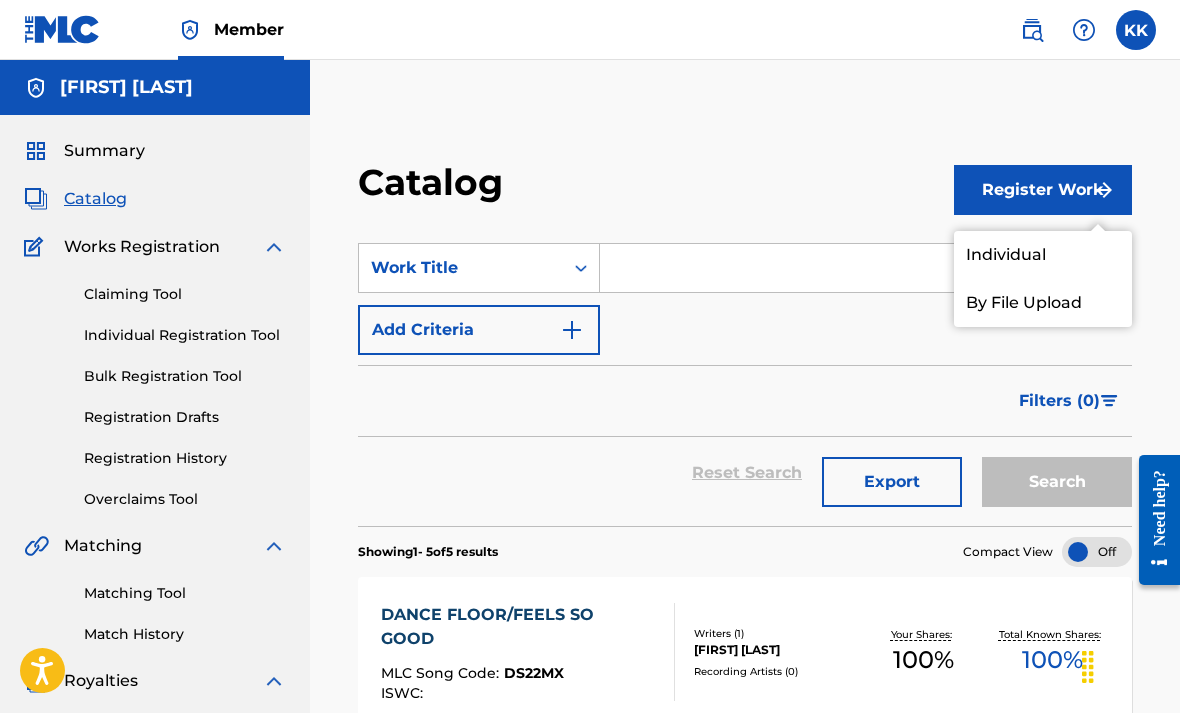 click on "Individual" at bounding box center (1043, 255) 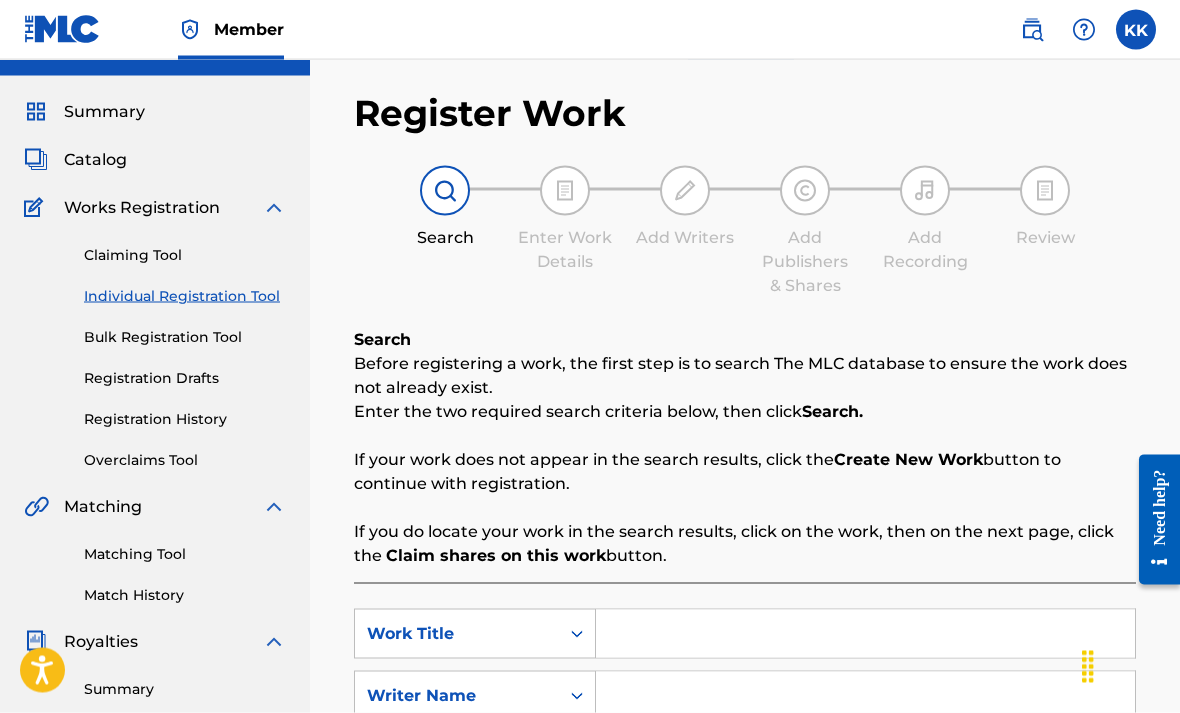 scroll, scrollTop: 0, scrollLeft: 0, axis: both 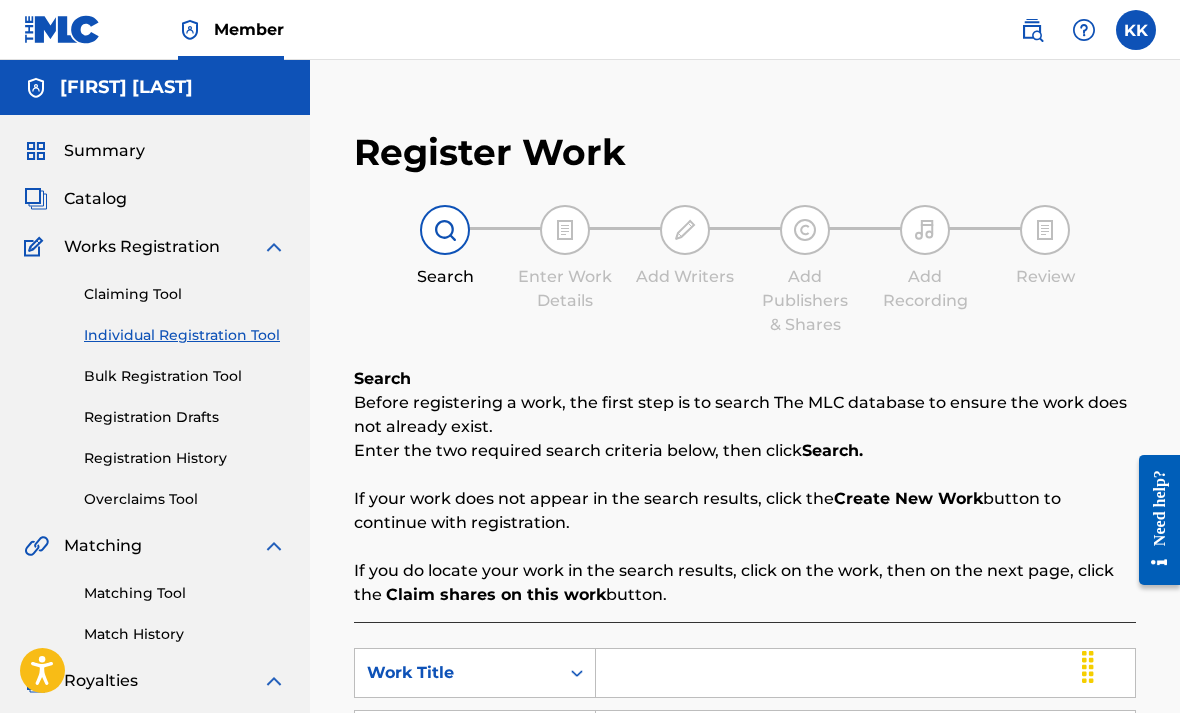 click on "Catalog" at bounding box center [95, 199] 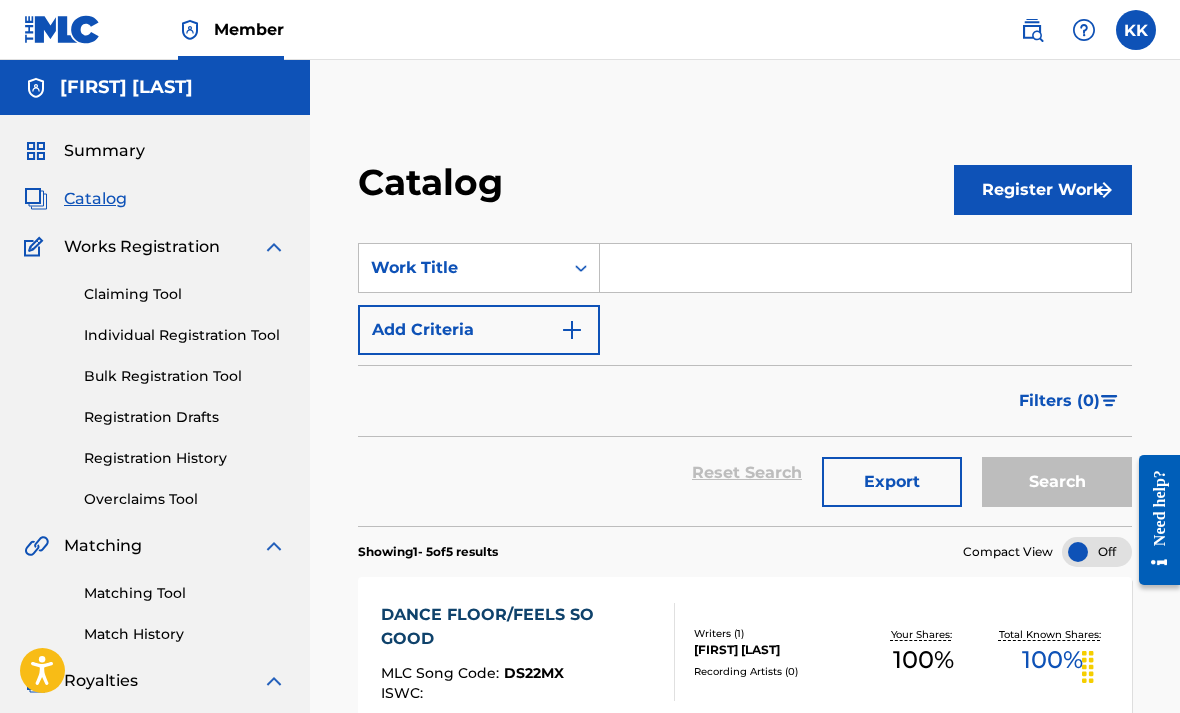 click on "Summary" at bounding box center (104, 151) 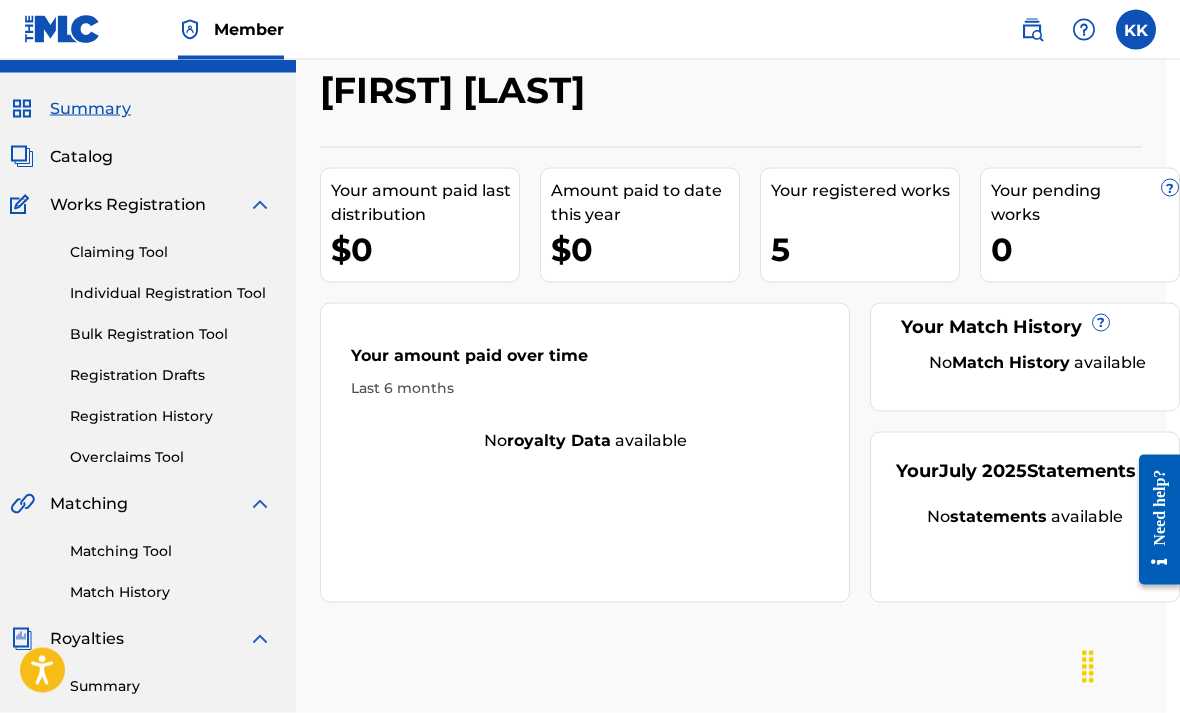 scroll, scrollTop: 0, scrollLeft: 14, axis: horizontal 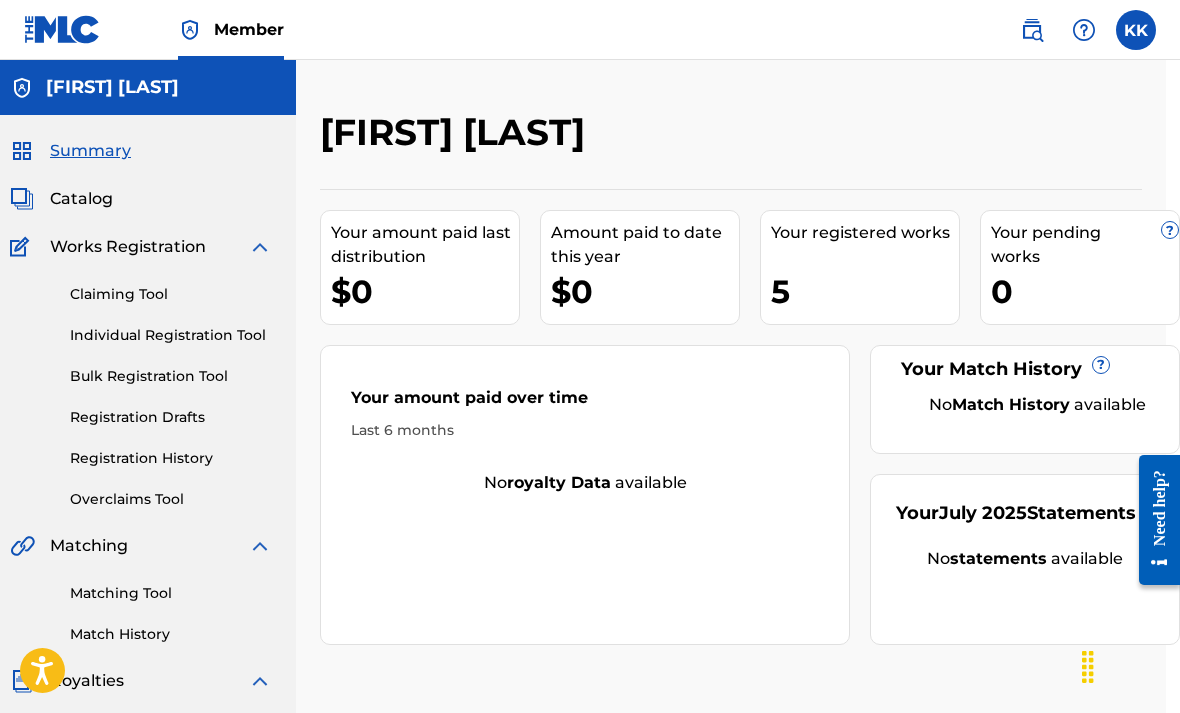 click on "Claiming Tool" at bounding box center [171, 294] 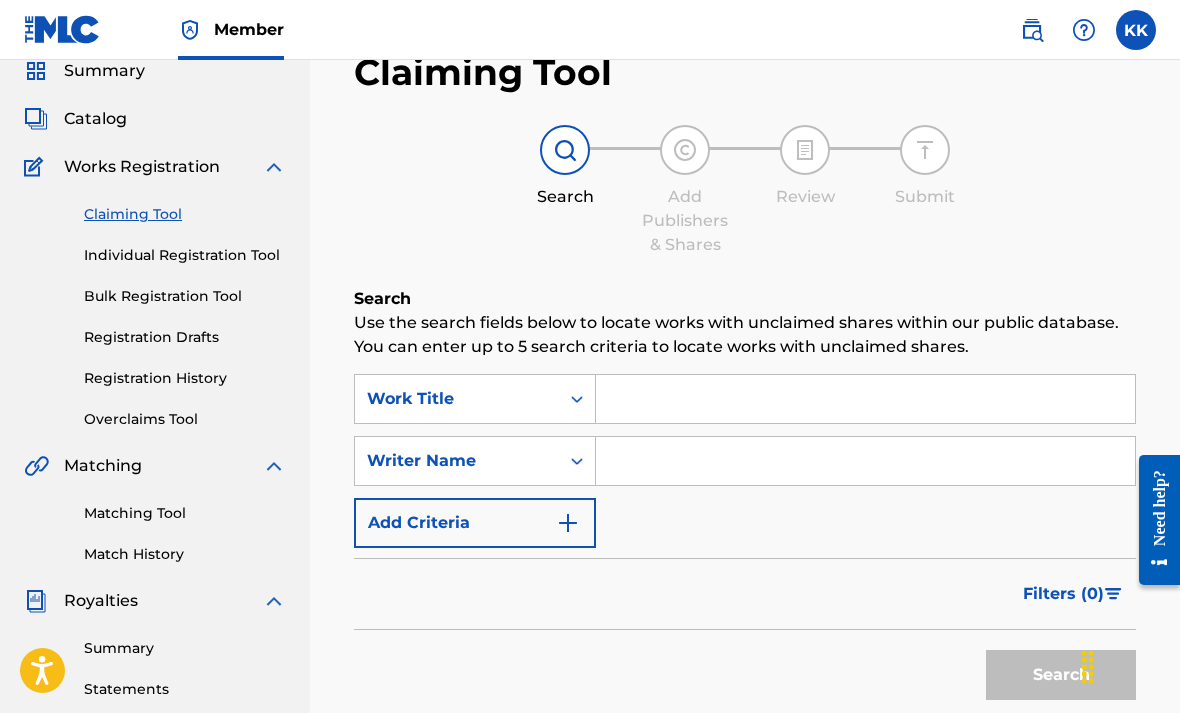 scroll, scrollTop: 94, scrollLeft: 0, axis: vertical 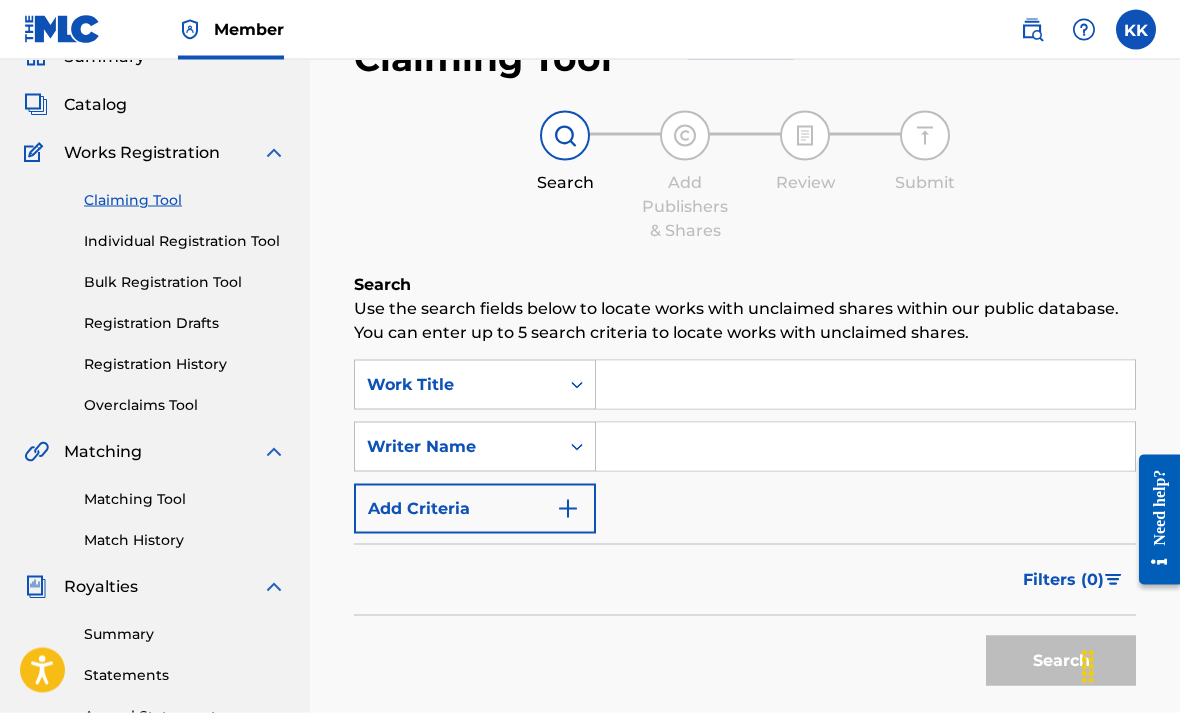 click at bounding box center (865, 385) 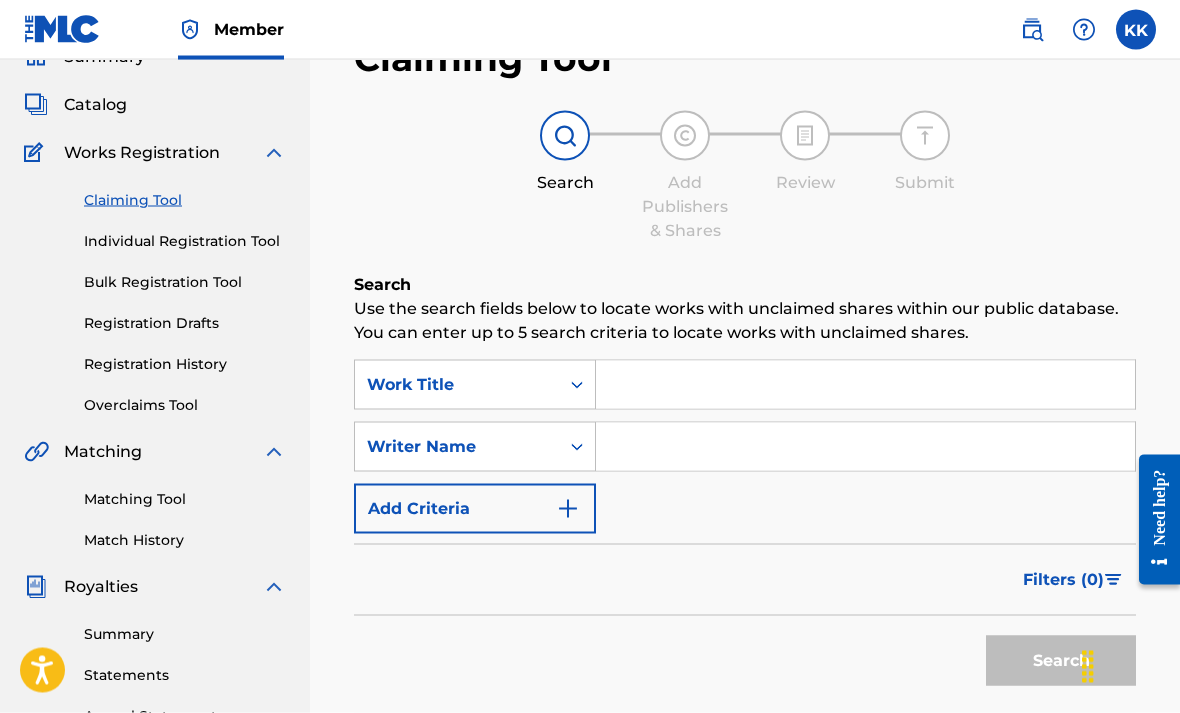 type on "I" 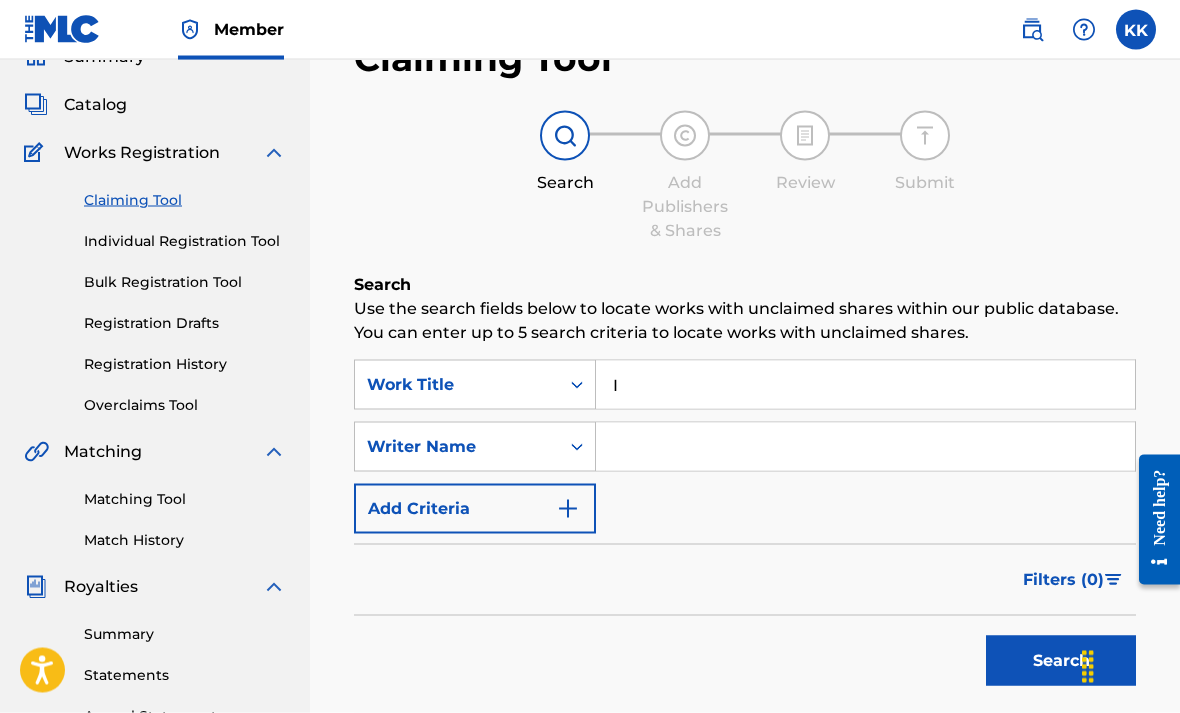 scroll, scrollTop: 95, scrollLeft: 0, axis: vertical 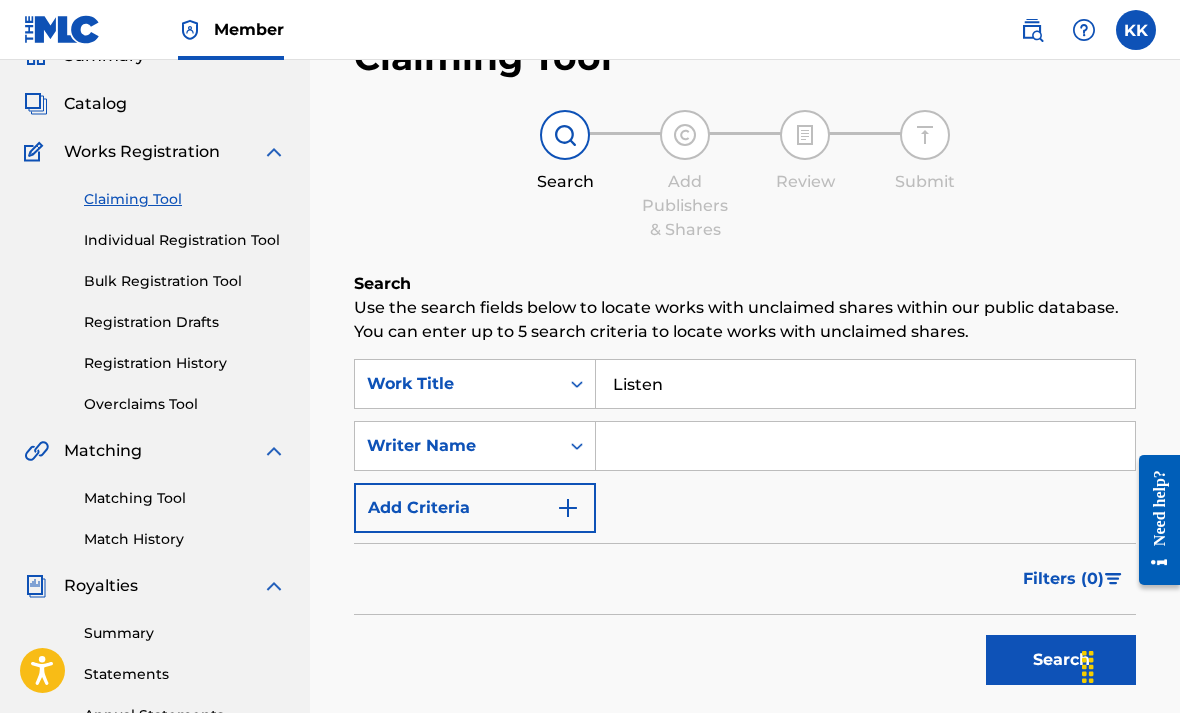 type on "Listen" 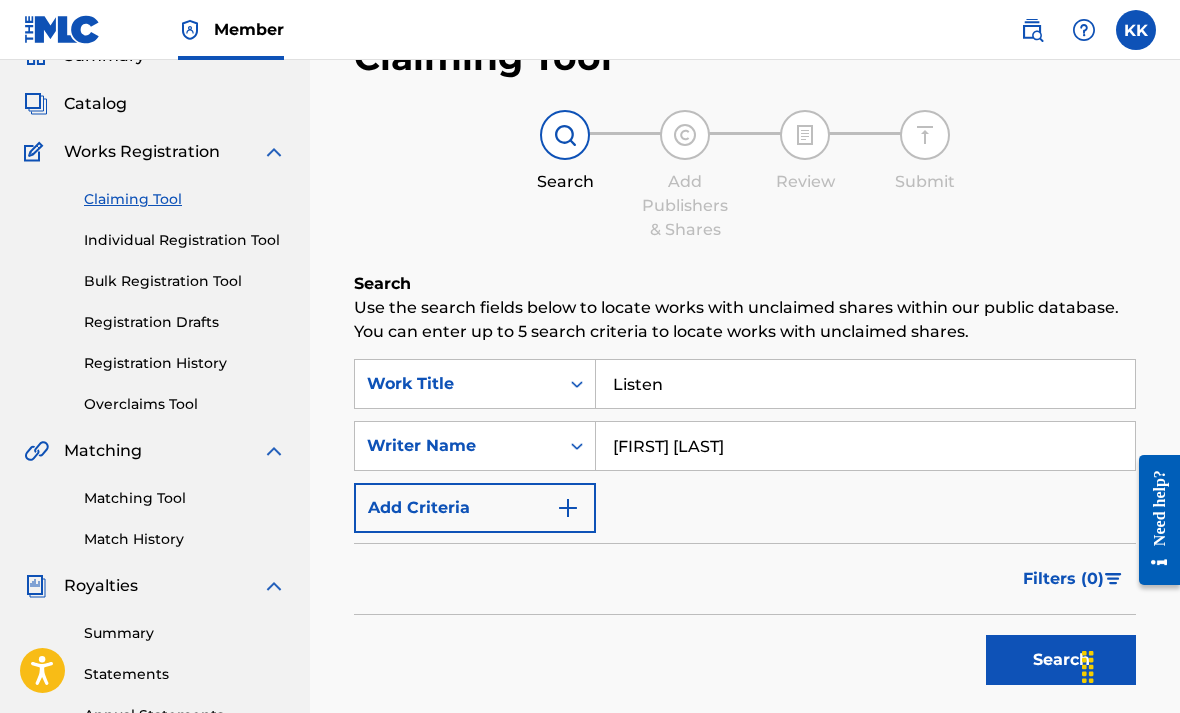 type on "[FIRST] [LAST]" 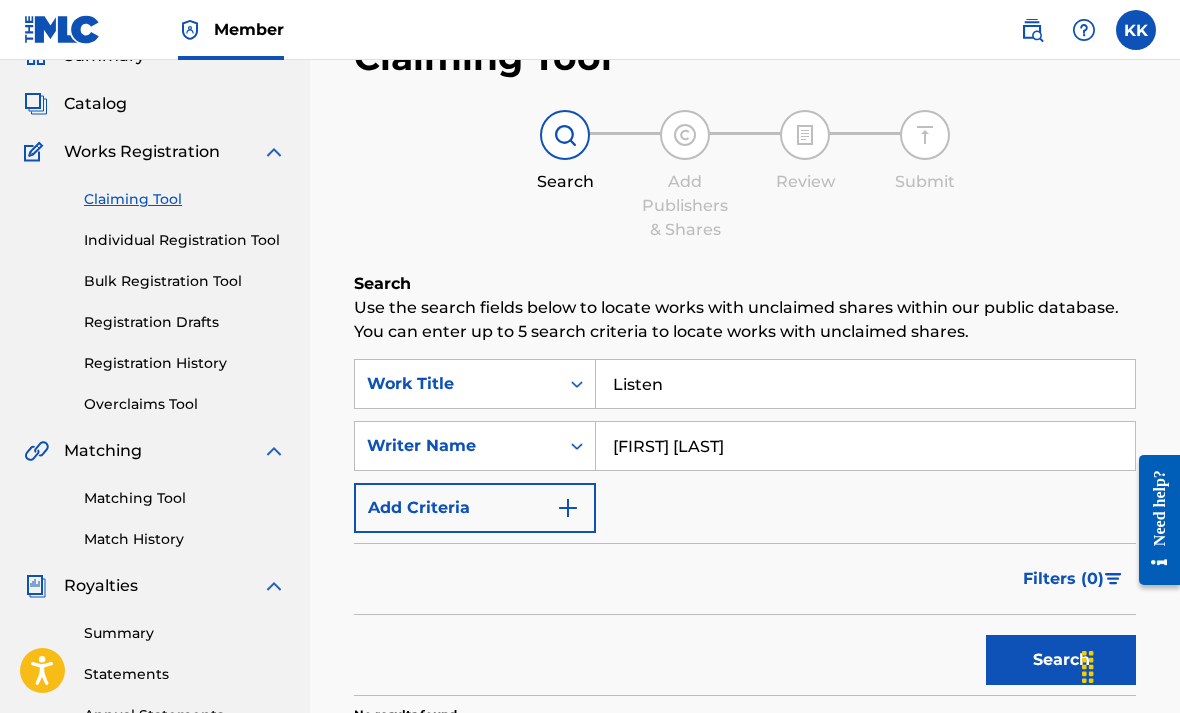 click on "Match History" at bounding box center (185, 539) 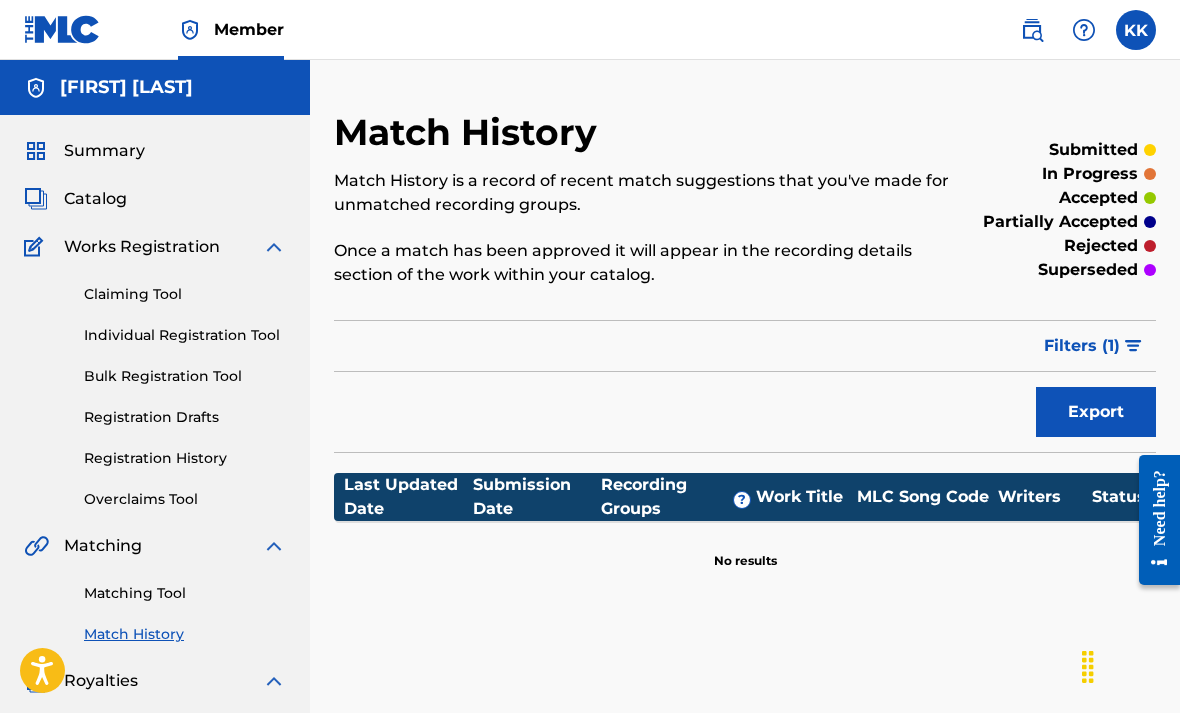 click on "Matching Tool" at bounding box center (185, 593) 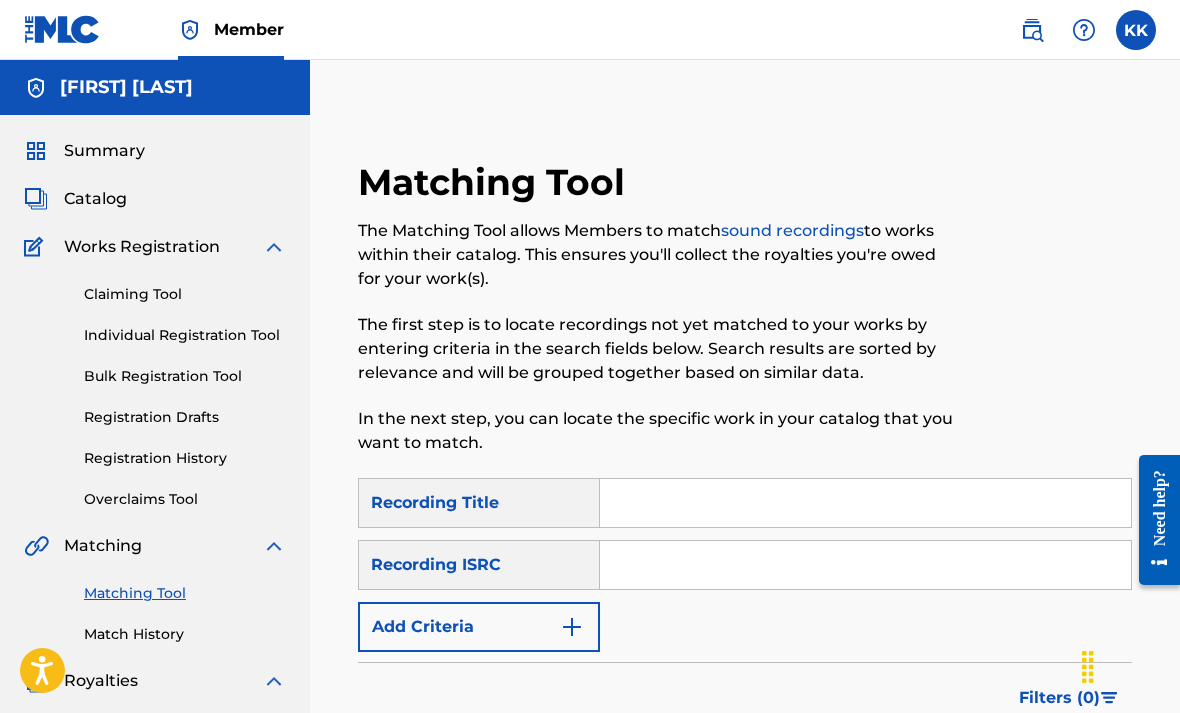 click at bounding box center (865, 503) 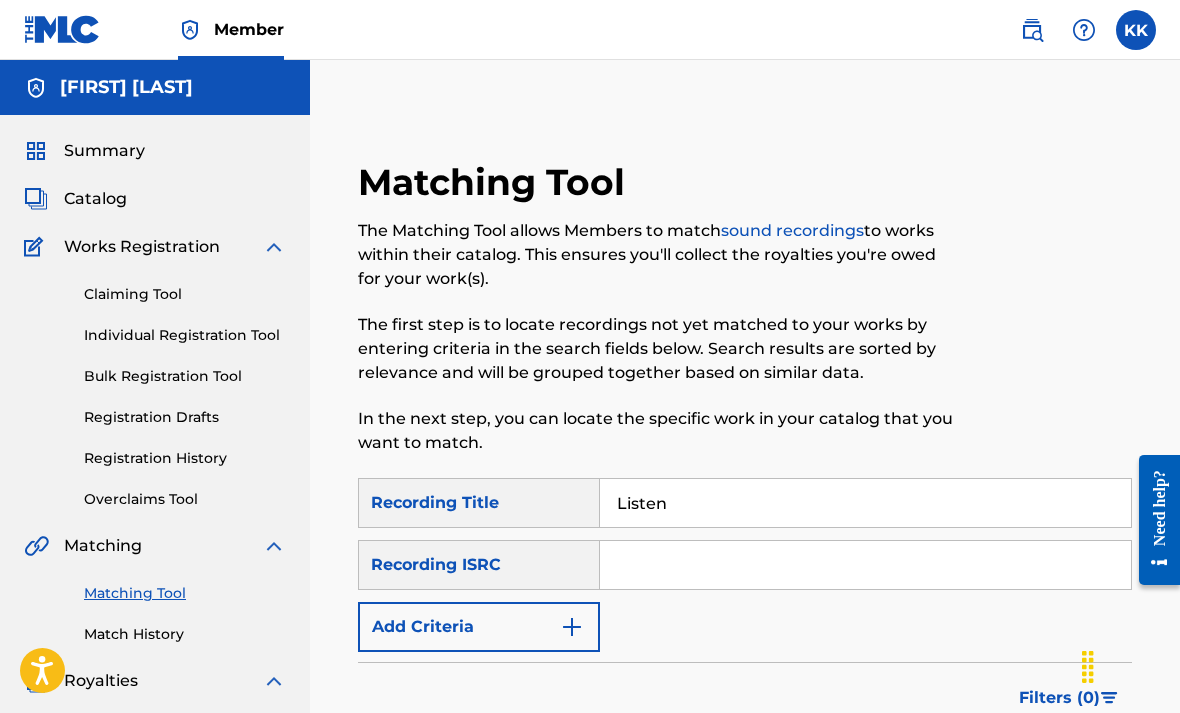 type on "Listen" 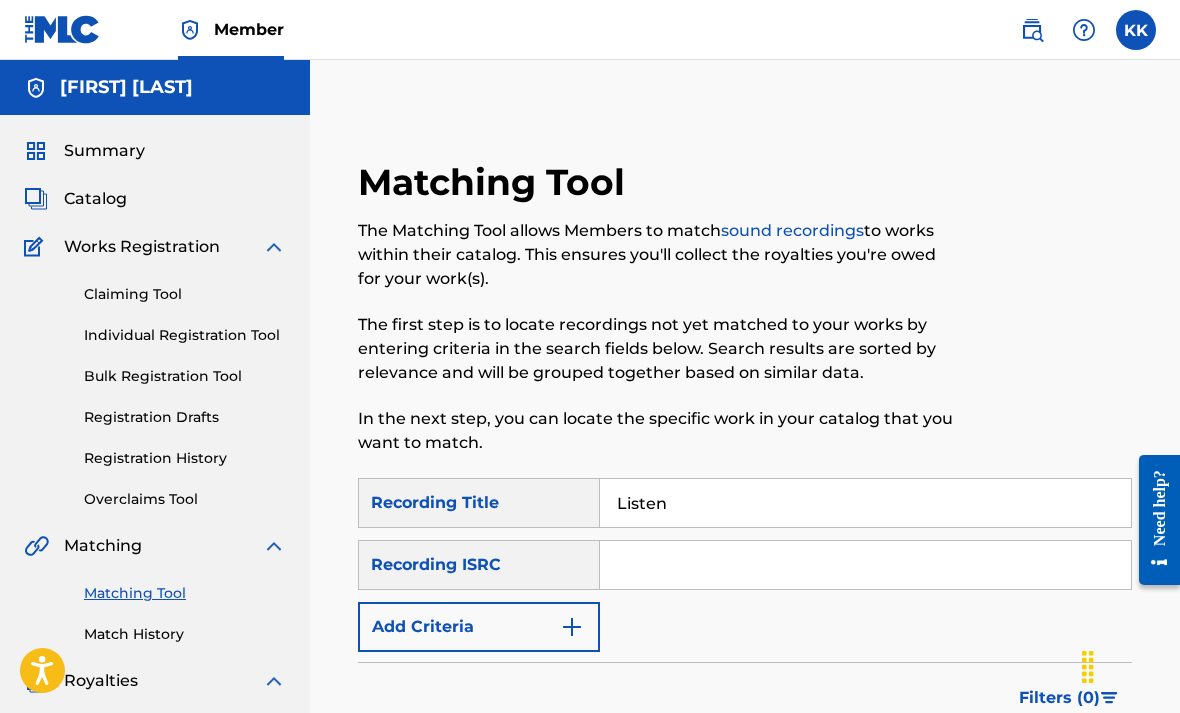 click at bounding box center [865, 565] 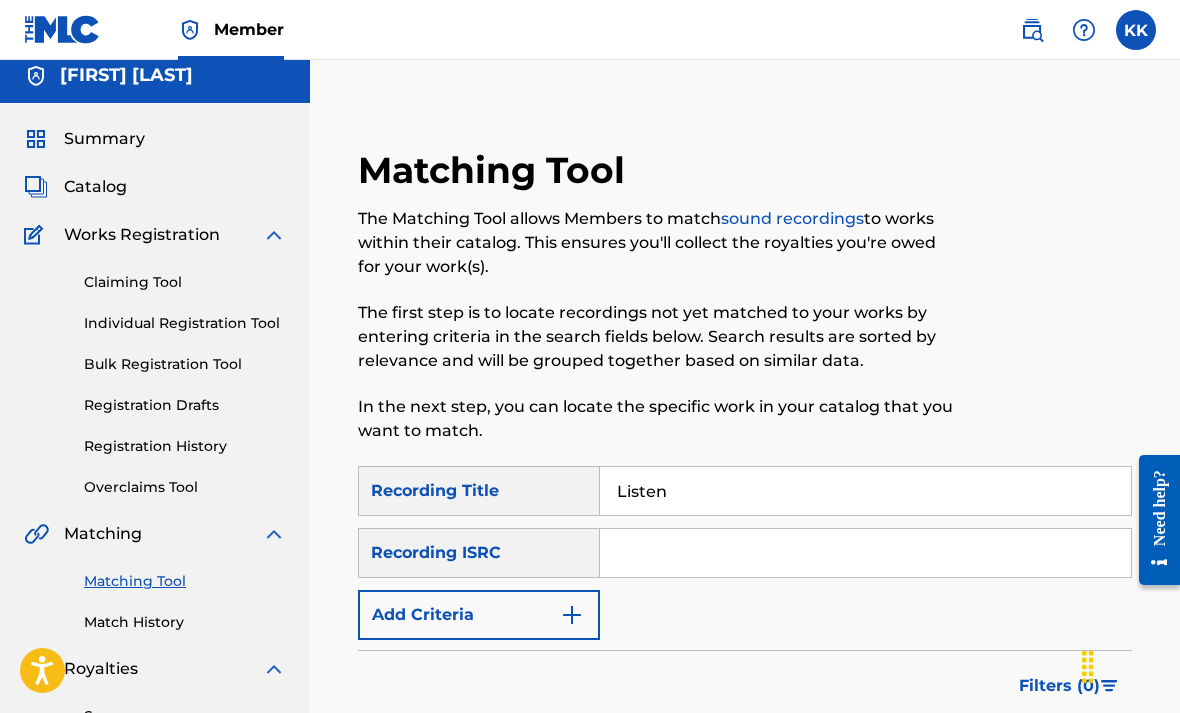 scroll, scrollTop: 0, scrollLeft: 0, axis: both 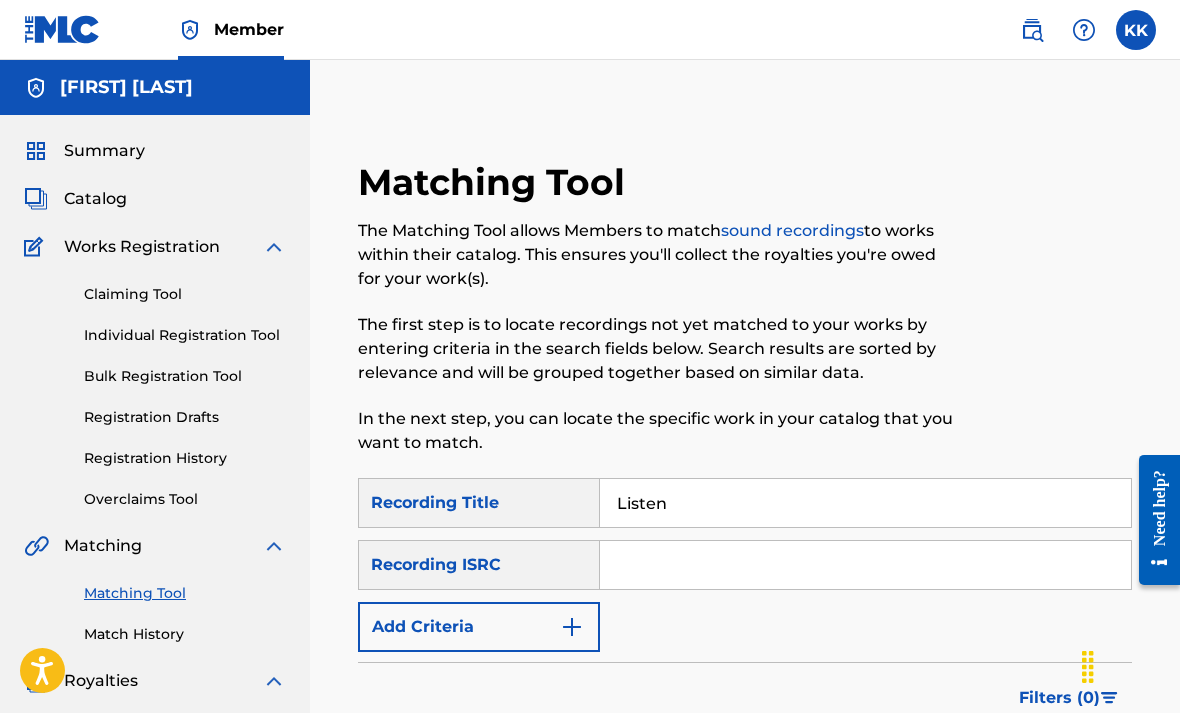 click at bounding box center [865, 565] 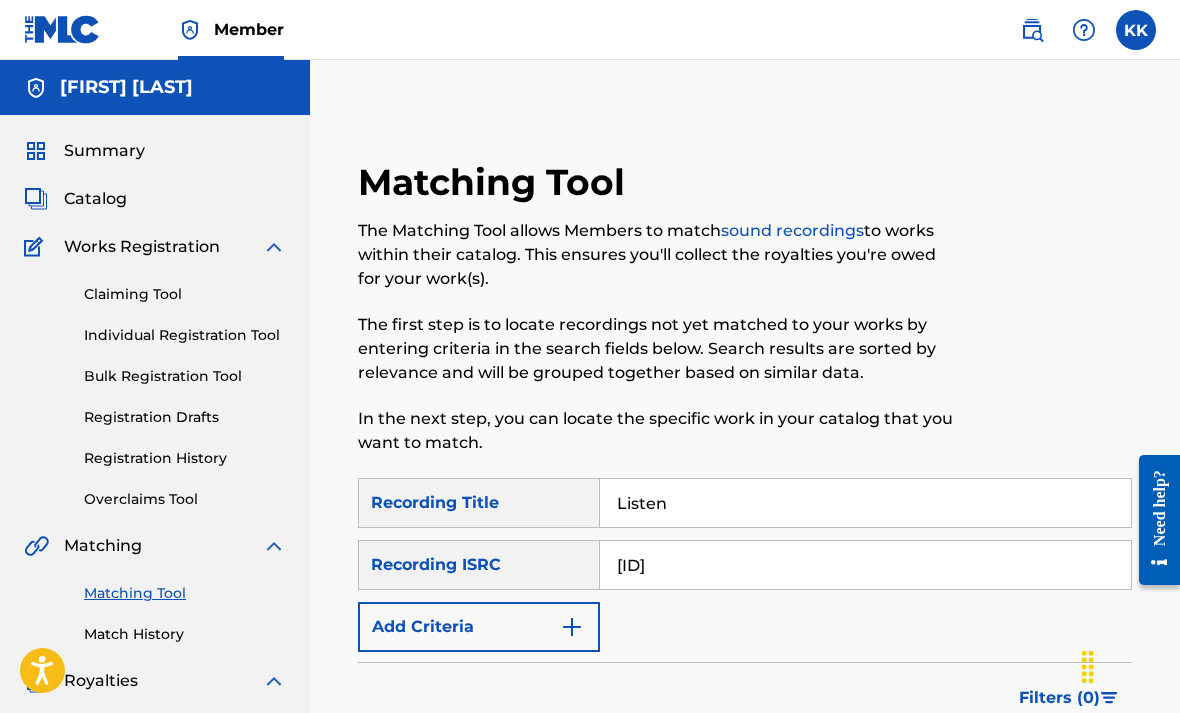 type on "[ID]" 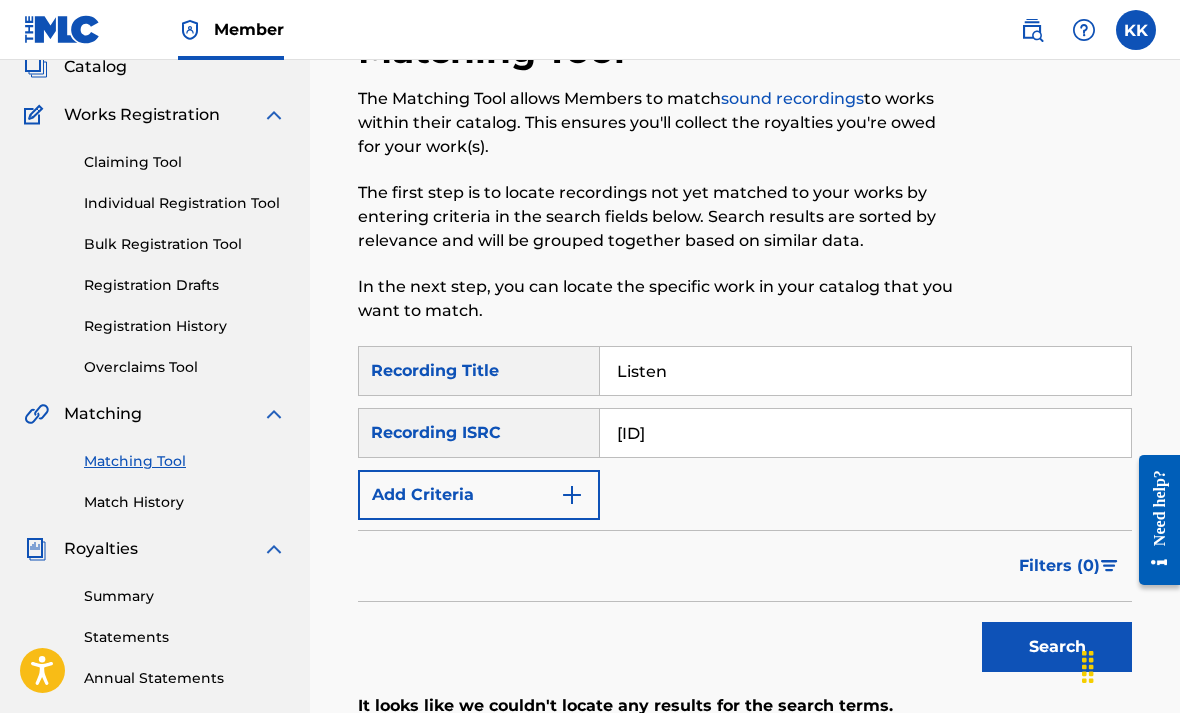 scroll, scrollTop: 198, scrollLeft: 0, axis: vertical 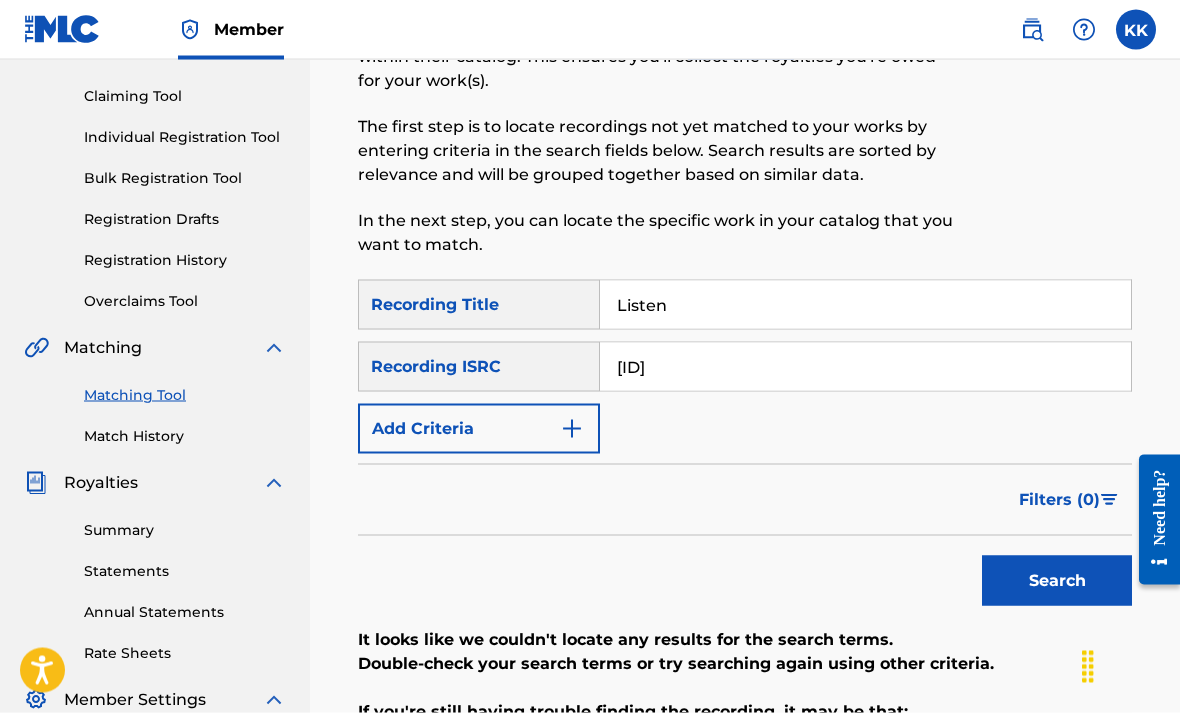 click on "Search" at bounding box center (1057, 581) 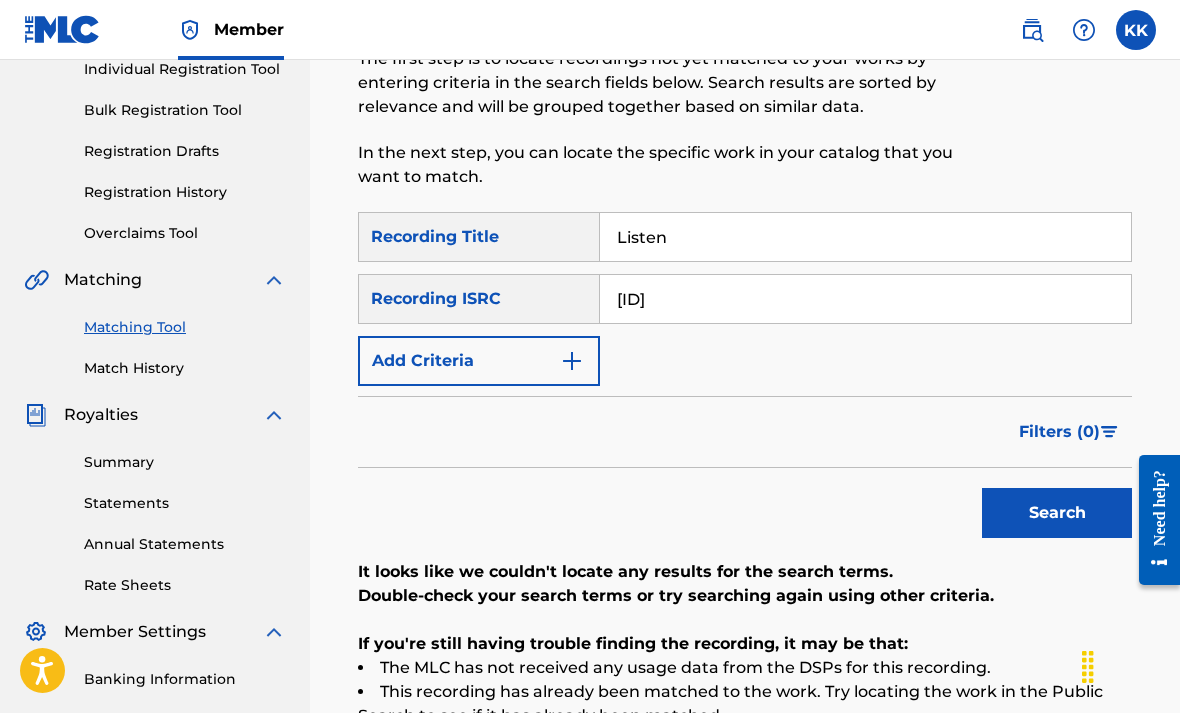 scroll, scrollTop: 0, scrollLeft: 0, axis: both 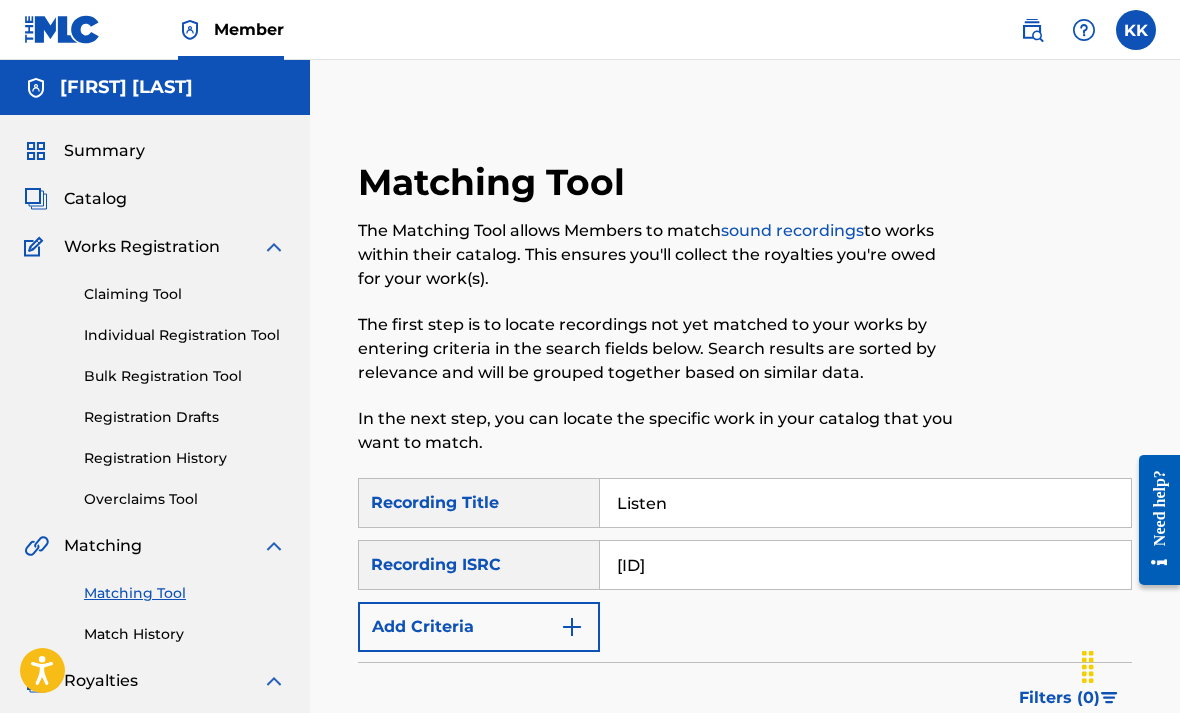 click on "Summary" at bounding box center (104, 151) 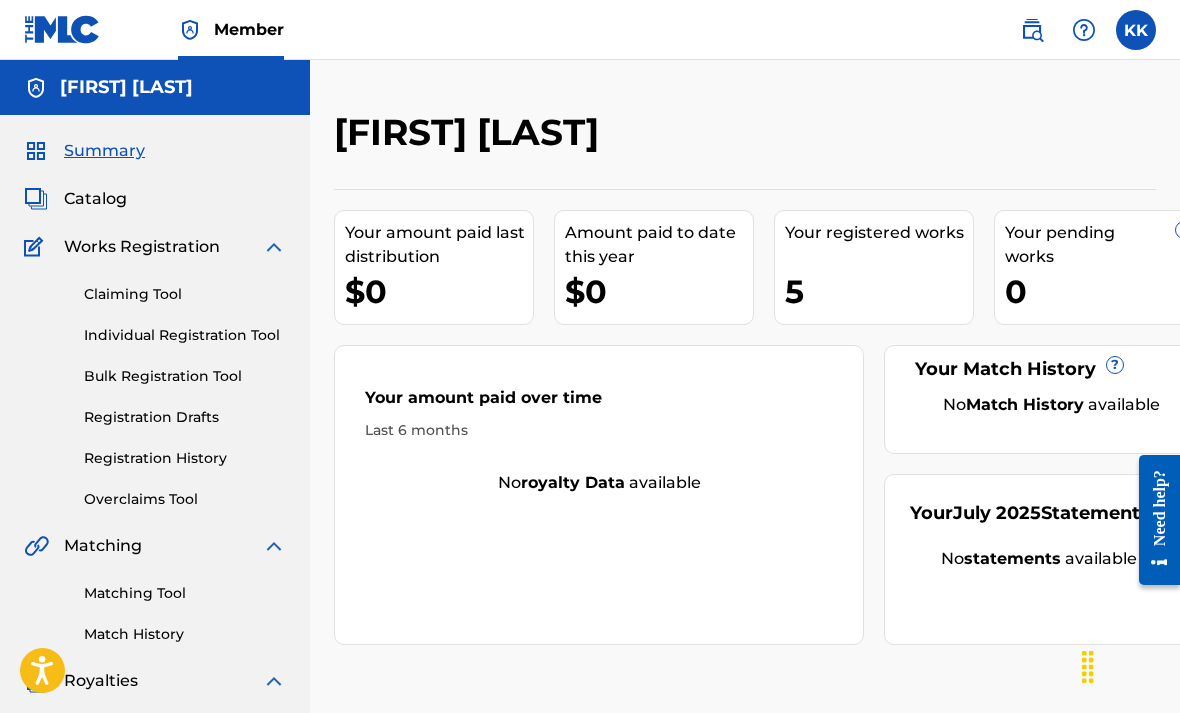 click on "Works Registration" at bounding box center (142, 247) 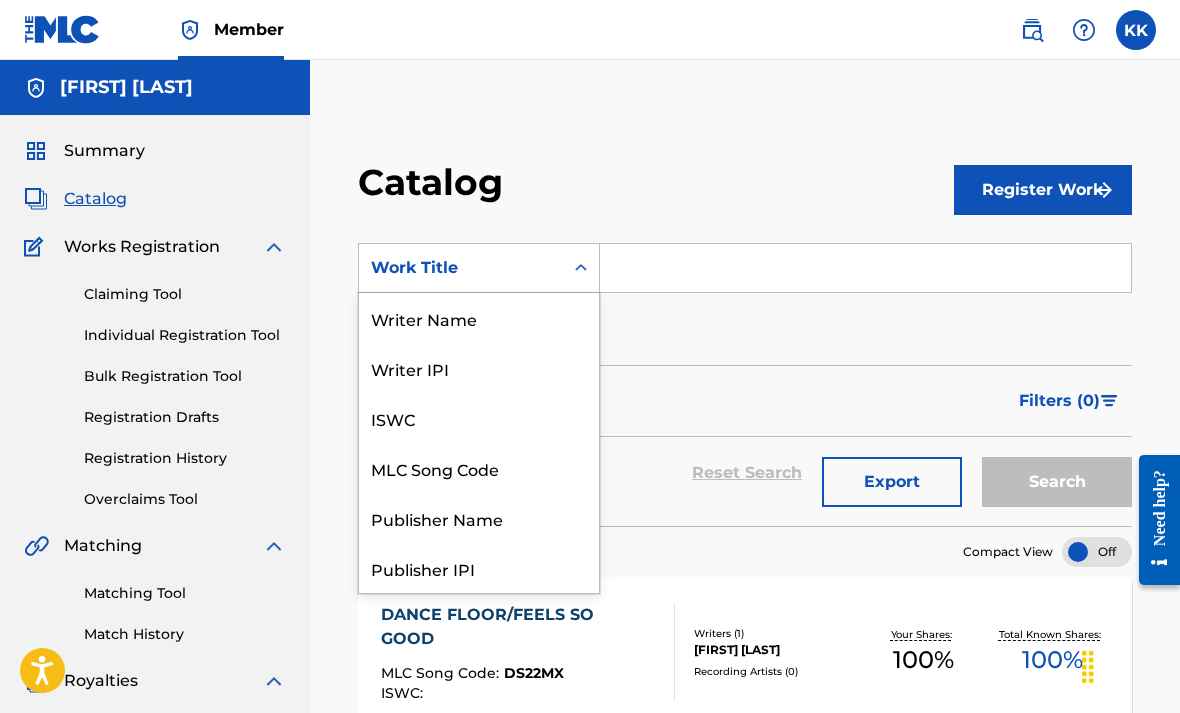 scroll, scrollTop: 300, scrollLeft: 0, axis: vertical 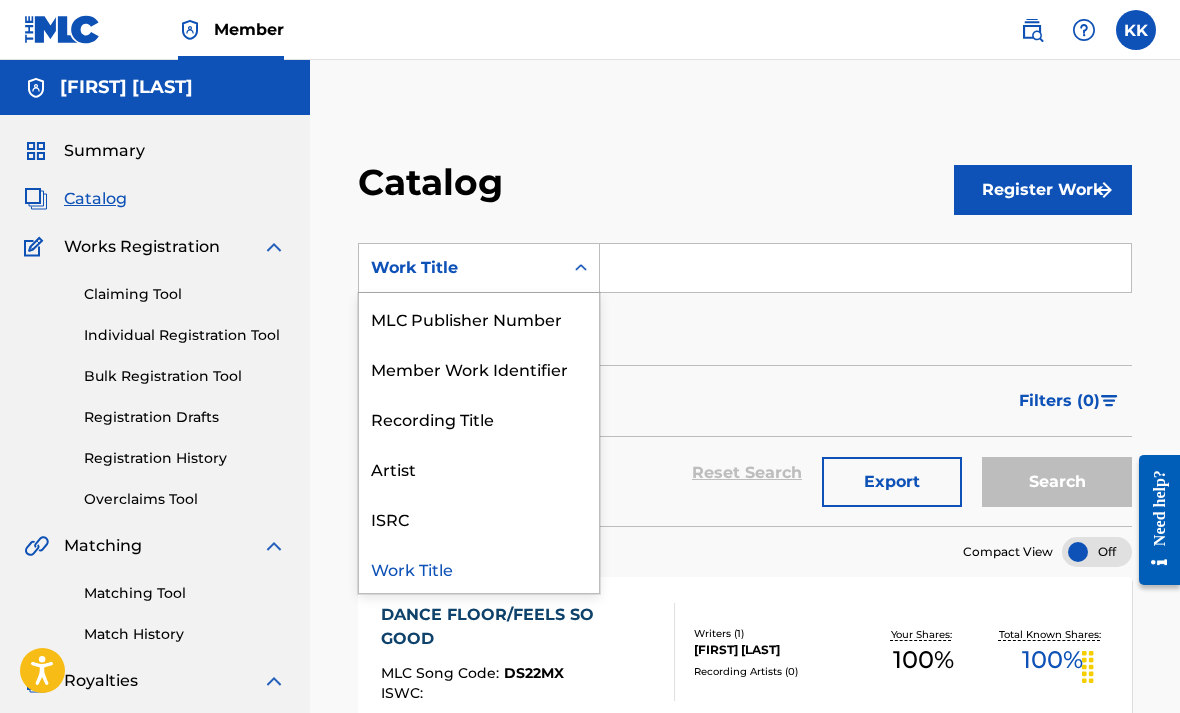 click on "ISRC" at bounding box center (479, 518) 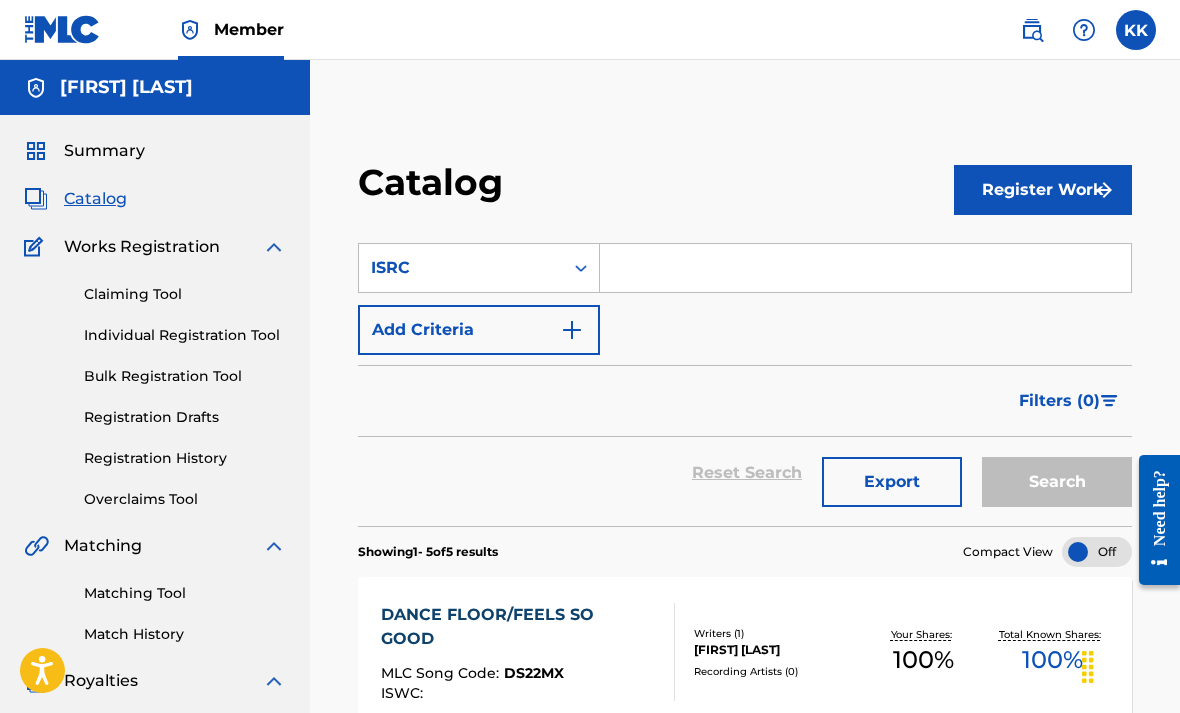 click at bounding box center (865, 268) 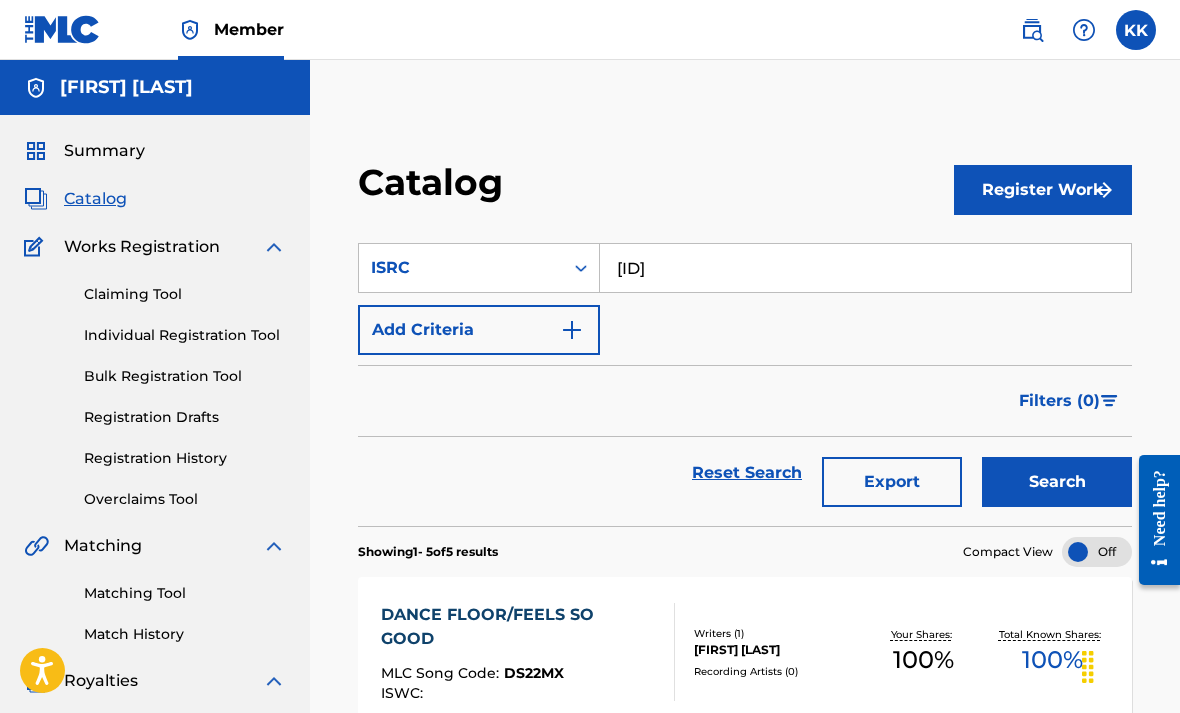 type on "[ID]" 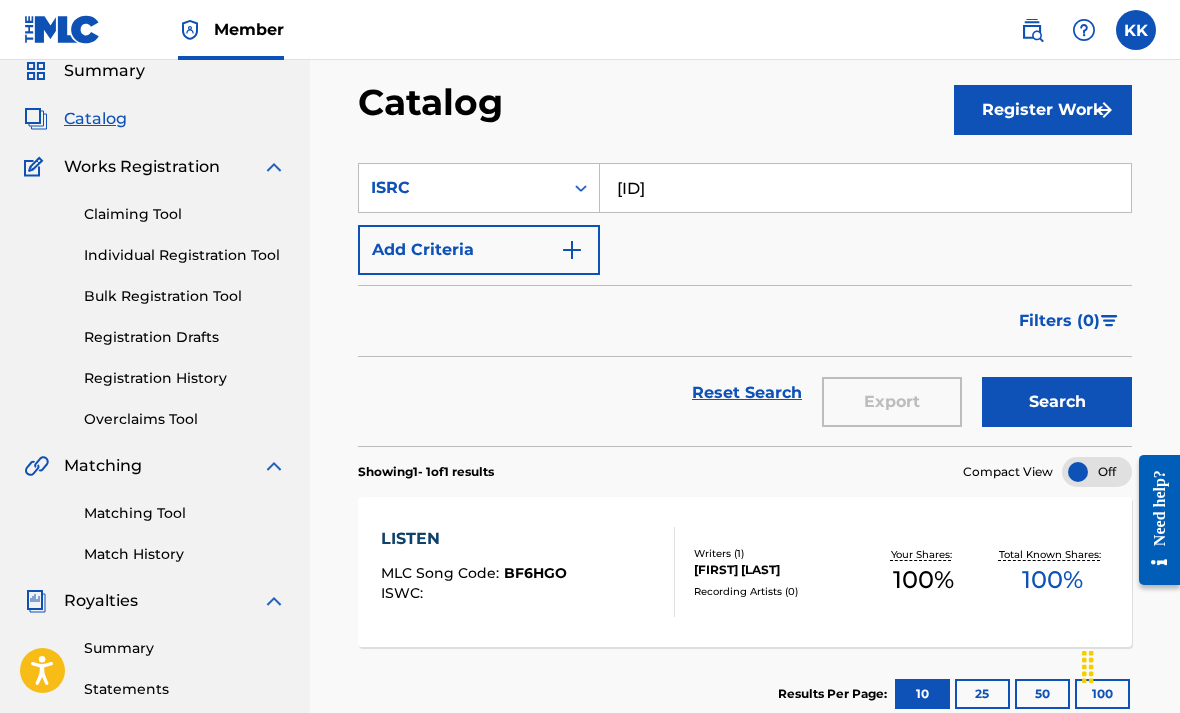 scroll, scrollTop: 79, scrollLeft: 0, axis: vertical 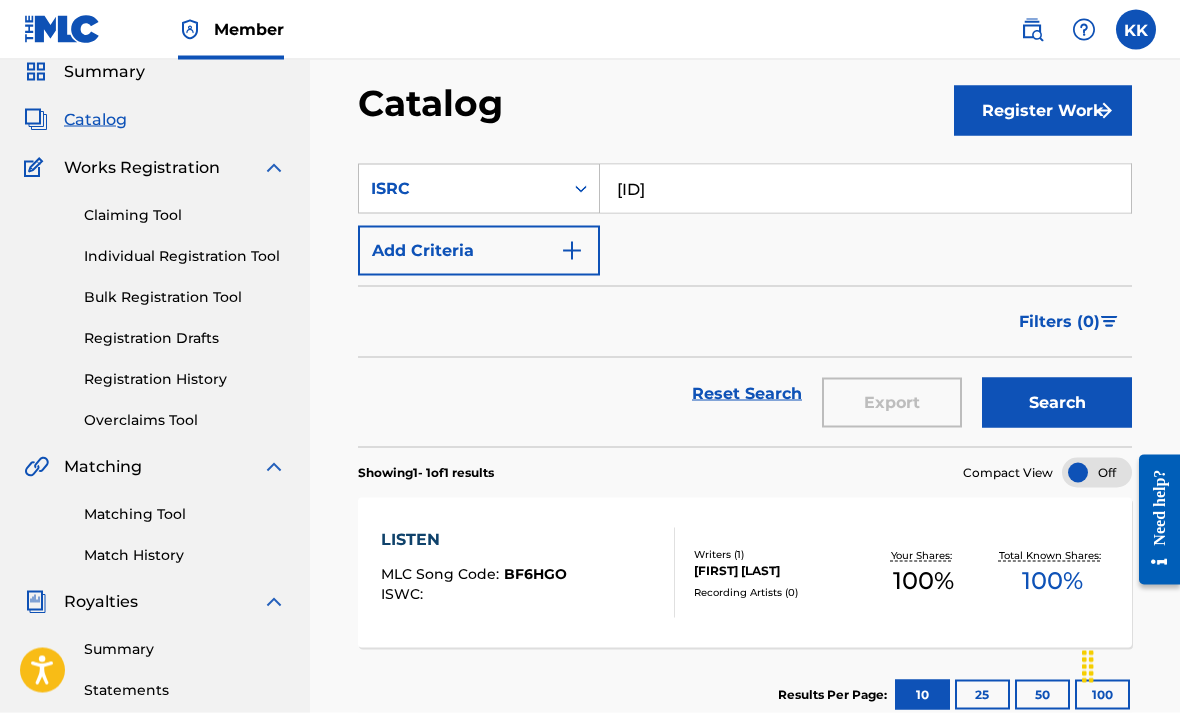 click on "[FIRST] [LAST]" at bounding box center (776, 571) 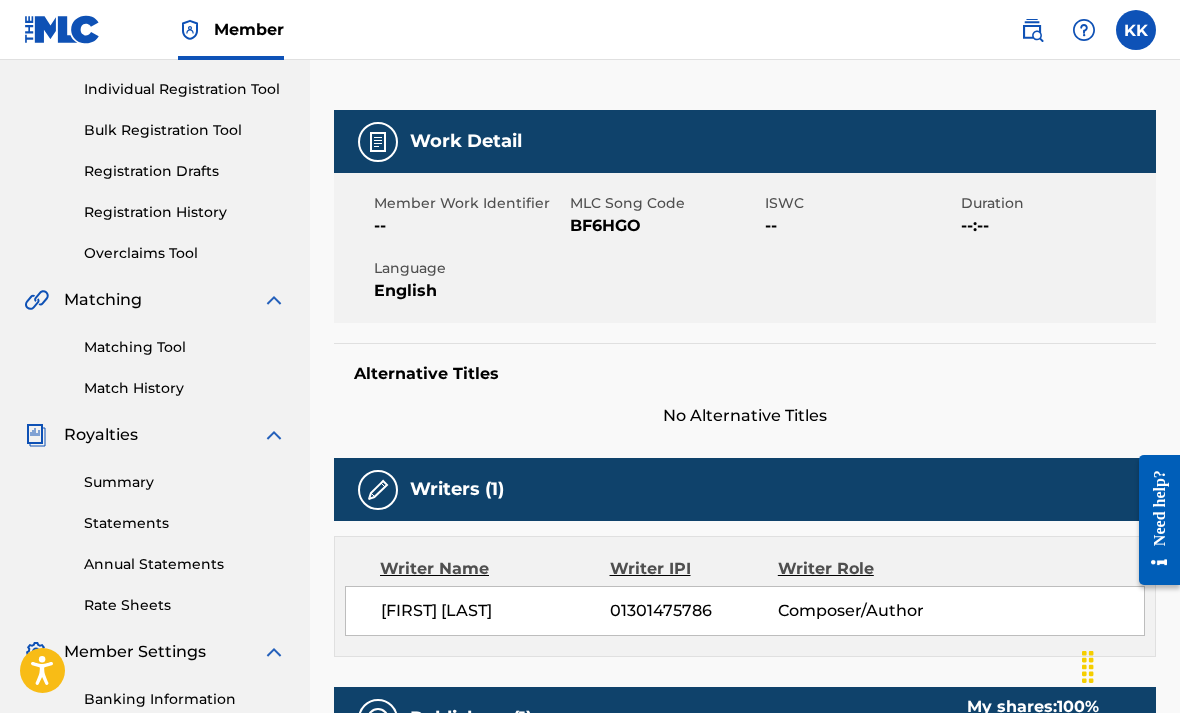 scroll, scrollTop: 0, scrollLeft: 0, axis: both 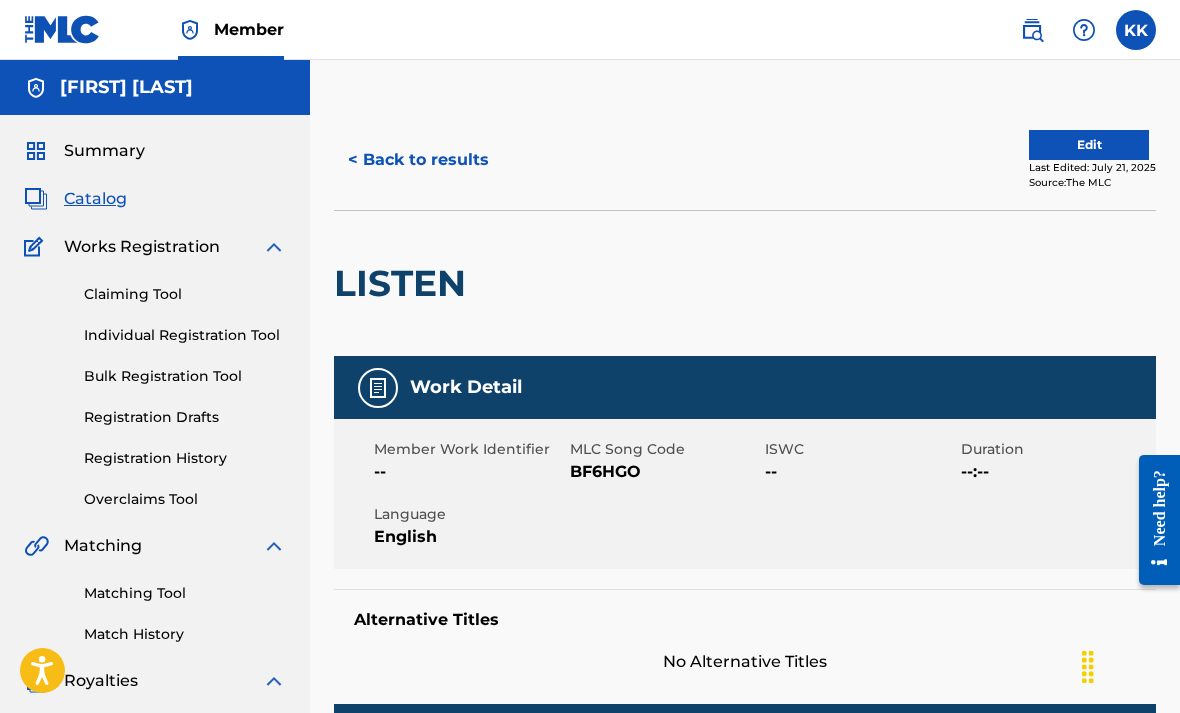 click on "< Back to results" at bounding box center [418, 160] 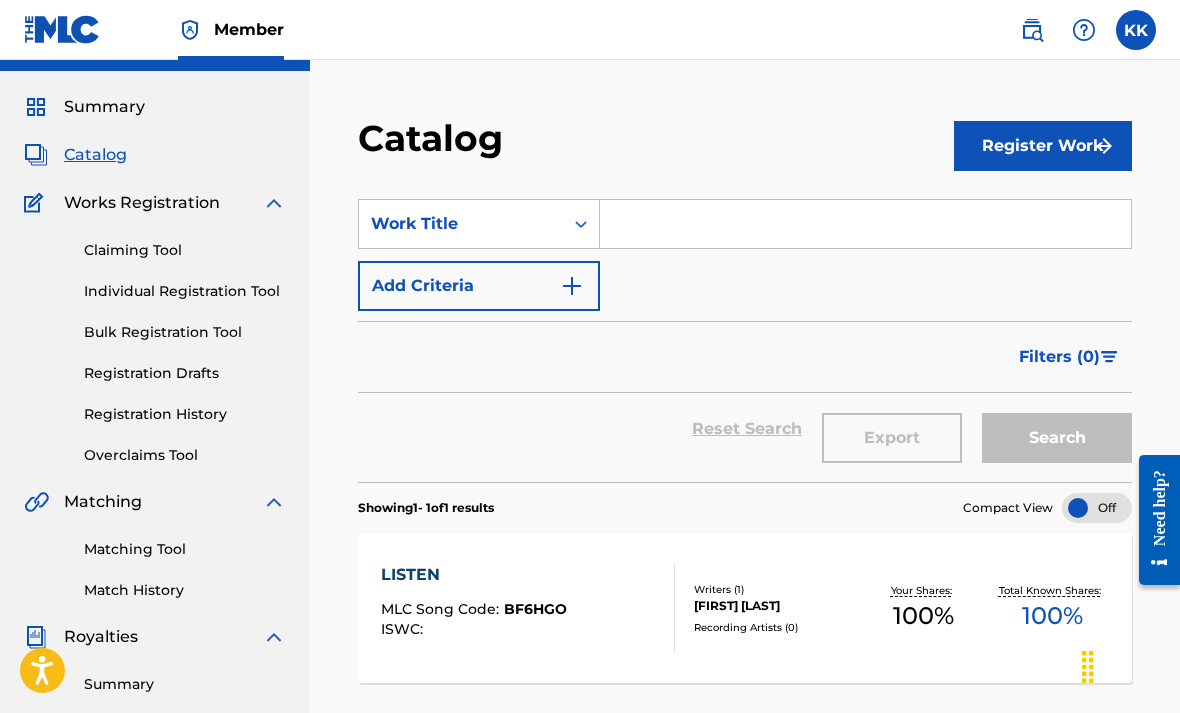 scroll, scrollTop: 46, scrollLeft: 0, axis: vertical 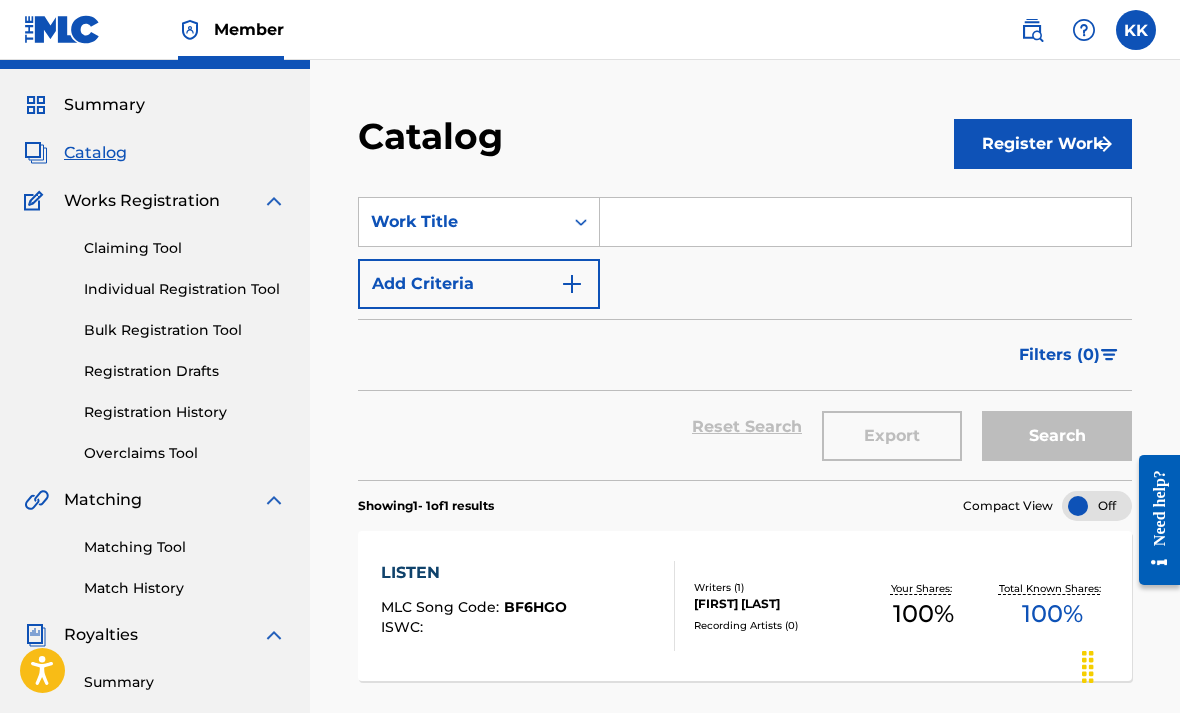 click on "Register Work" at bounding box center [1043, 144] 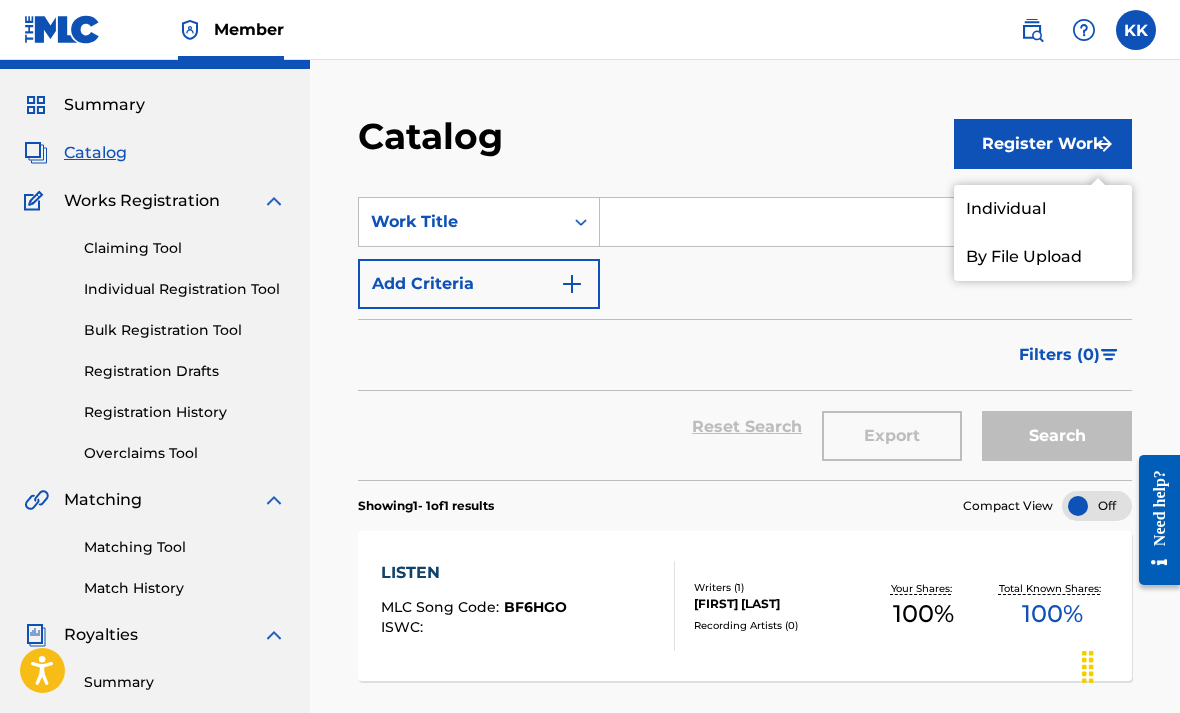 click on "By File Upload" at bounding box center [1043, 257] 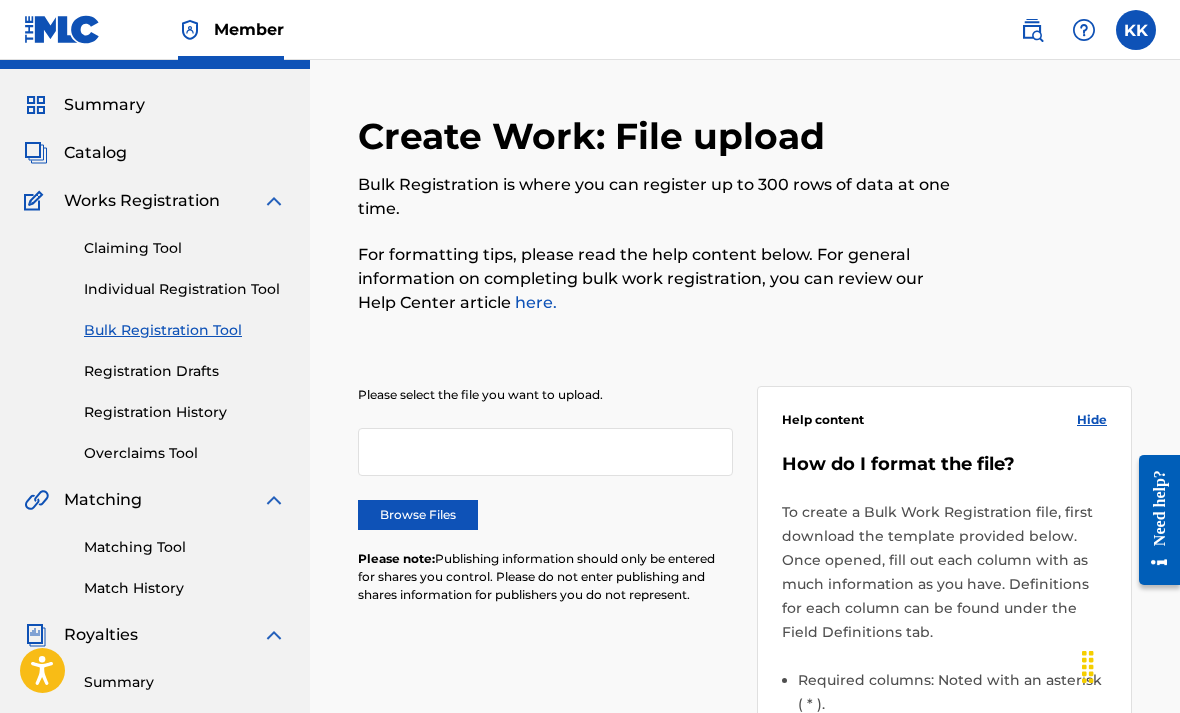 scroll, scrollTop: 0, scrollLeft: 0, axis: both 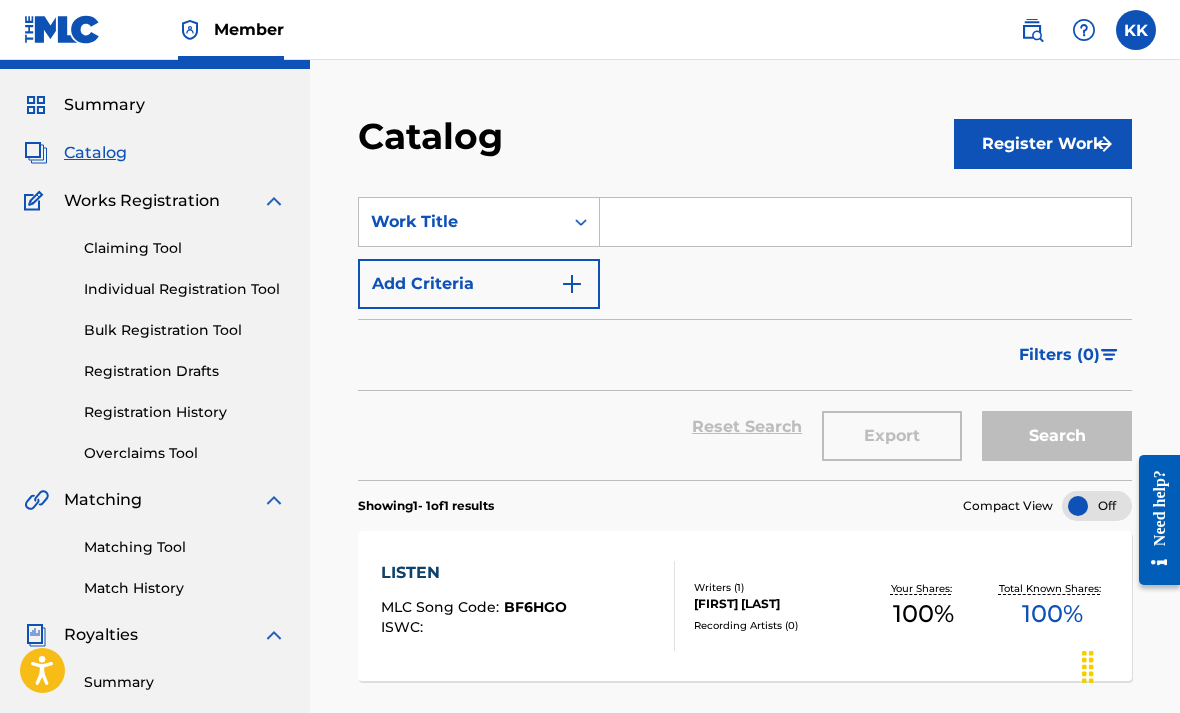 click on "Register Work" at bounding box center [1043, 144] 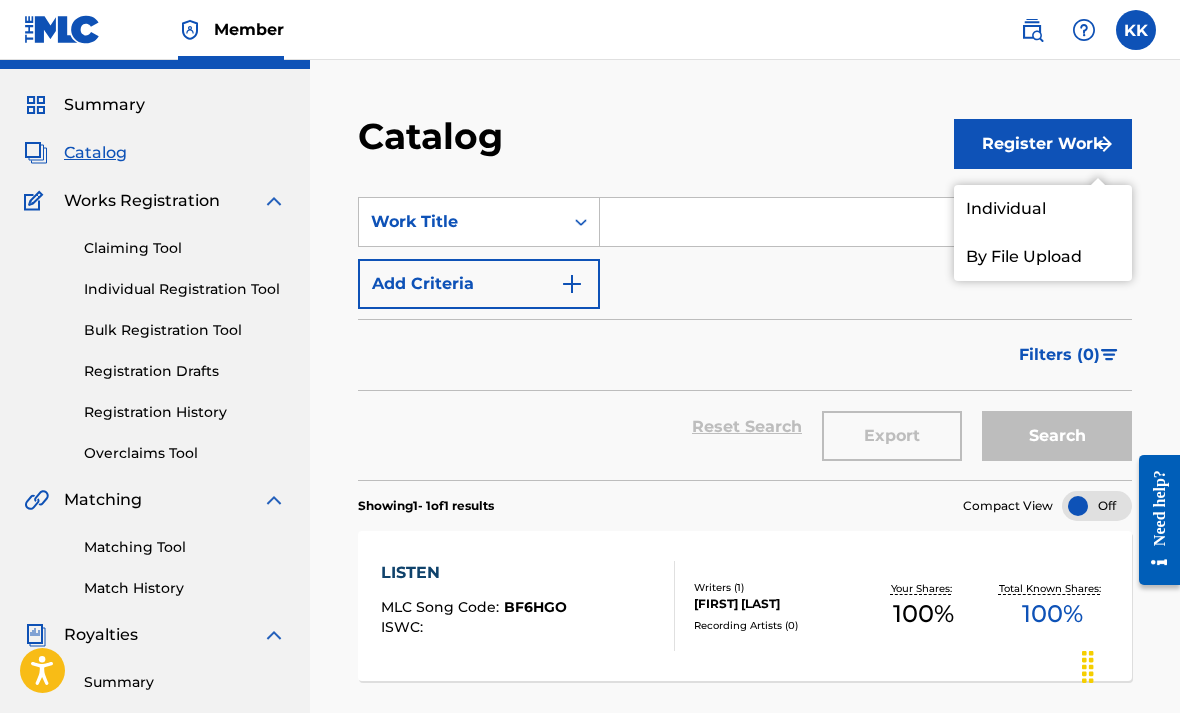 click on "Individual" at bounding box center [1043, 209] 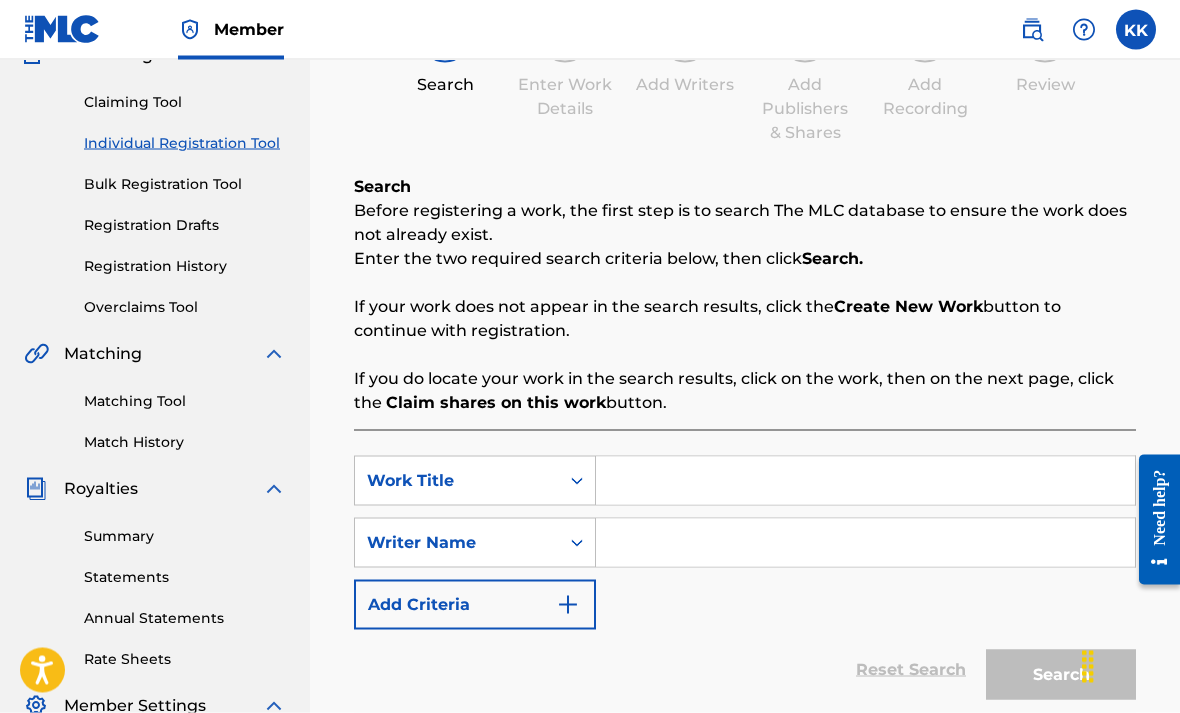 scroll, scrollTop: 186, scrollLeft: 0, axis: vertical 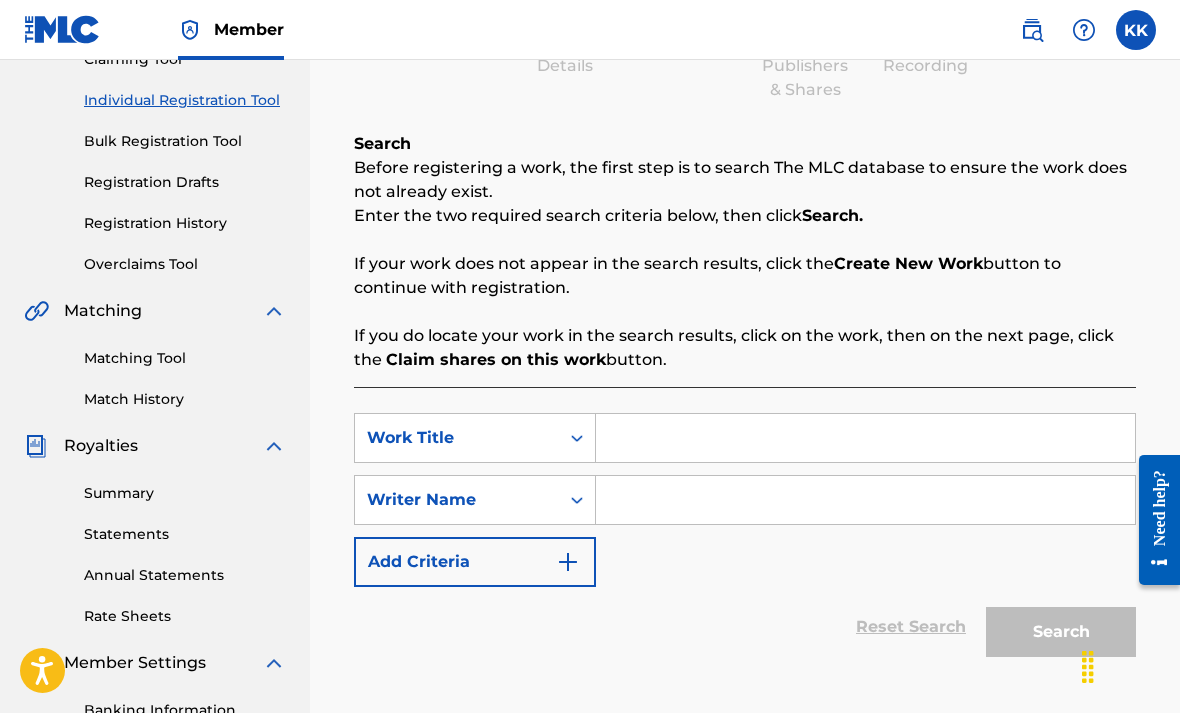 click on "Reset Search Search" at bounding box center [745, 627] 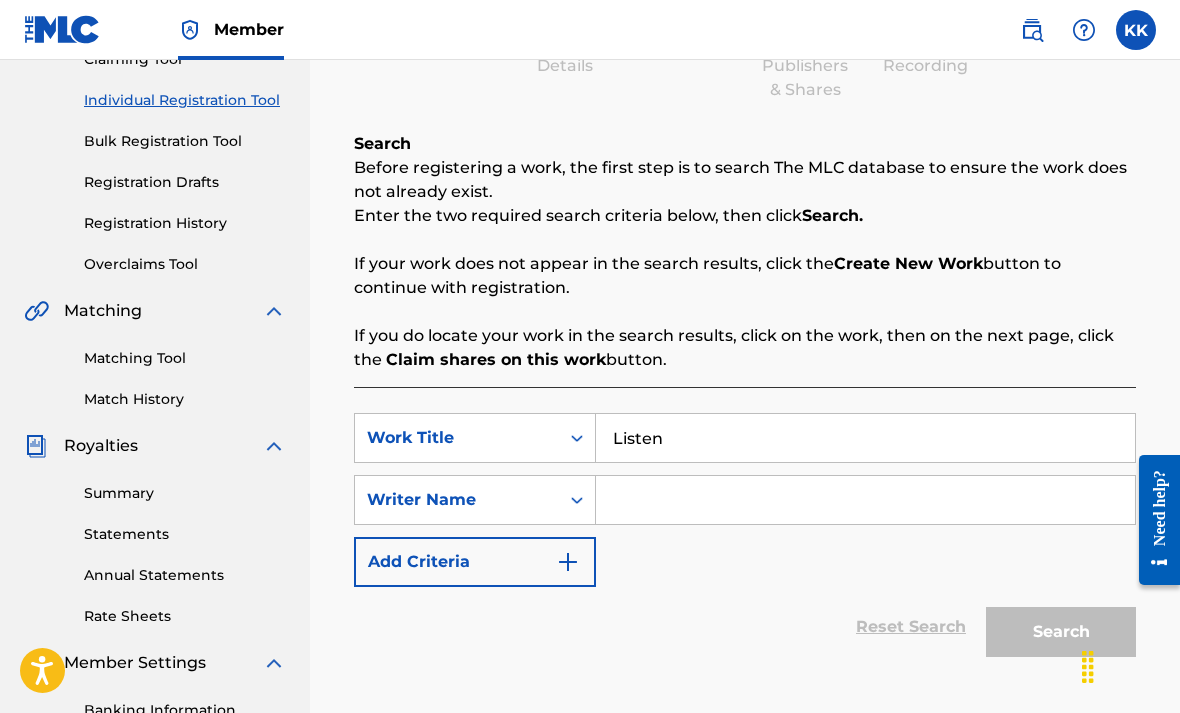 type on "Listen" 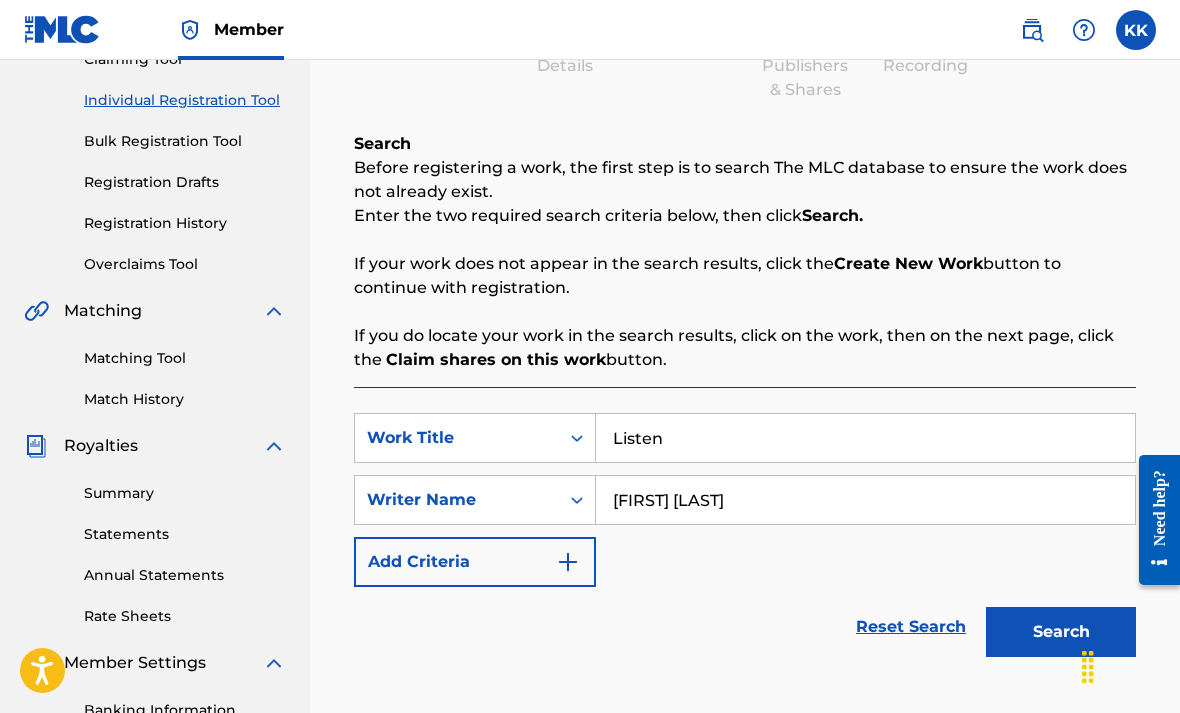 type on "[FIRST] [LAST]" 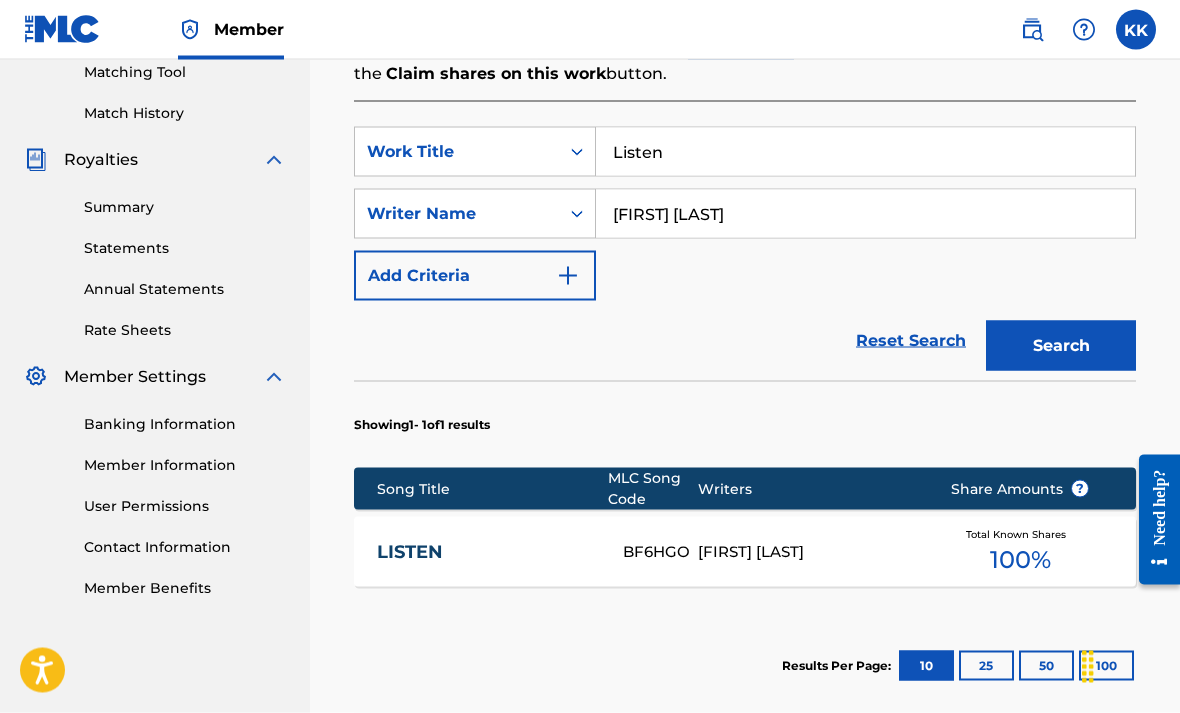 scroll, scrollTop: 526, scrollLeft: 0, axis: vertical 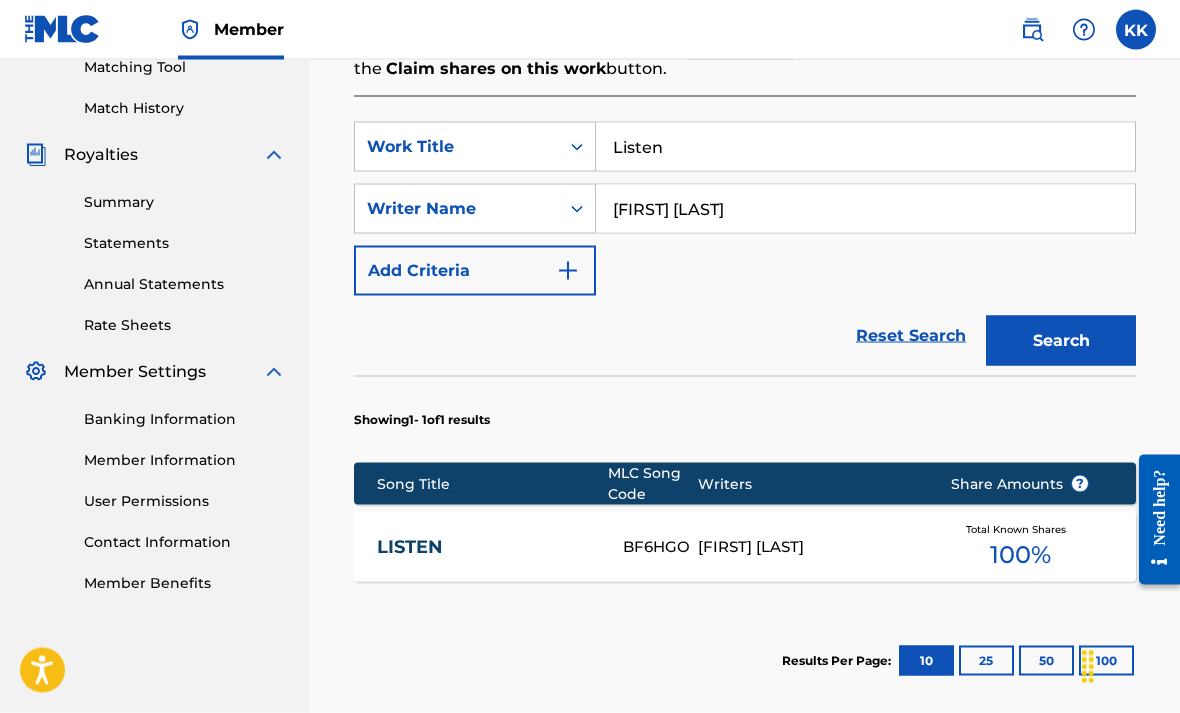 click on "[FIRST] [LAST]" at bounding box center (809, 547) 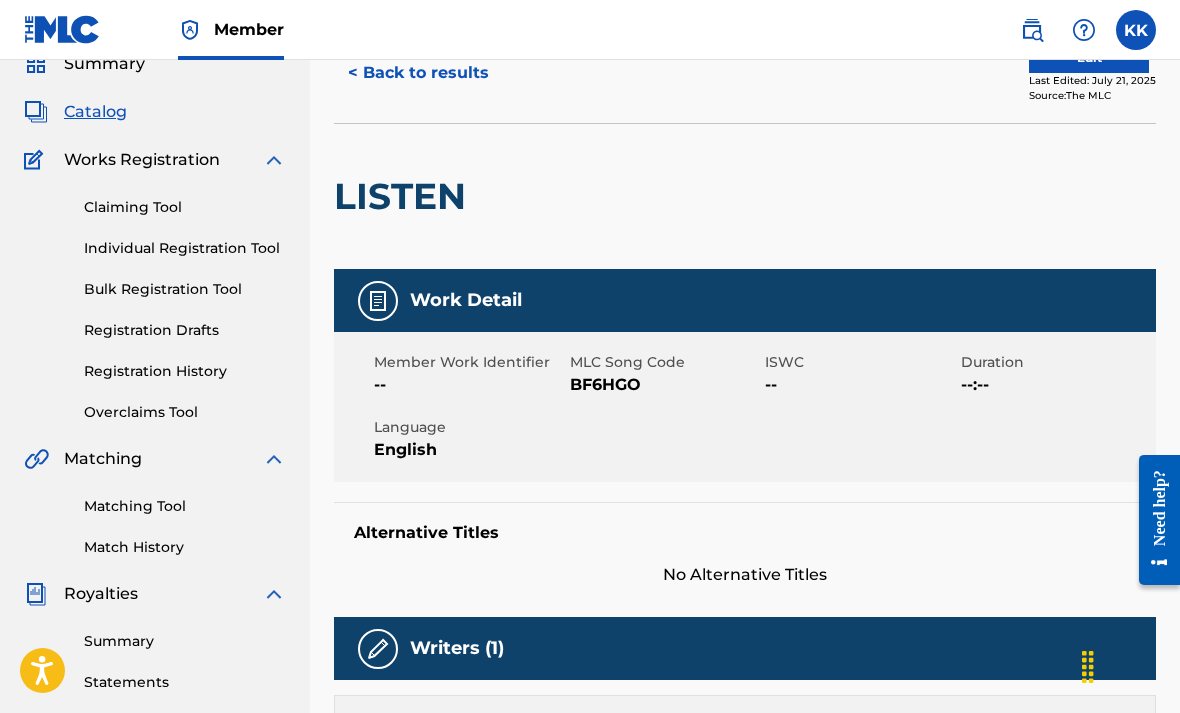 scroll, scrollTop: 0, scrollLeft: 0, axis: both 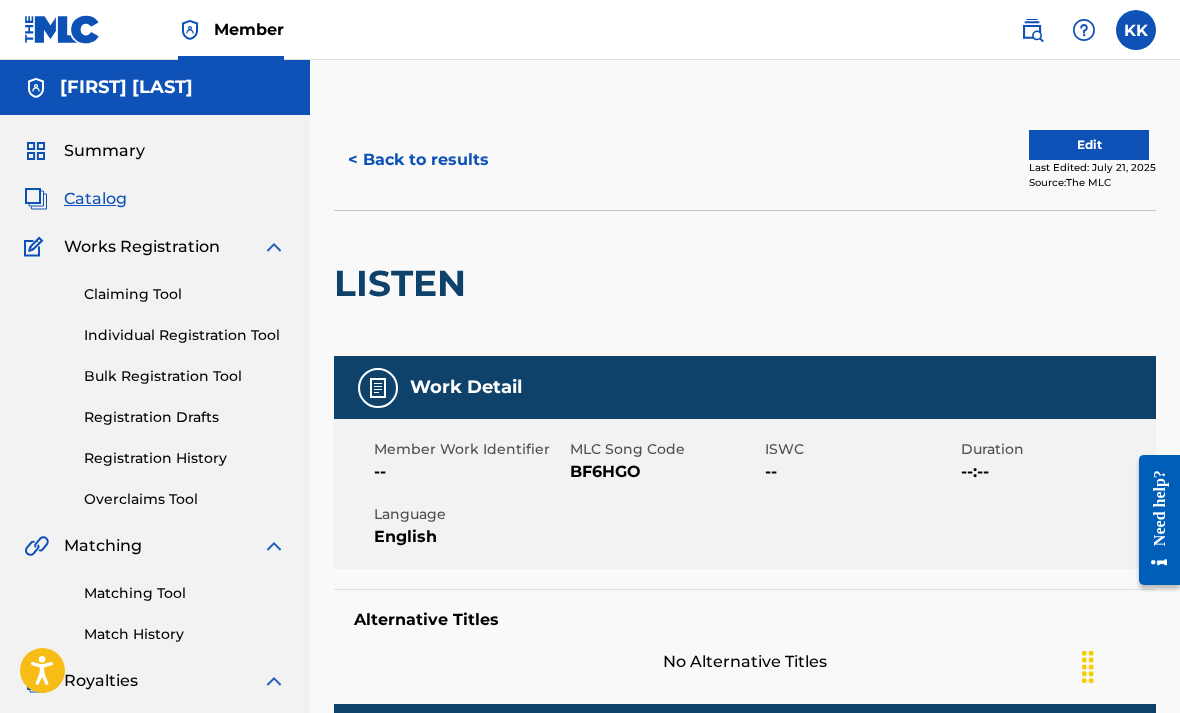 click on "< Back to results" at bounding box center (418, 160) 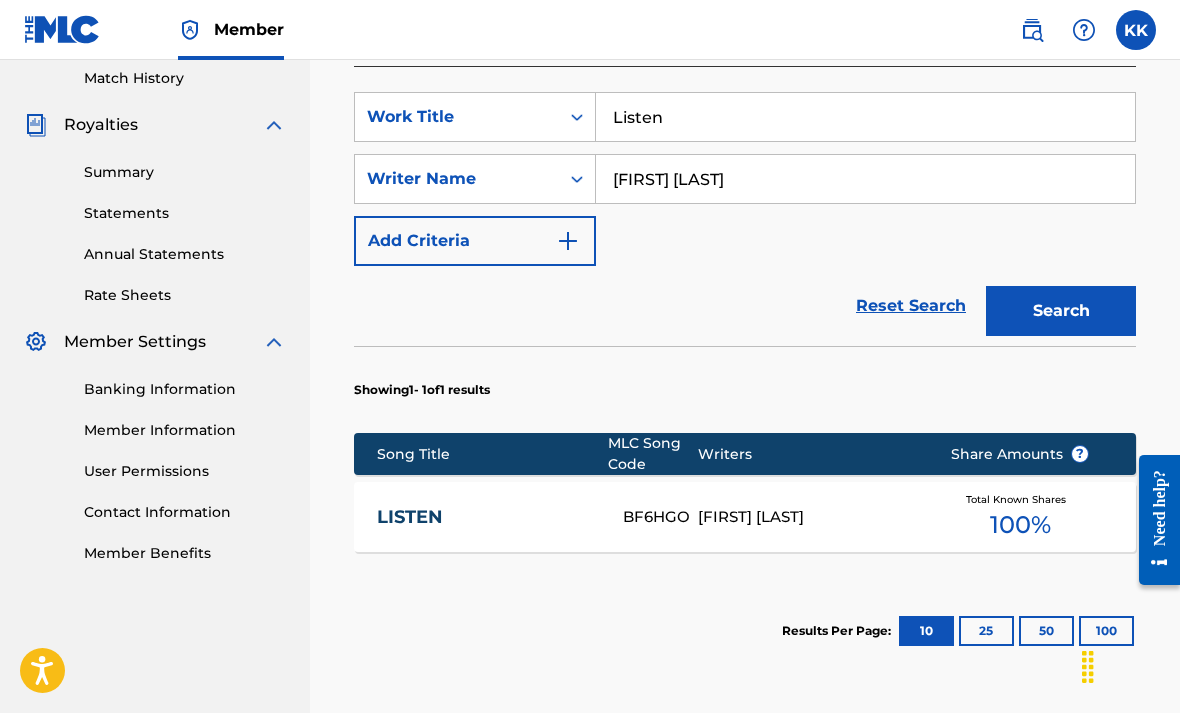 scroll, scrollTop: 575, scrollLeft: 0, axis: vertical 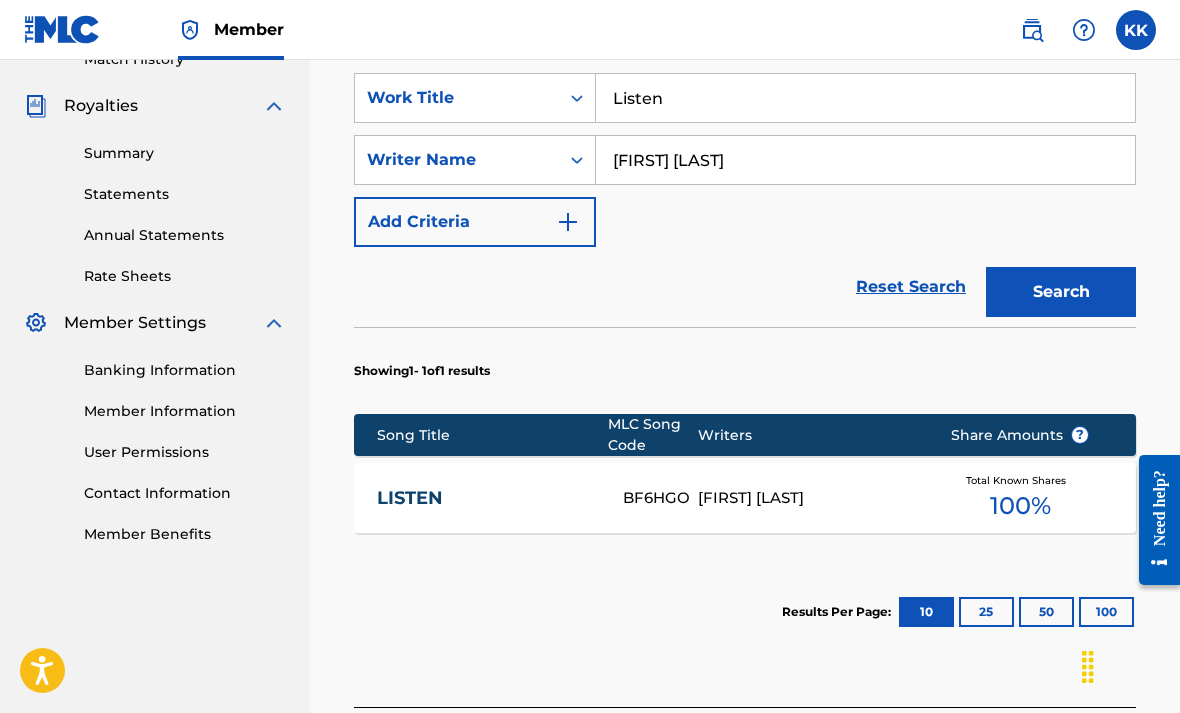 click on "[FIRST] [LAST]" at bounding box center (809, 498) 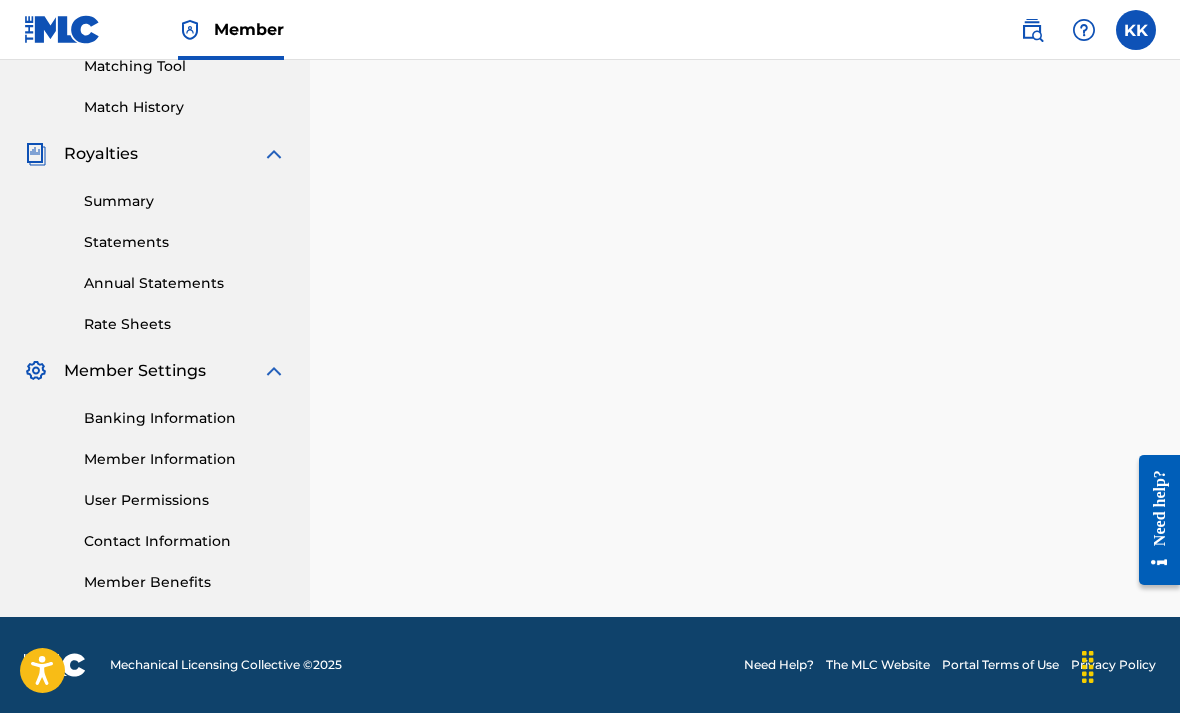 scroll, scrollTop: 0, scrollLeft: 0, axis: both 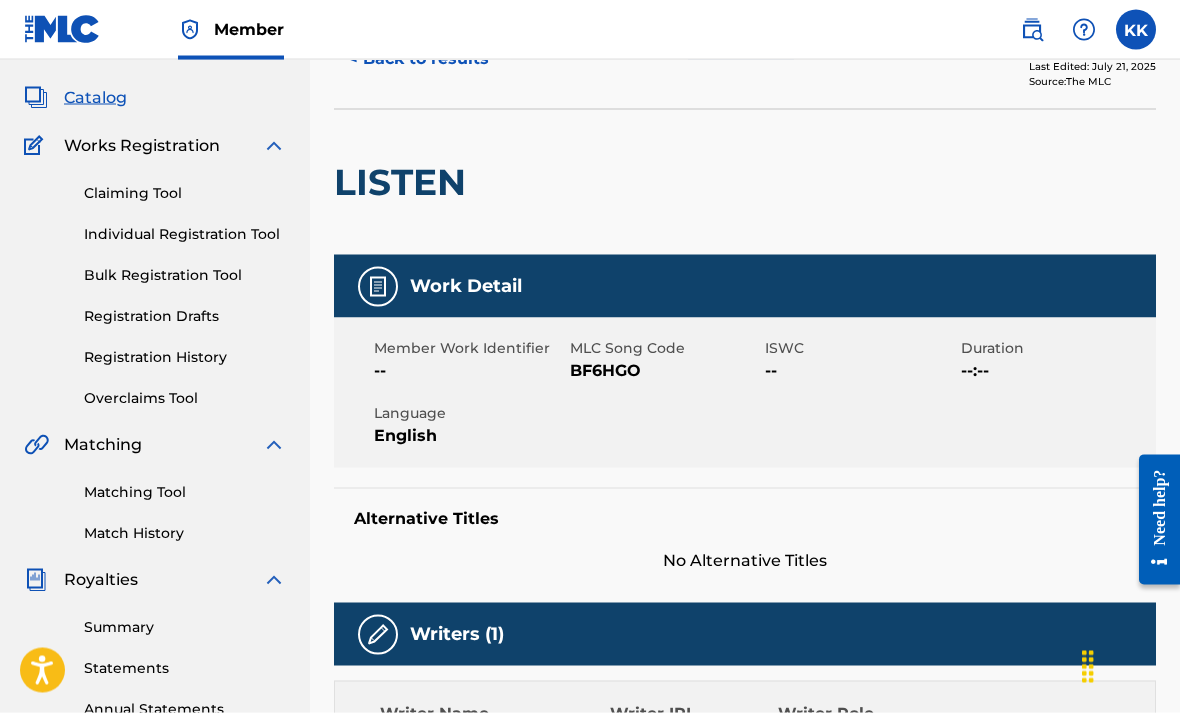 click on "Member Work Identifier -- MLC Song Code BF6HGO ISWC -- Duration --:-- Language English" at bounding box center (745, 393) 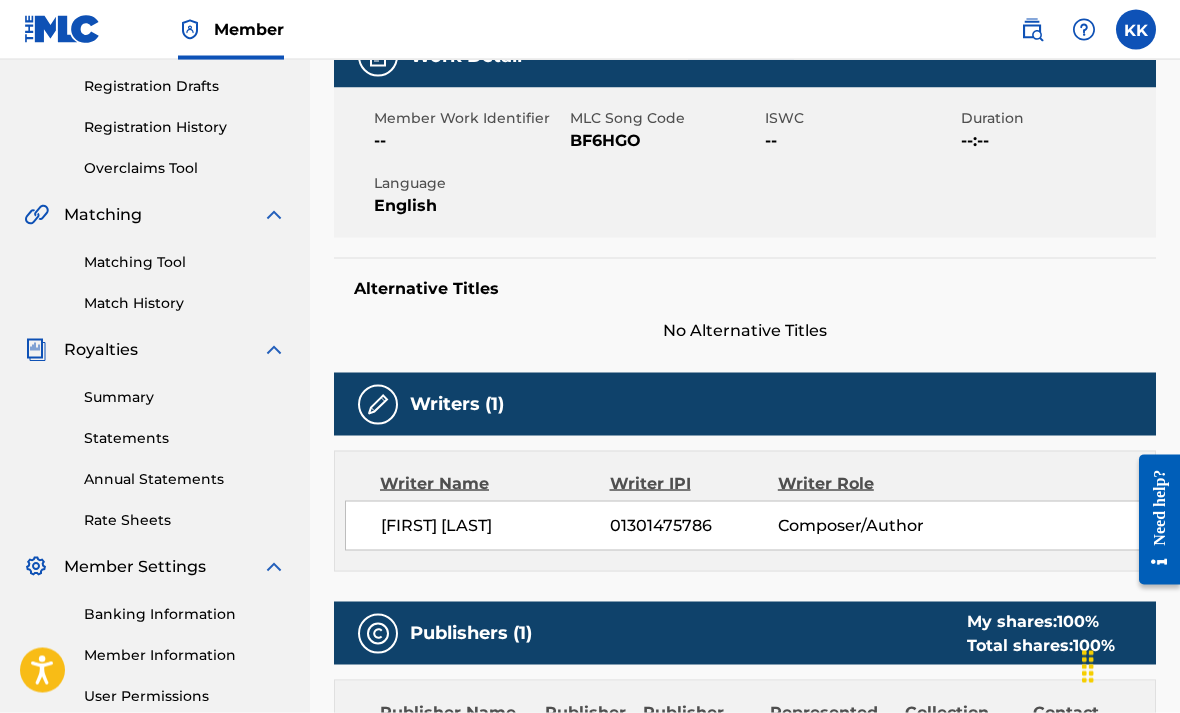 scroll, scrollTop: 332, scrollLeft: 0, axis: vertical 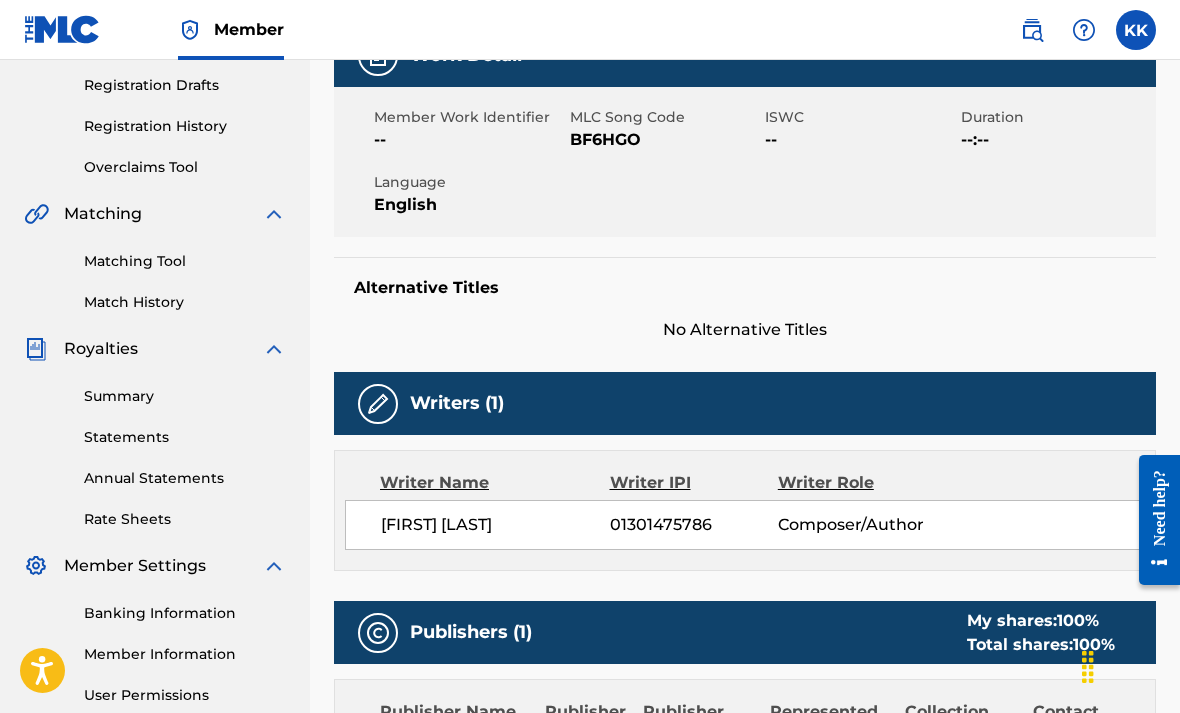 click on "[FIRST] [LAST] [ID] Composer/Author" at bounding box center (762, 525) 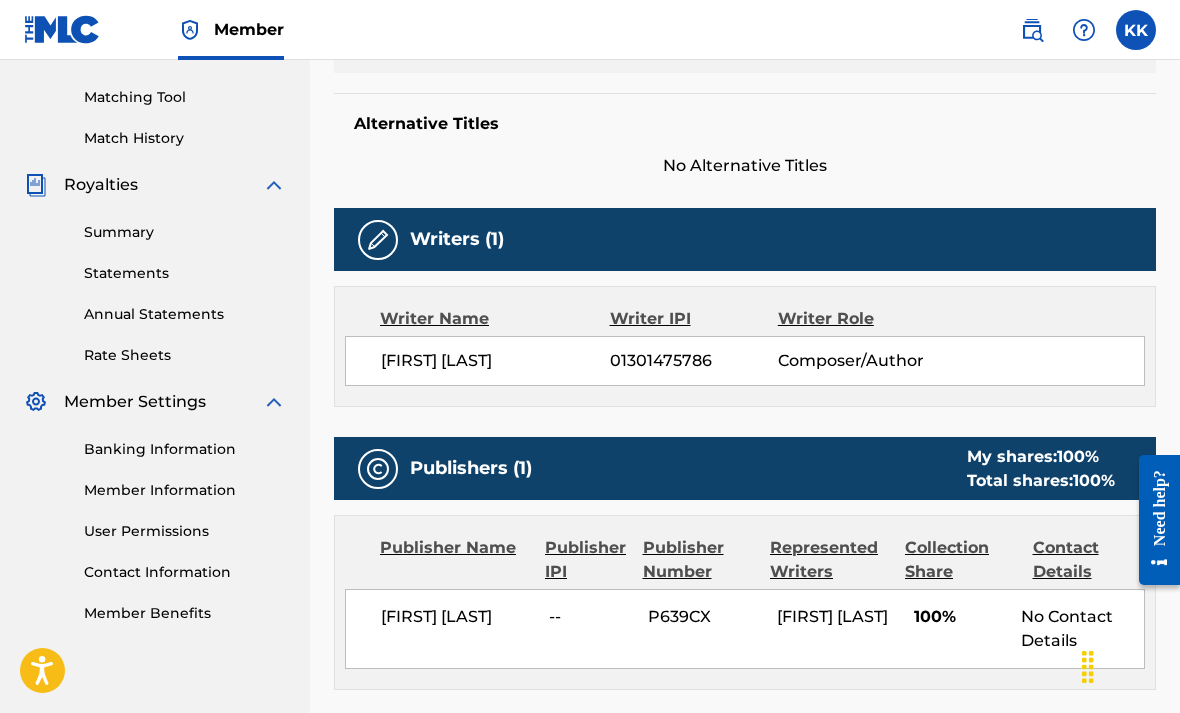 scroll, scrollTop: 497, scrollLeft: 0, axis: vertical 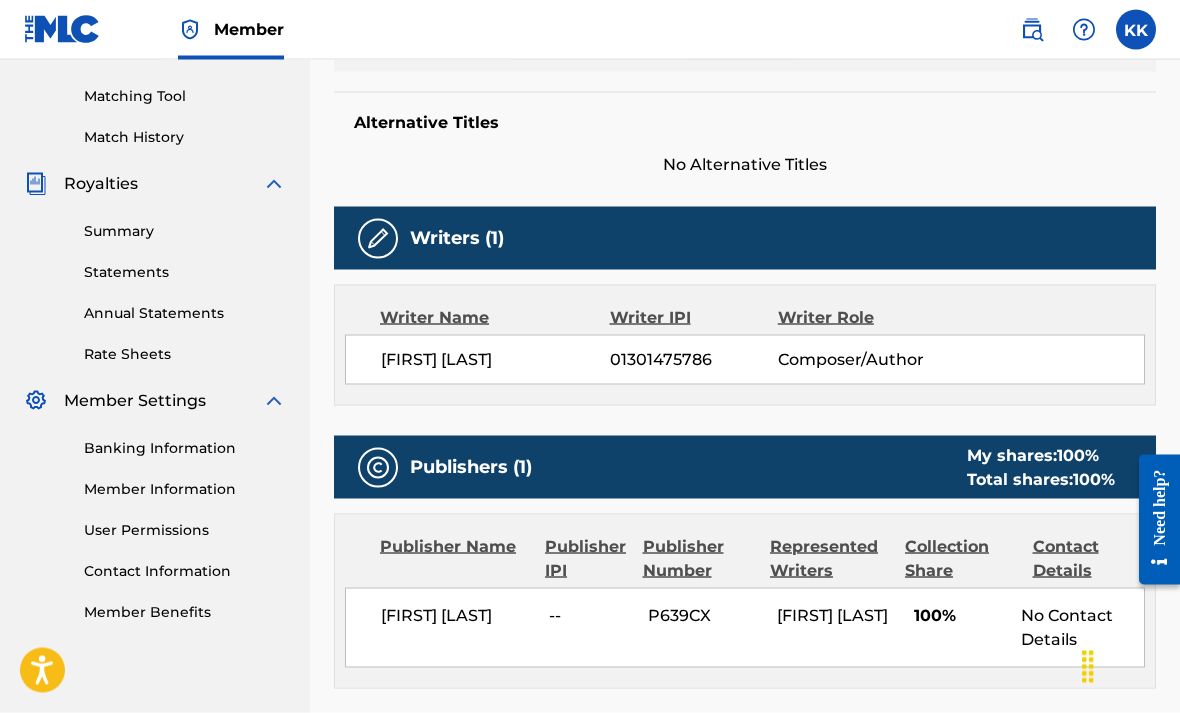 click on "My shares:  100 %" at bounding box center [1041, 456] 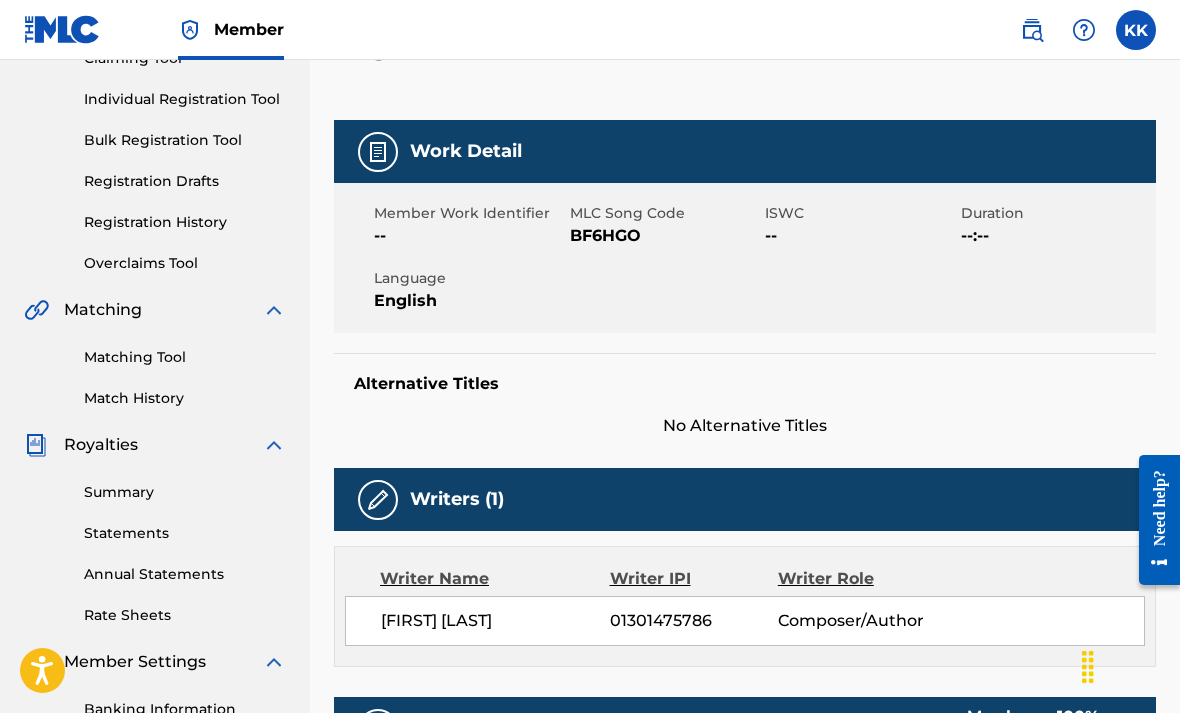 scroll, scrollTop: 0, scrollLeft: 0, axis: both 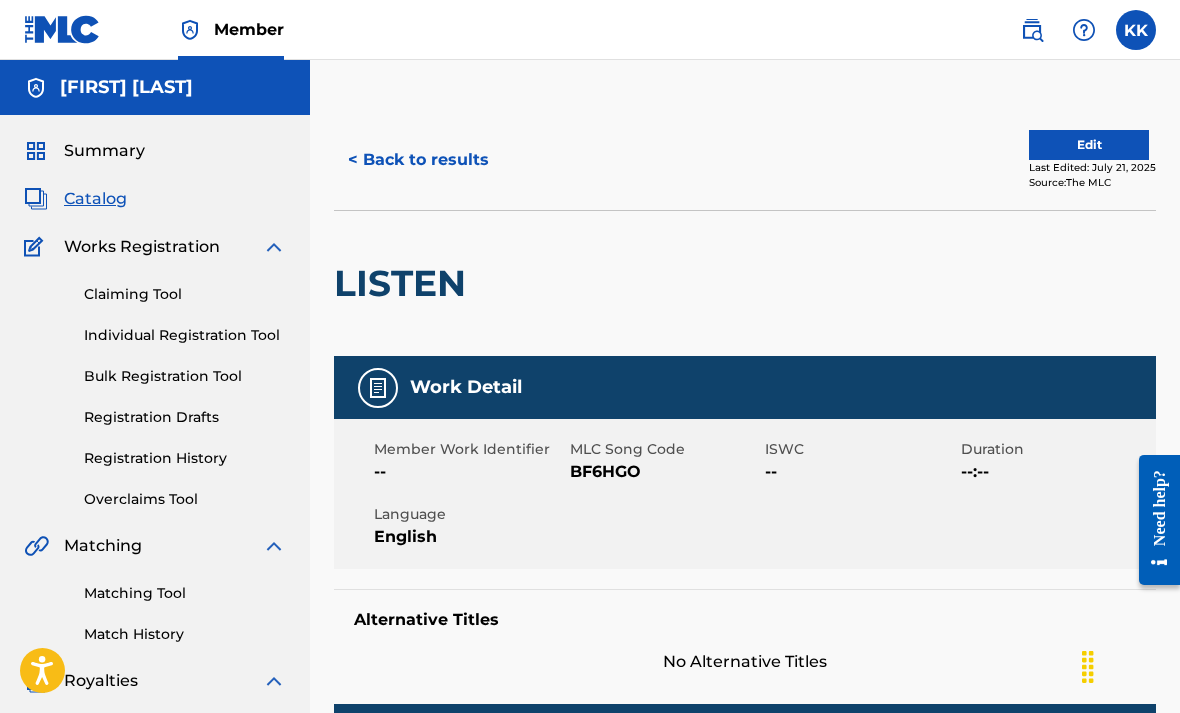 click on "Summary" at bounding box center [104, 151] 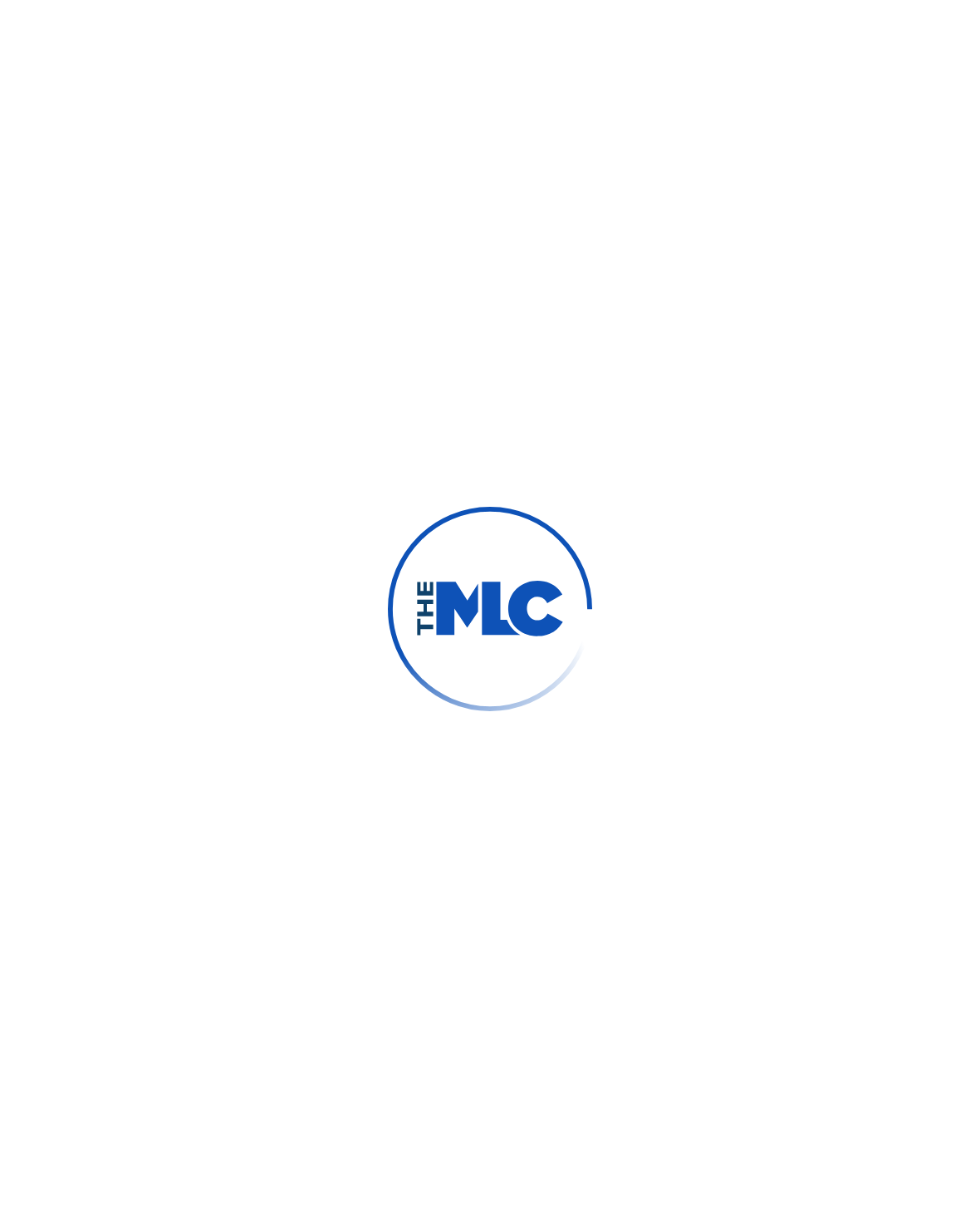 scroll, scrollTop: 0, scrollLeft: 0, axis: both 